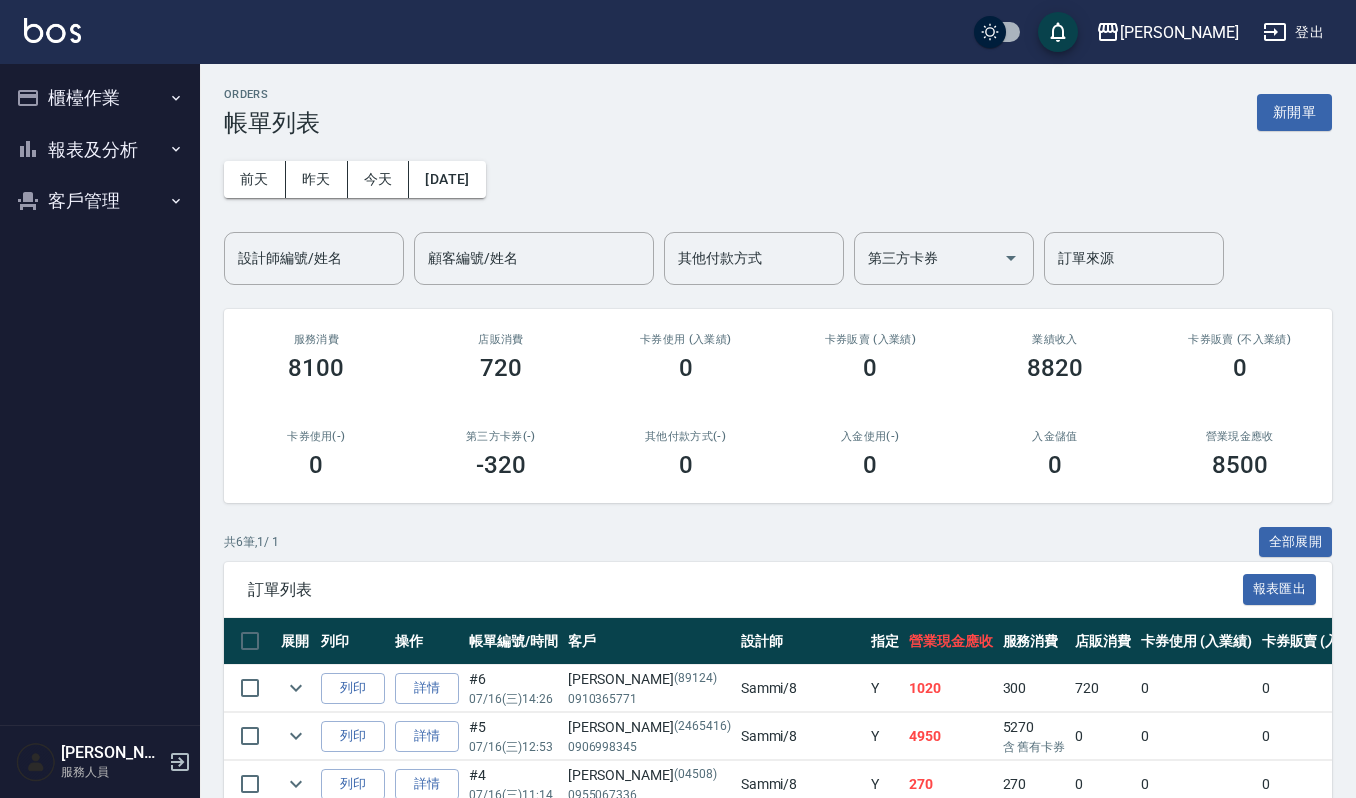 scroll, scrollTop: 0, scrollLeft: 0, axis: both 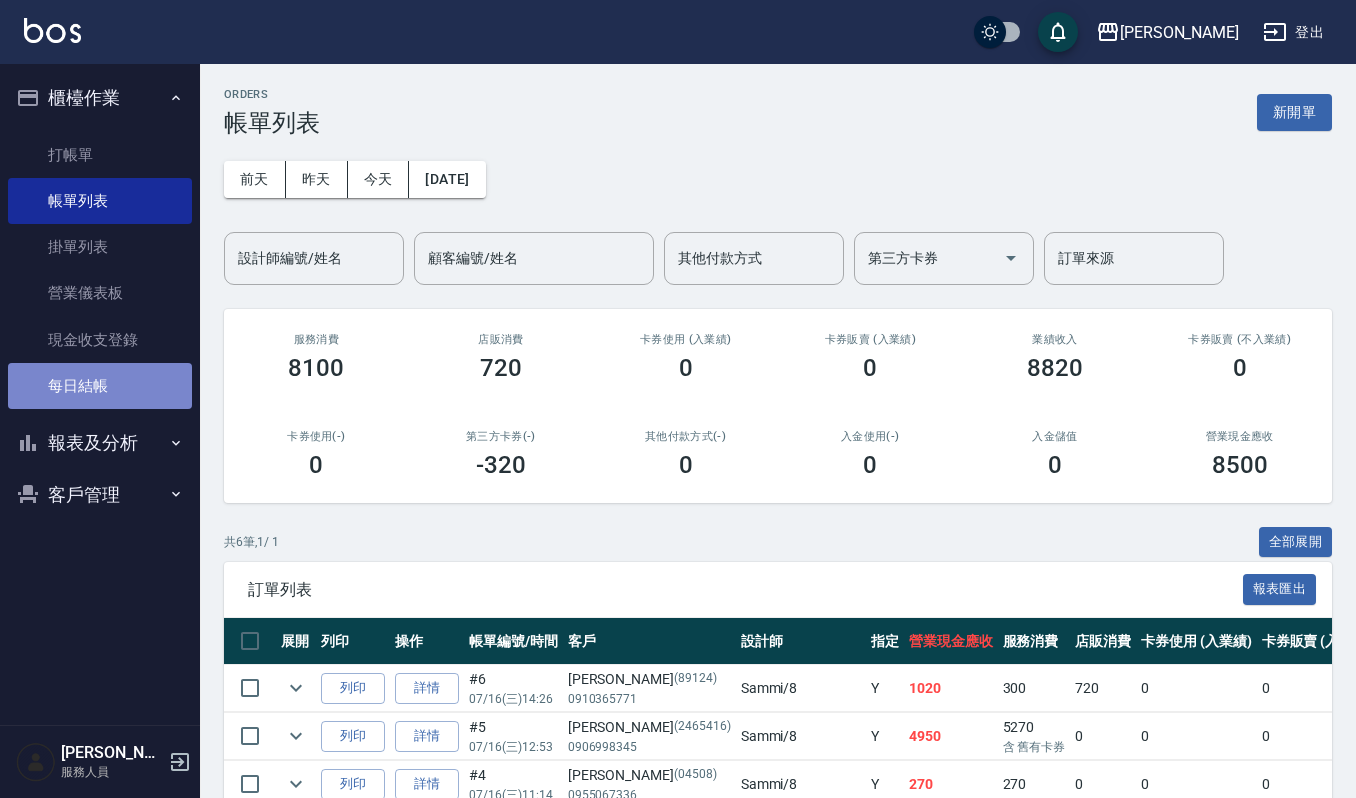 click on "每日結帳" at bounding box center (100, 386) 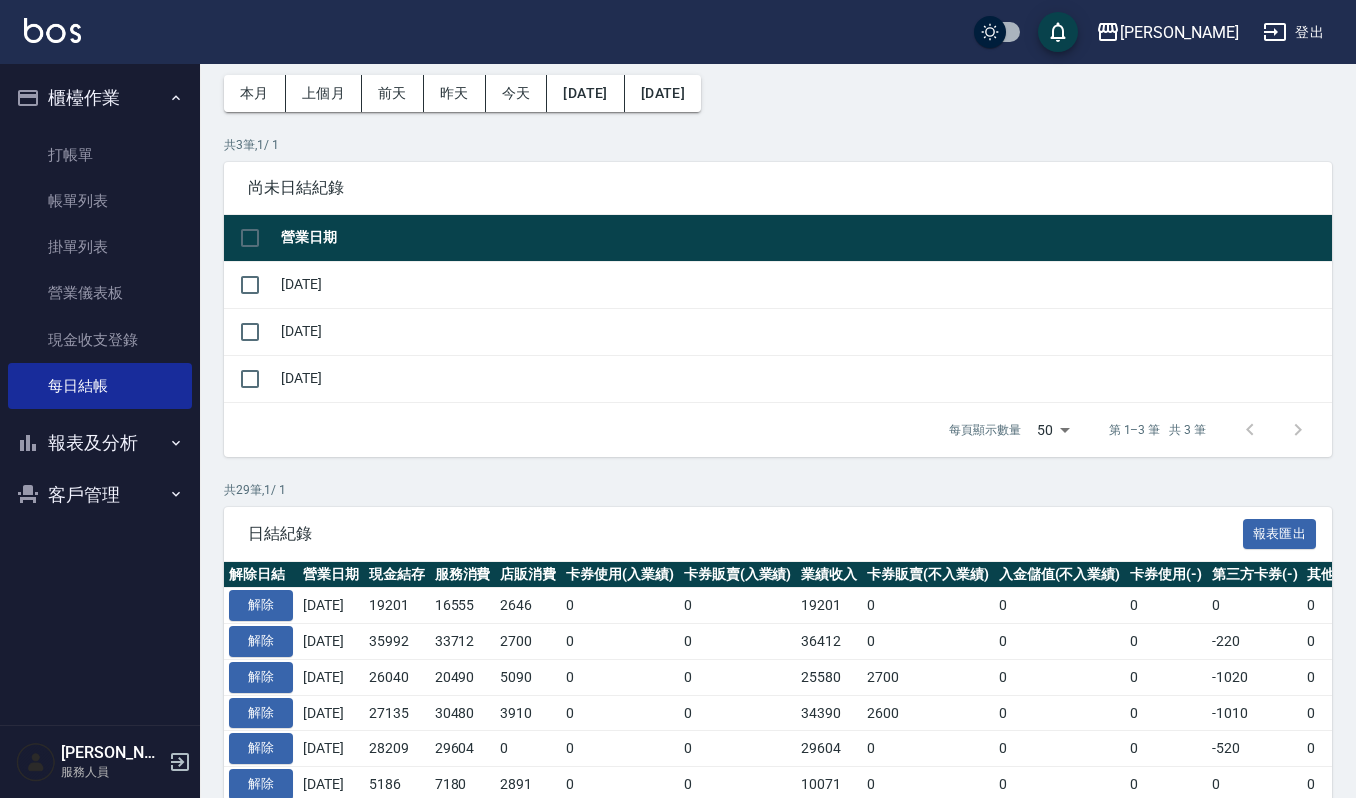 scroll, scrollTop: 133, scrollLeft: 0, axis: vertical 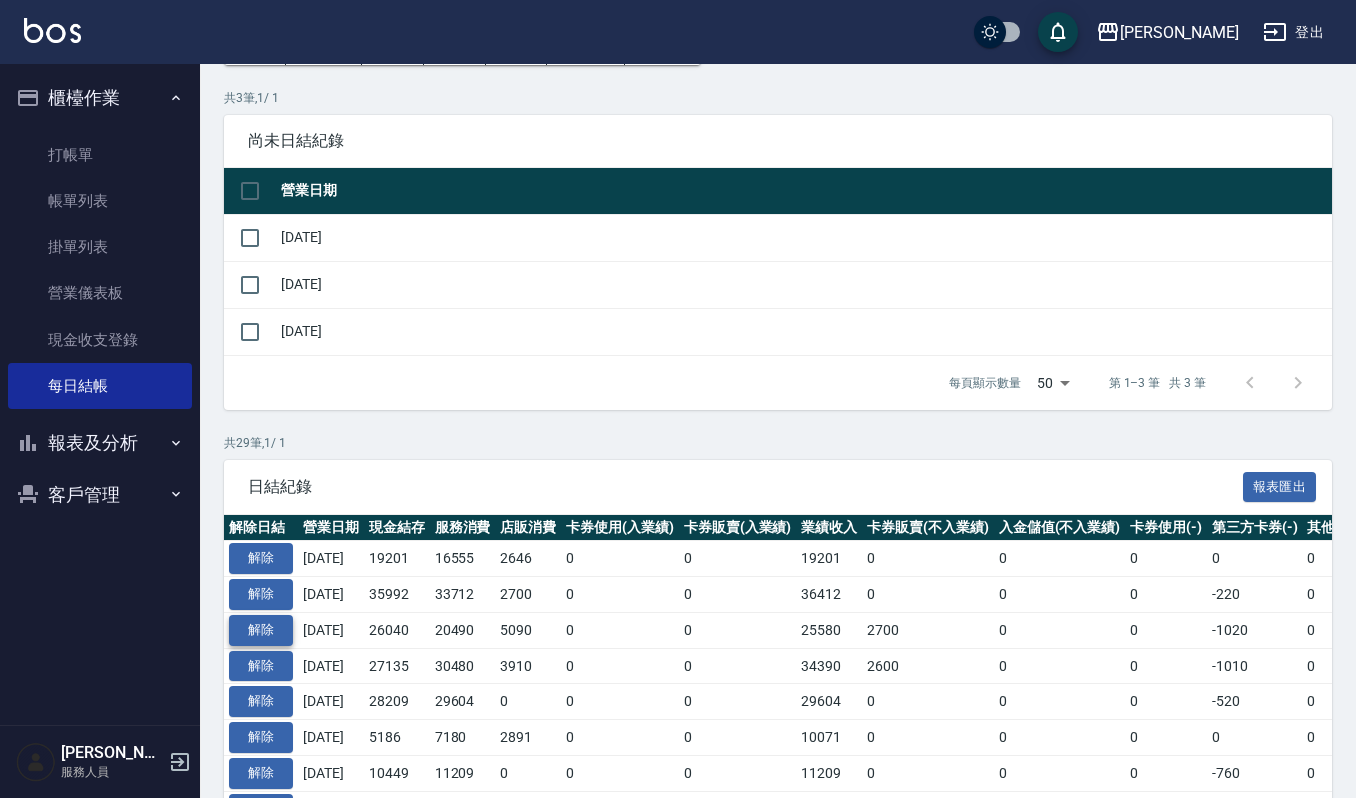 click on "解除" at bounding box center [261, 630] 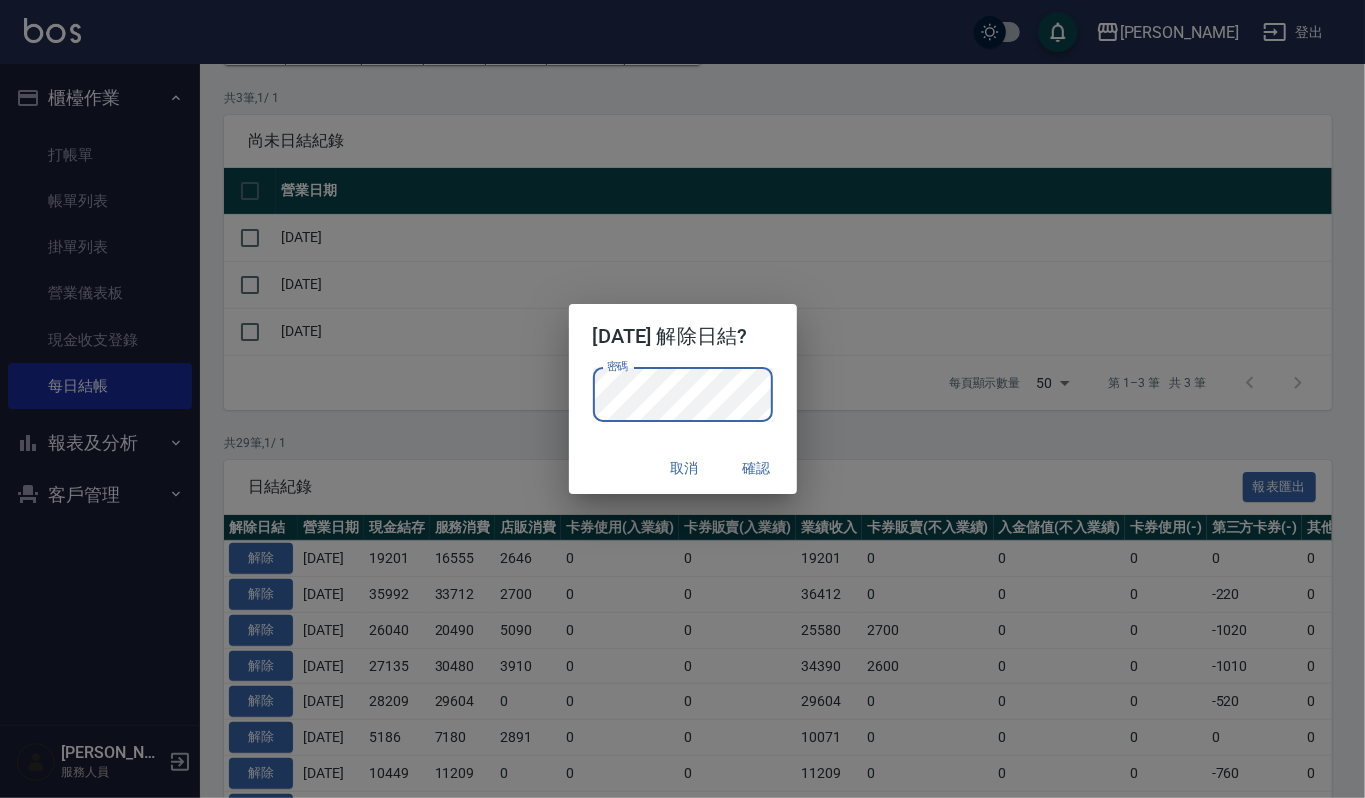 click on "確認" at bounding box center (757, 468) 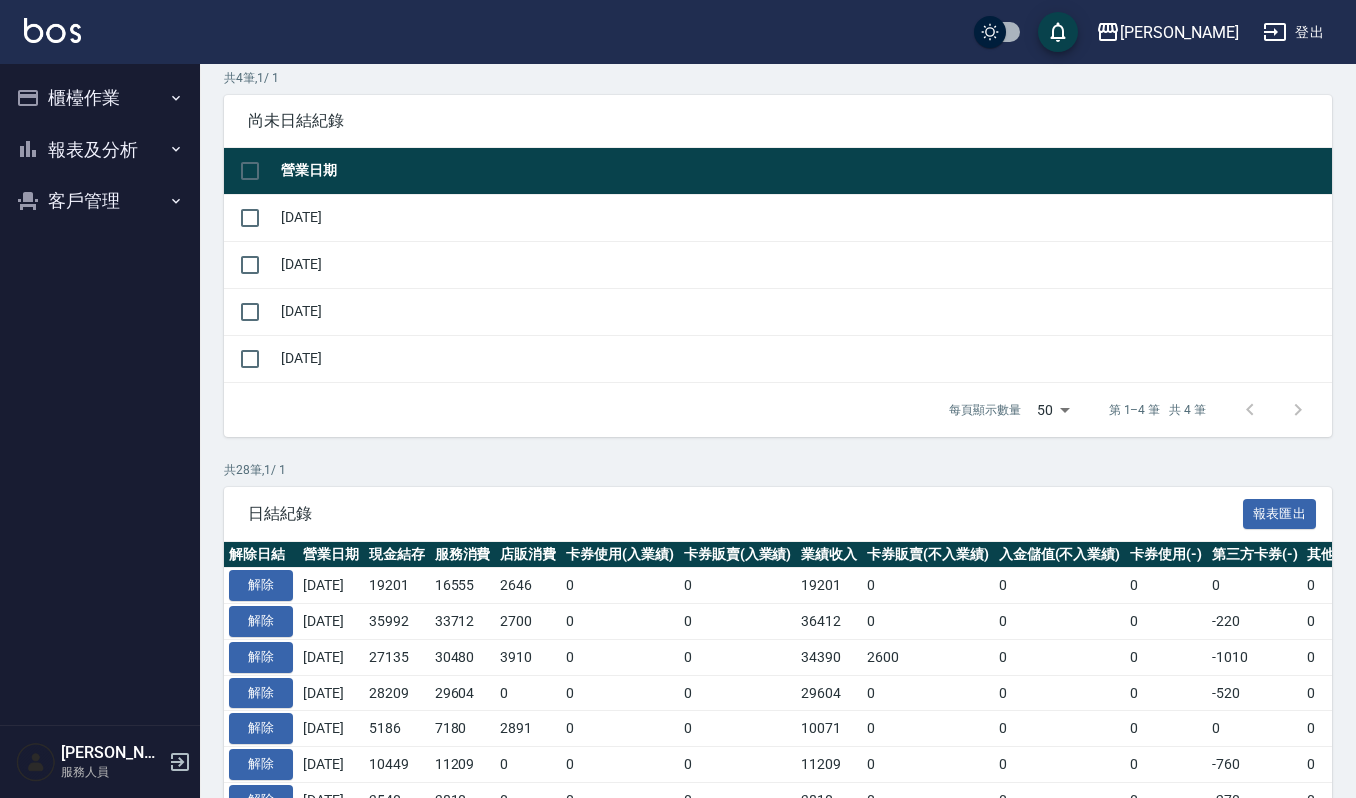 scroll, scrollTop: 133, scrollLeft: 0, axis: vertical 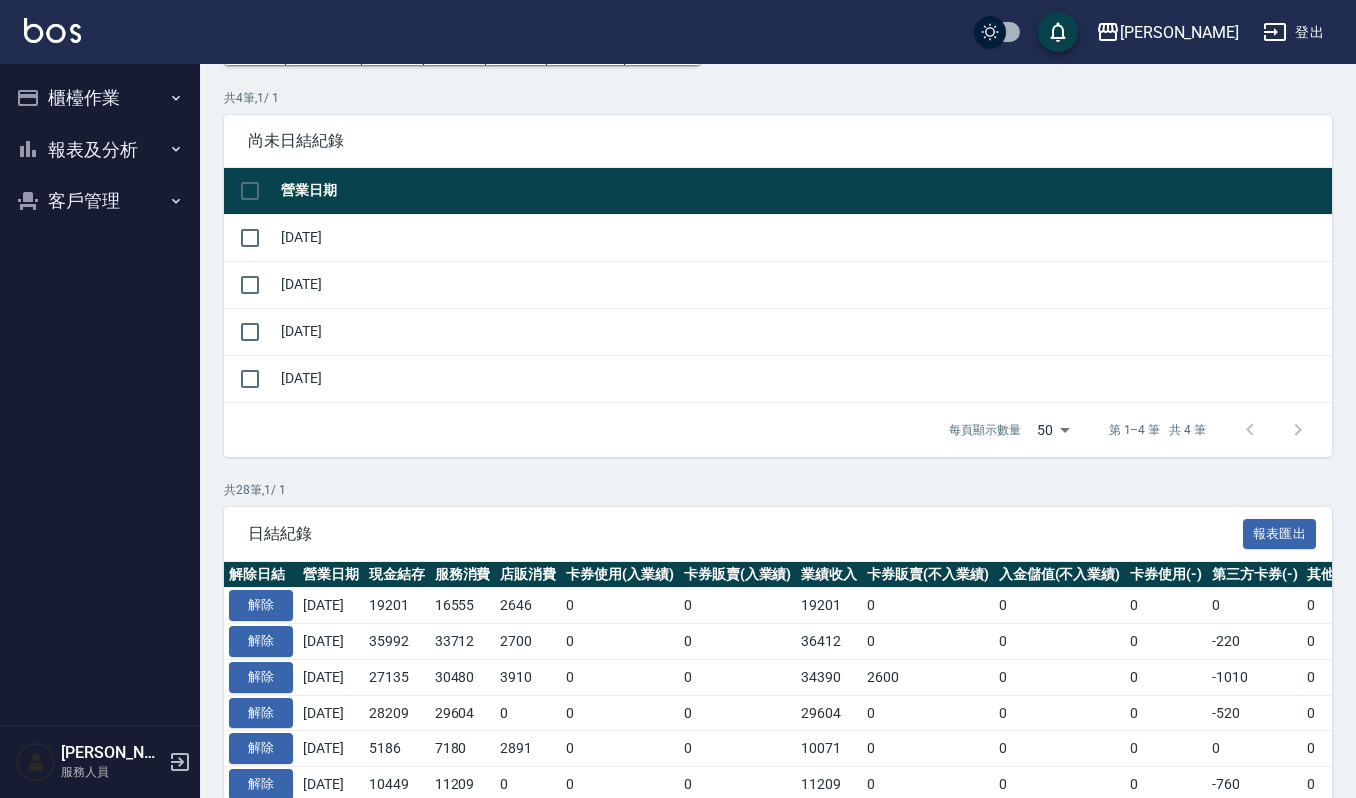 click on "櫃檯作業" at bounding box center (100, 98) 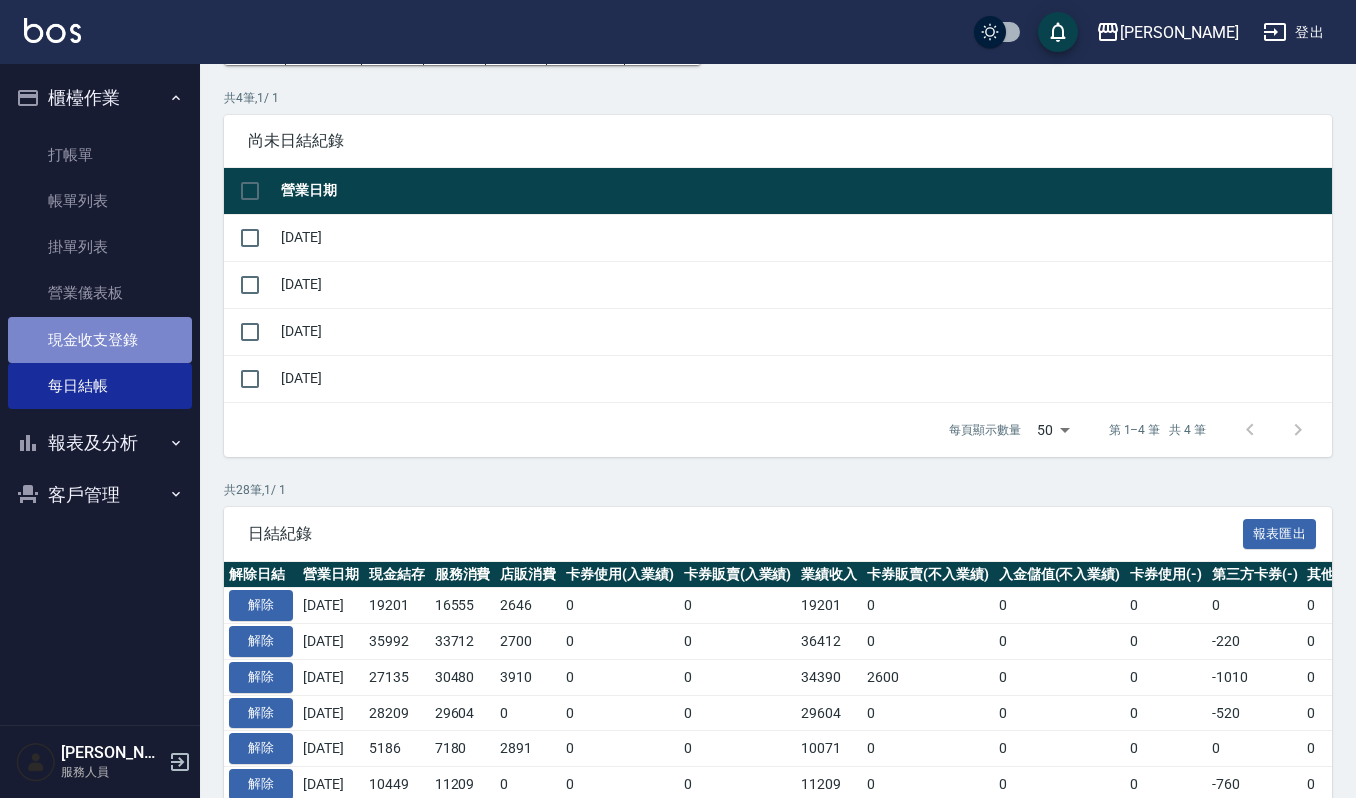 click on "現金收支登錄" at bounding box center [100, 340] 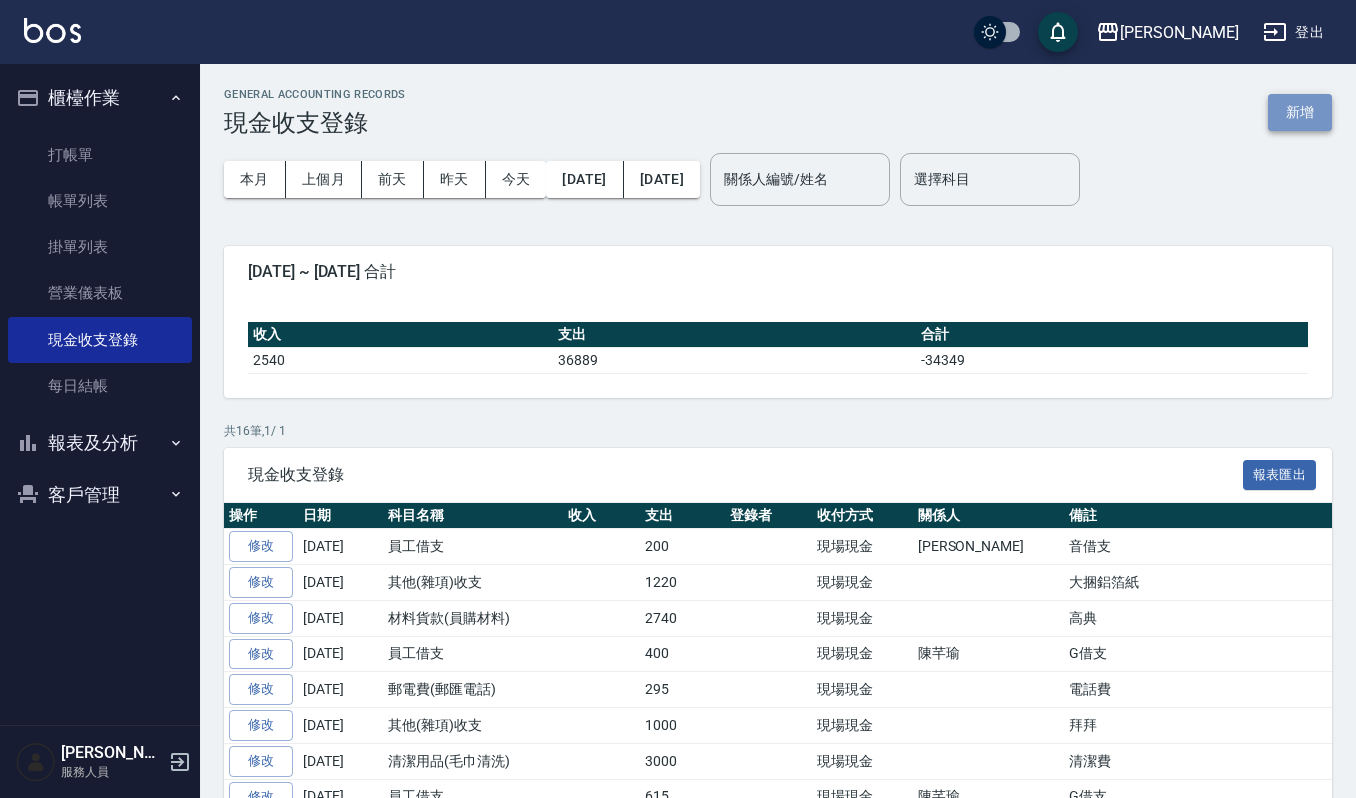 click on "新增" at bounding box center [1300, 112] 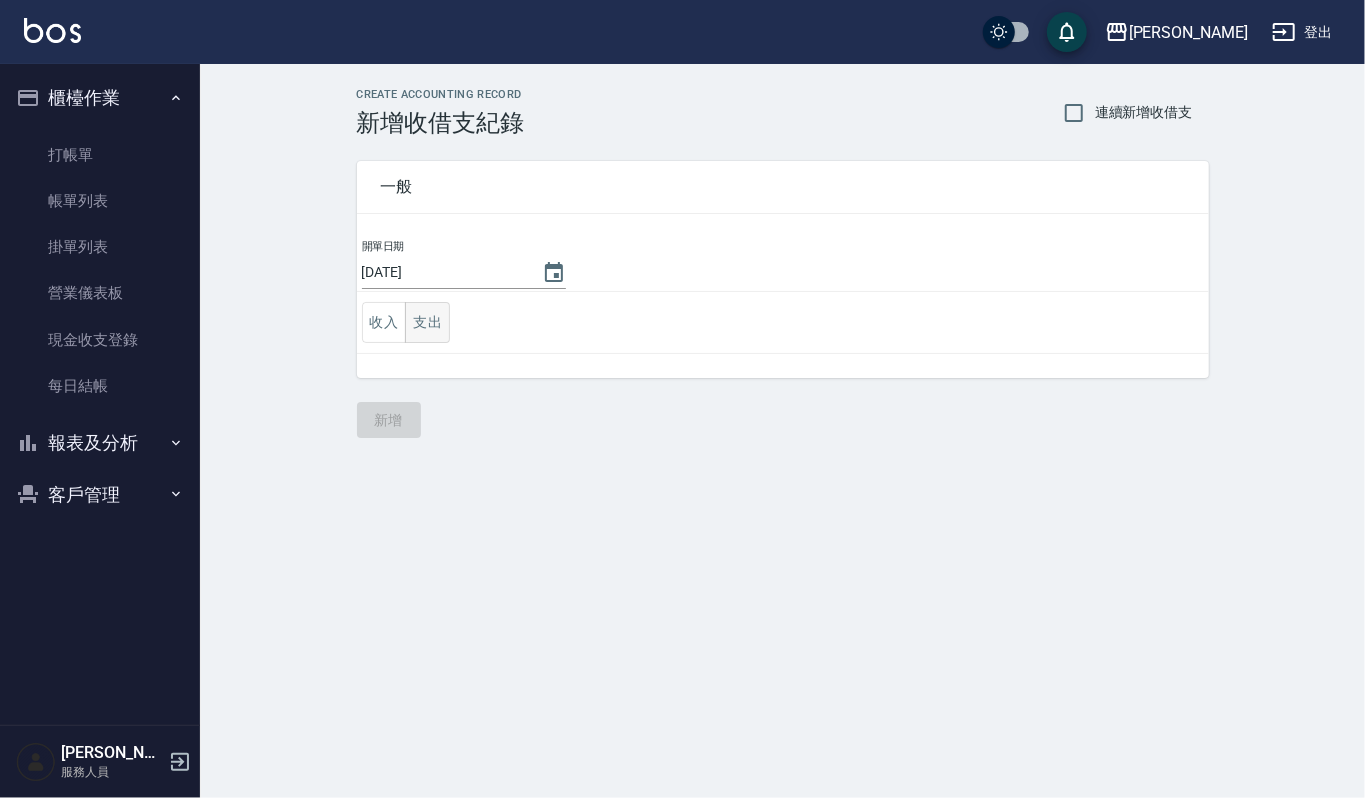 click on "支出" at bounding box center [427, 322] 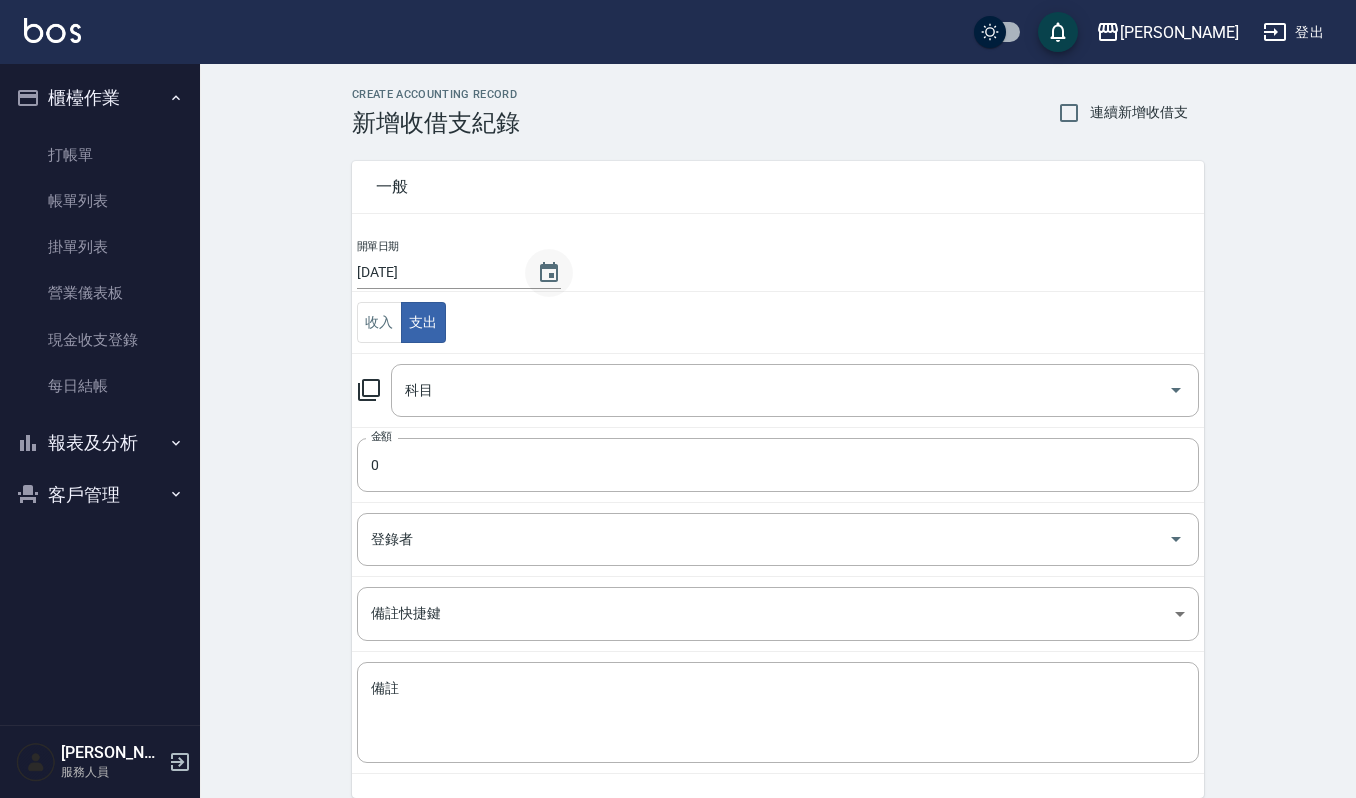 click 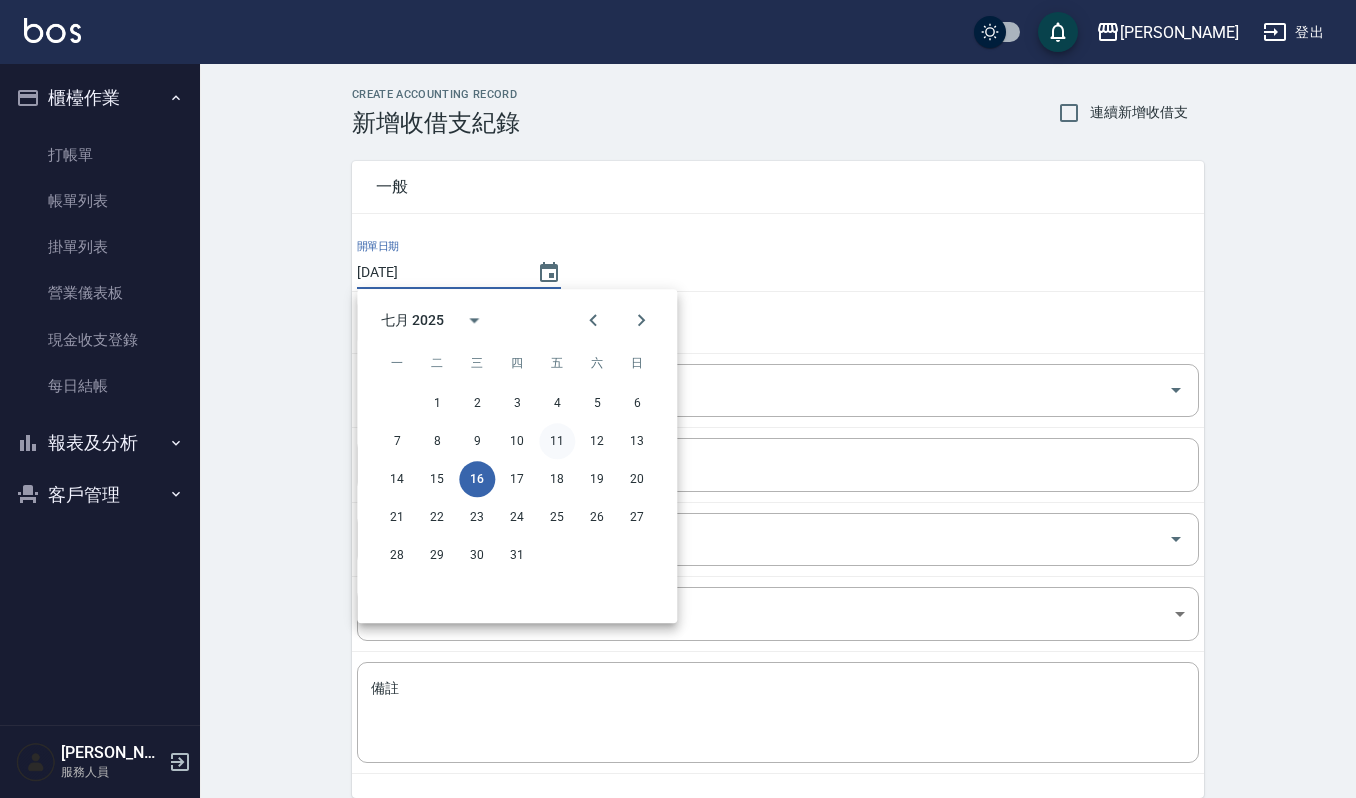click on "11" at bounding box center (557, 441) 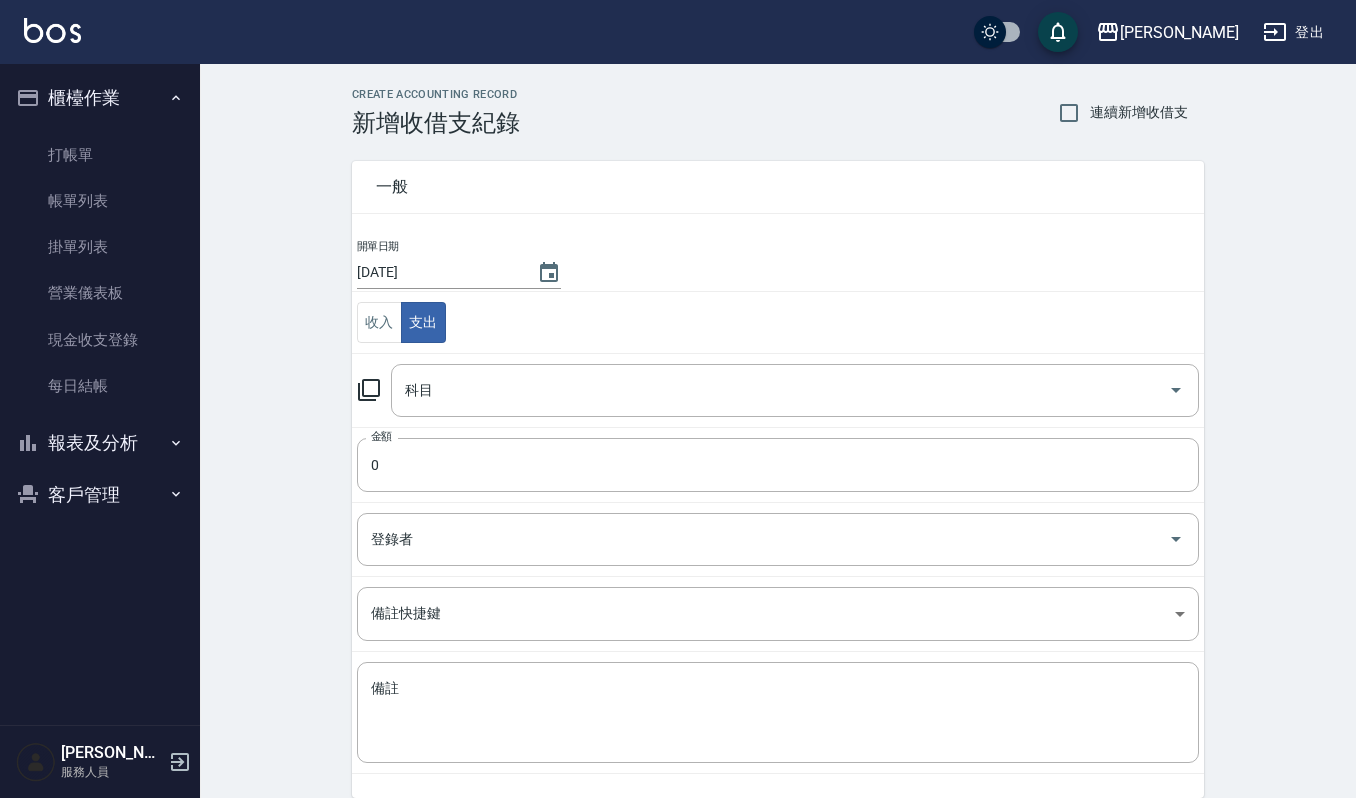 click on "科目 科目" at bounding box center (778, 390) 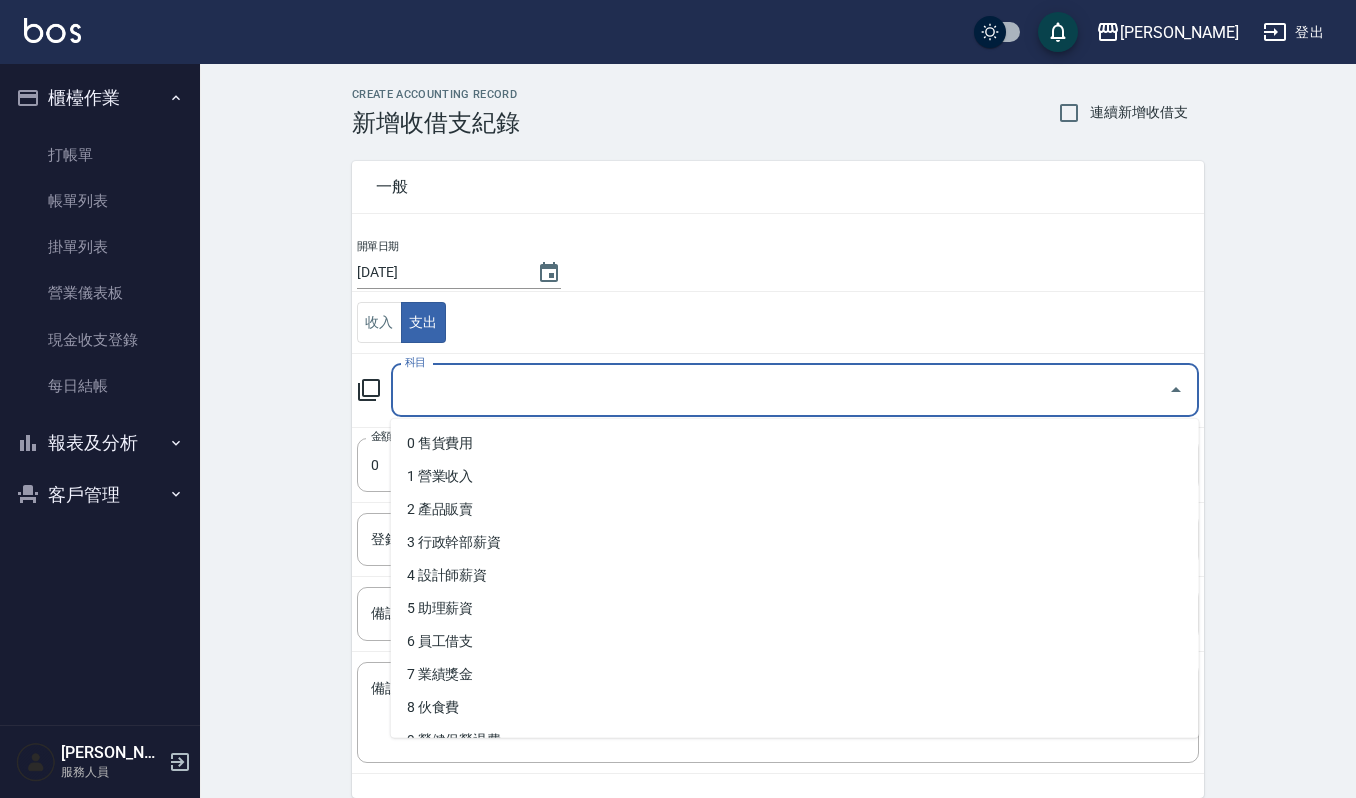 click on "科目" at bounding box center [780, 390] 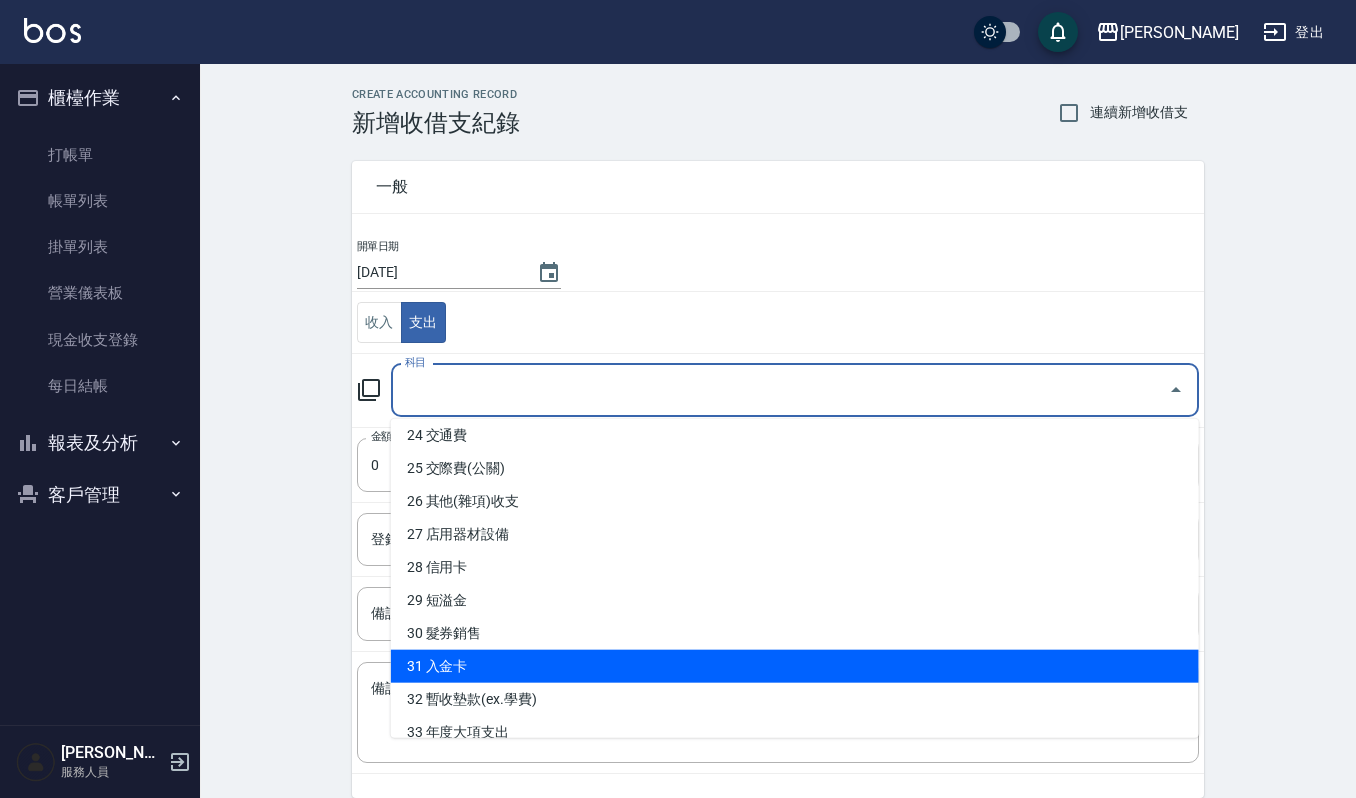 scroll, scrollTop: 933, scrollLeft: 0, axis: vertical 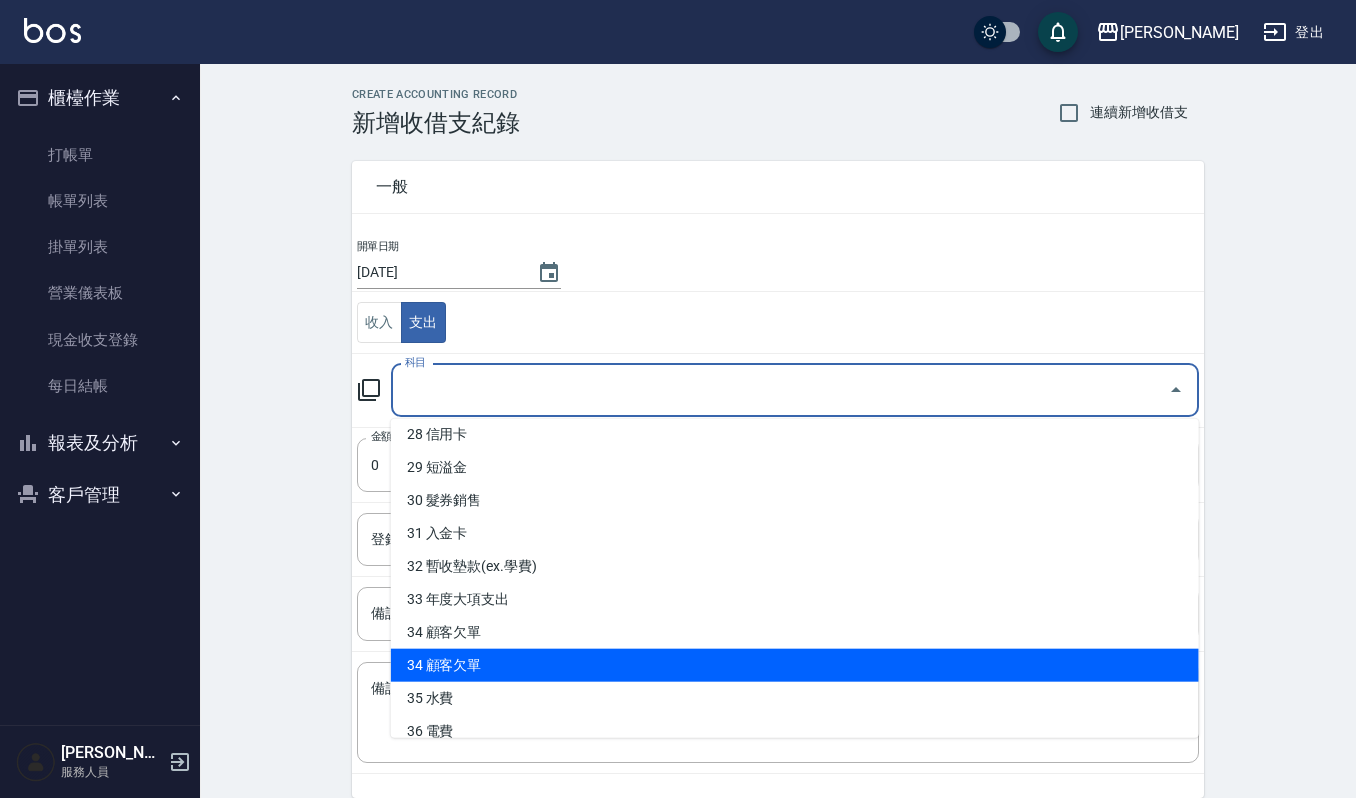 click on "CREATE ACCOUNTING RECORD 新增收借支紀錄 連續新增收借支 一般 開單日期 2025/07/11 收入 支出 科目 科目 金額 0 金額 登錄者 登錄者 備註快捷鍵 ​ 備註快捷鍵 備註 x 備註 新增" at bounding box center [778, 473] 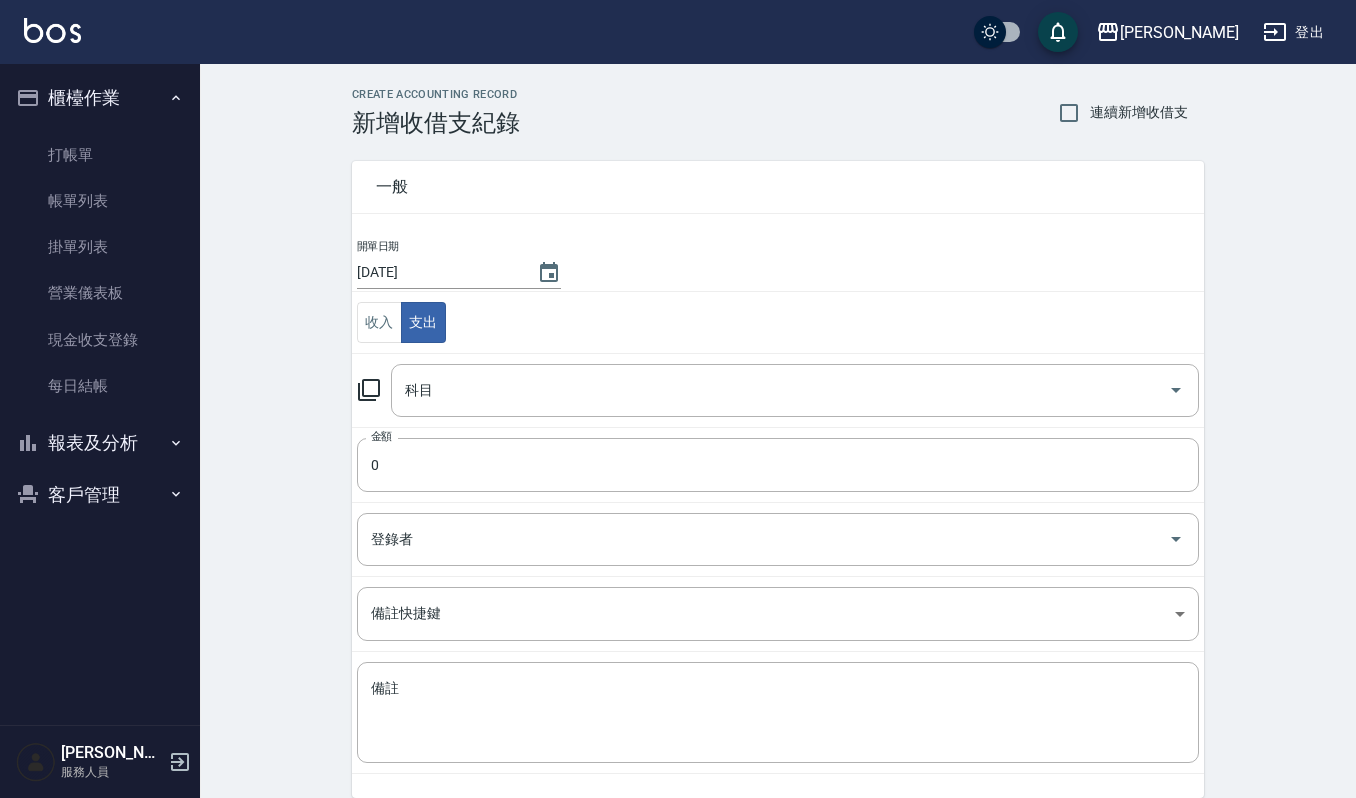 click on "上越傑森 登出" at bounding box center [678, 32] 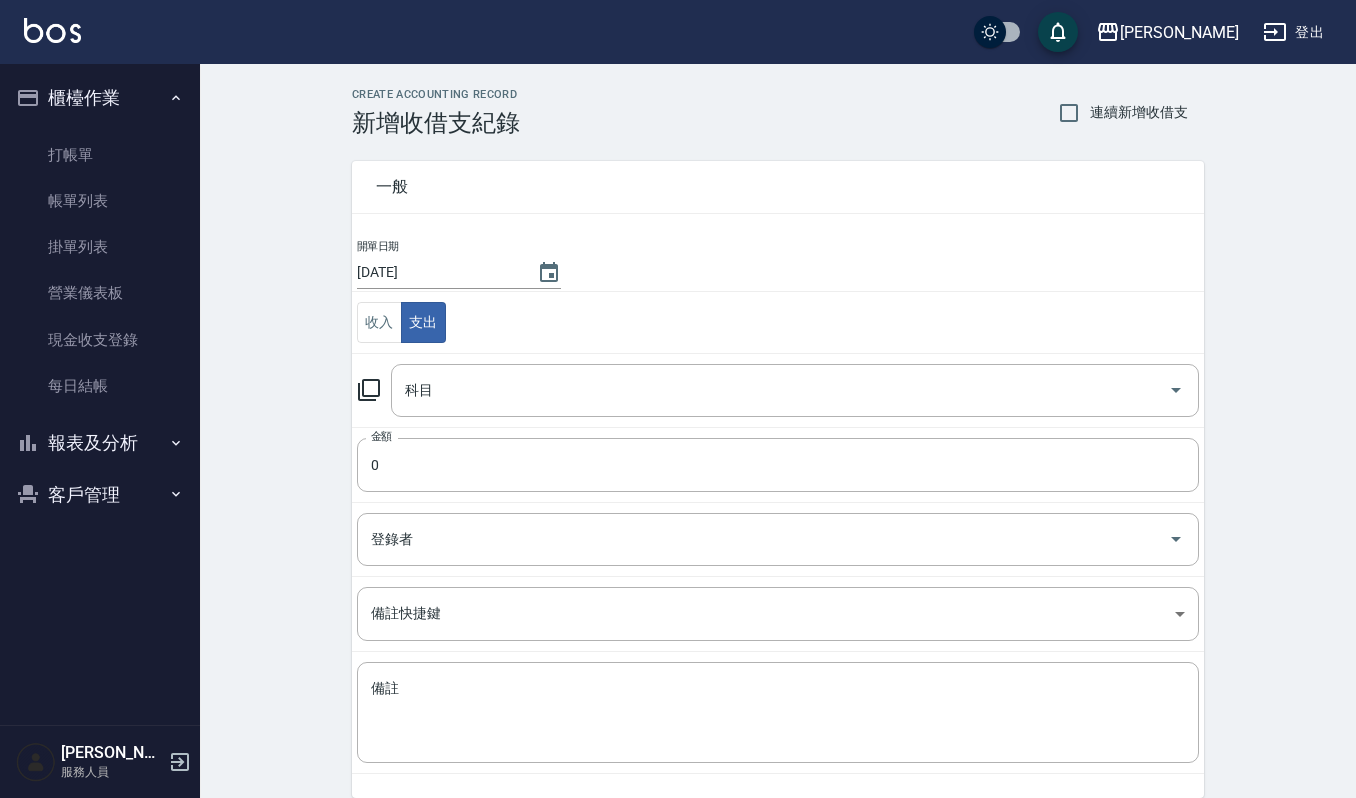 click on "上越傑森 登出" at bounding box center (678, 32) 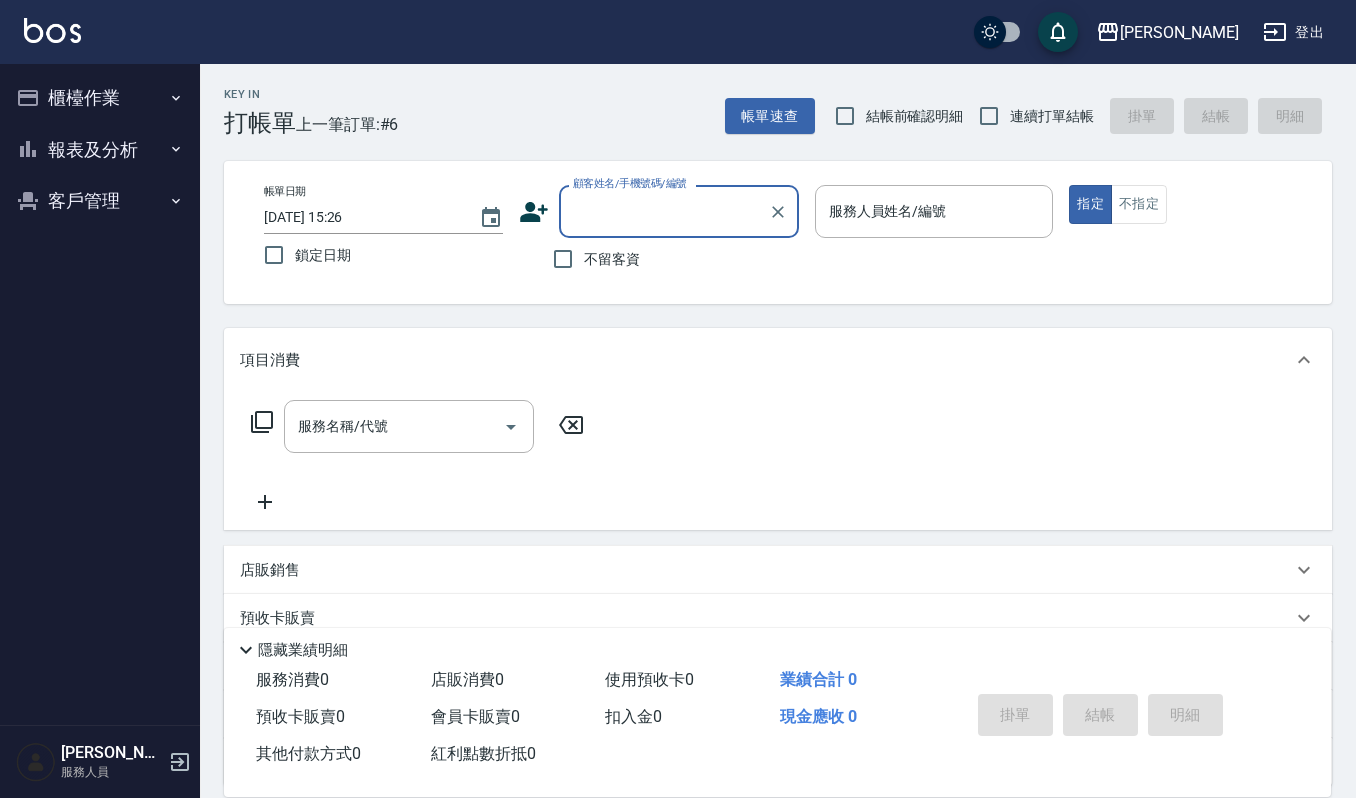 click on "報表及分析" at bounding box center (100, 150) 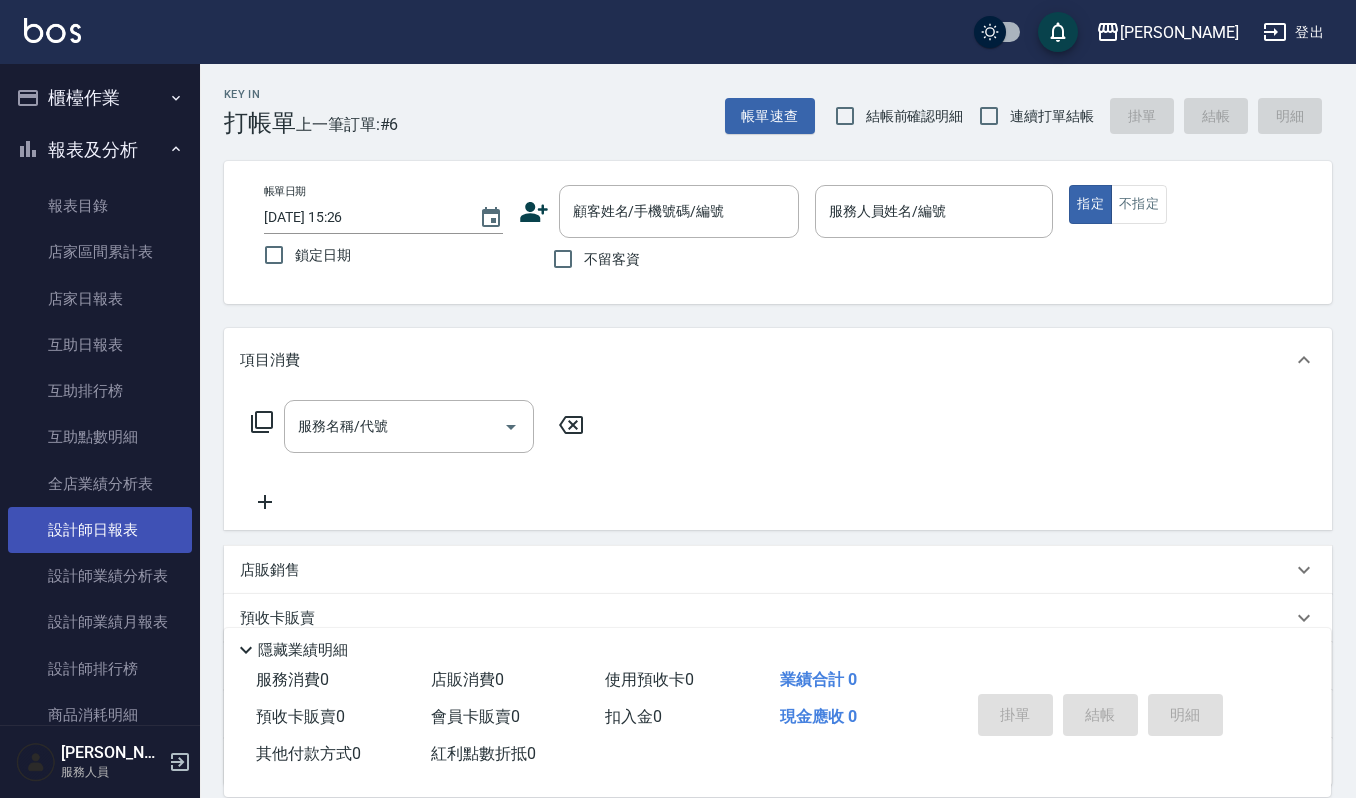 click on "設計師日報表" at bounding box center (100, 530) 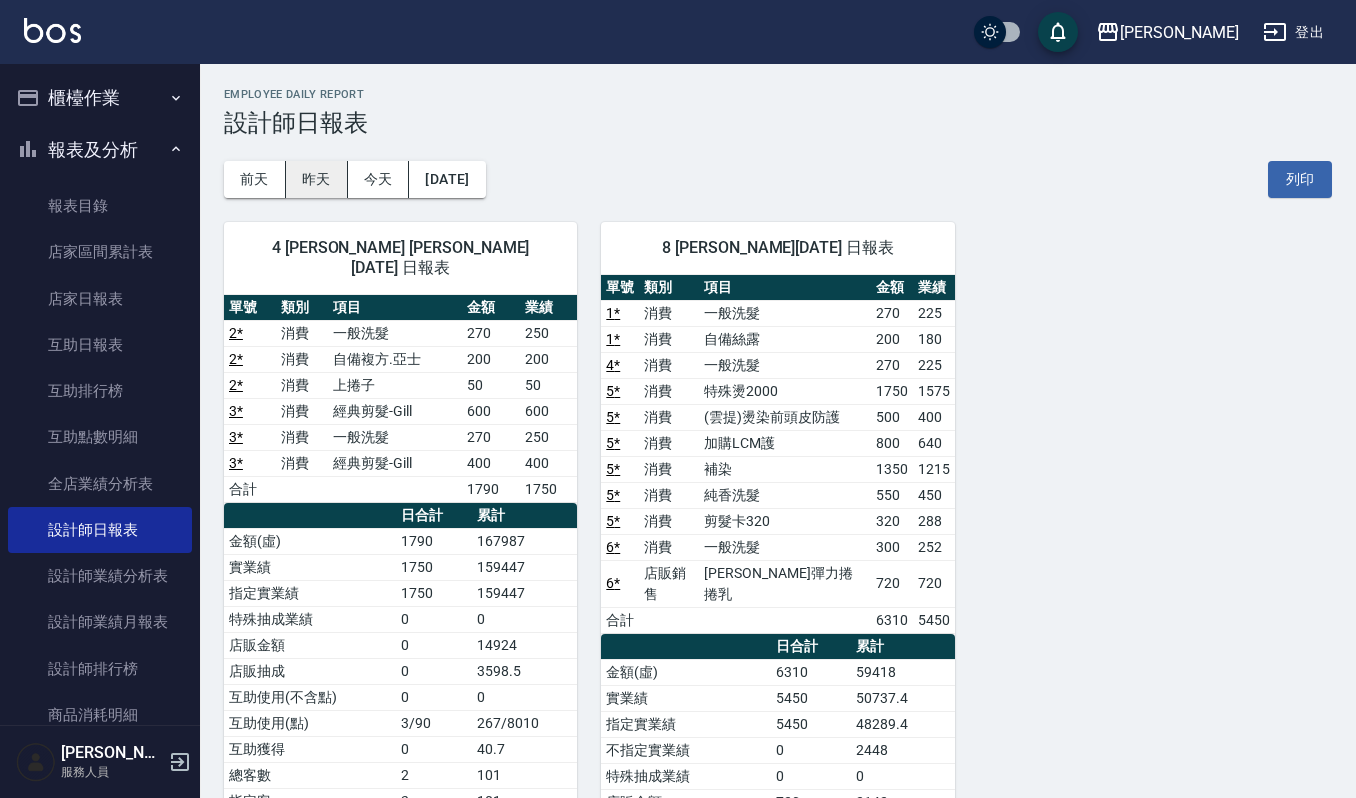 click on "昨天" at bounding box center [317, 179] 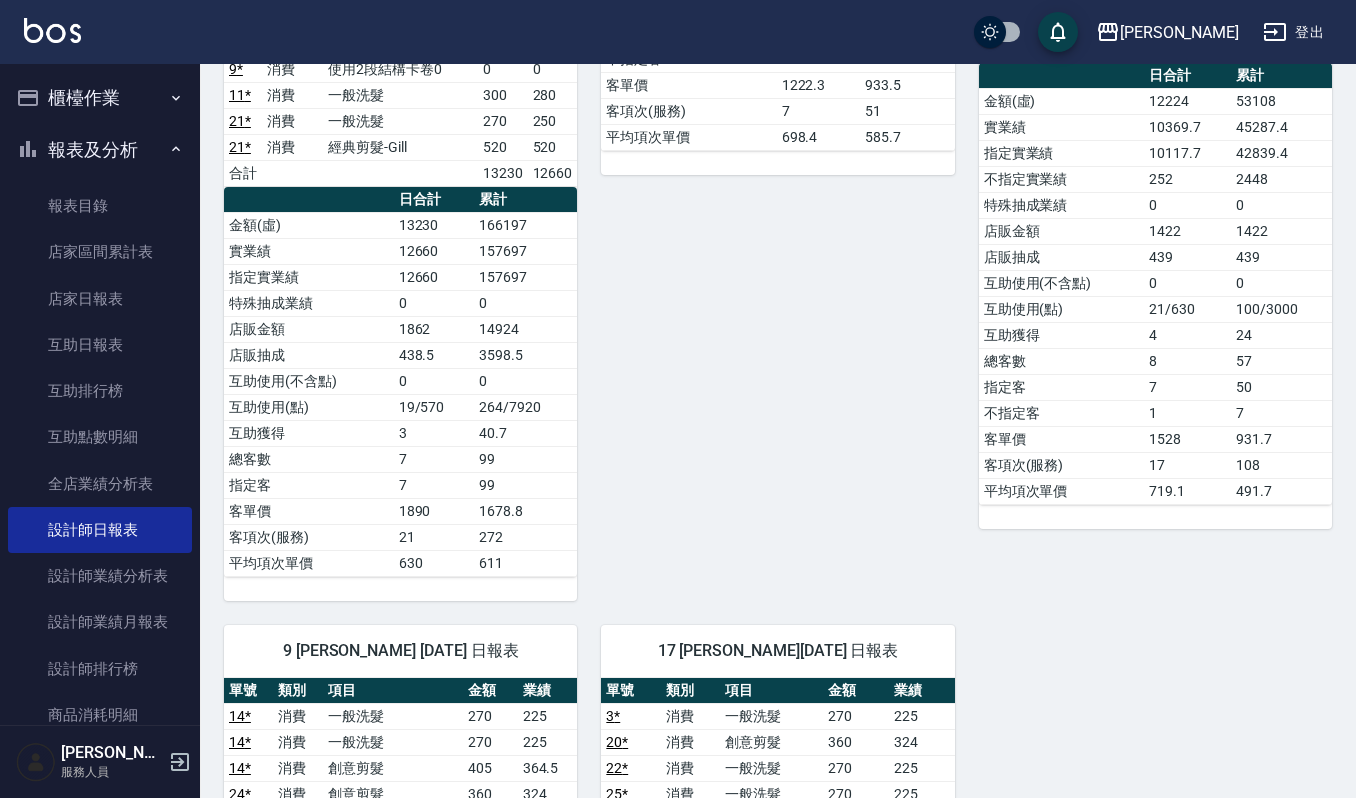 scroll, scrollTop: 400, scrollLeft: 0, axis: vertical 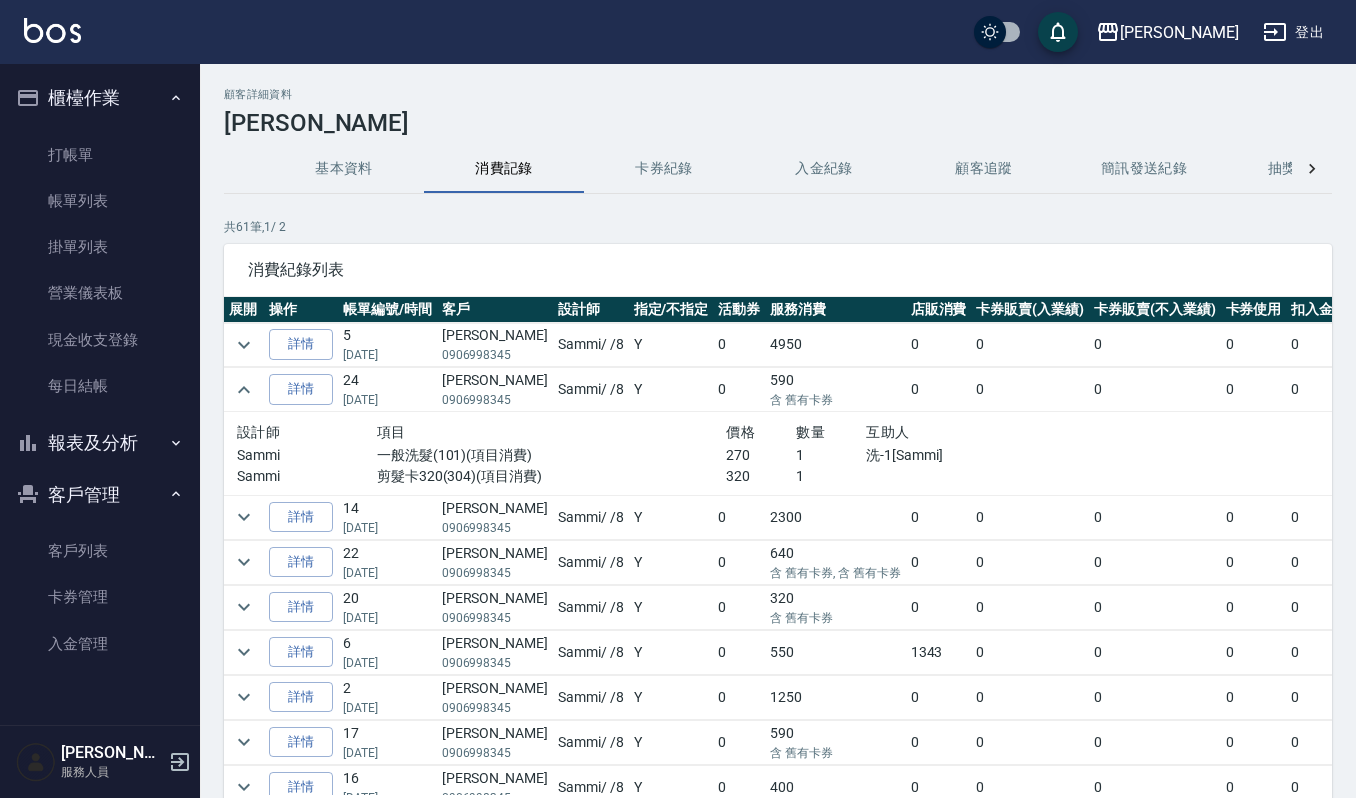 click on "客戶列表" at bounding box center [100, 551] 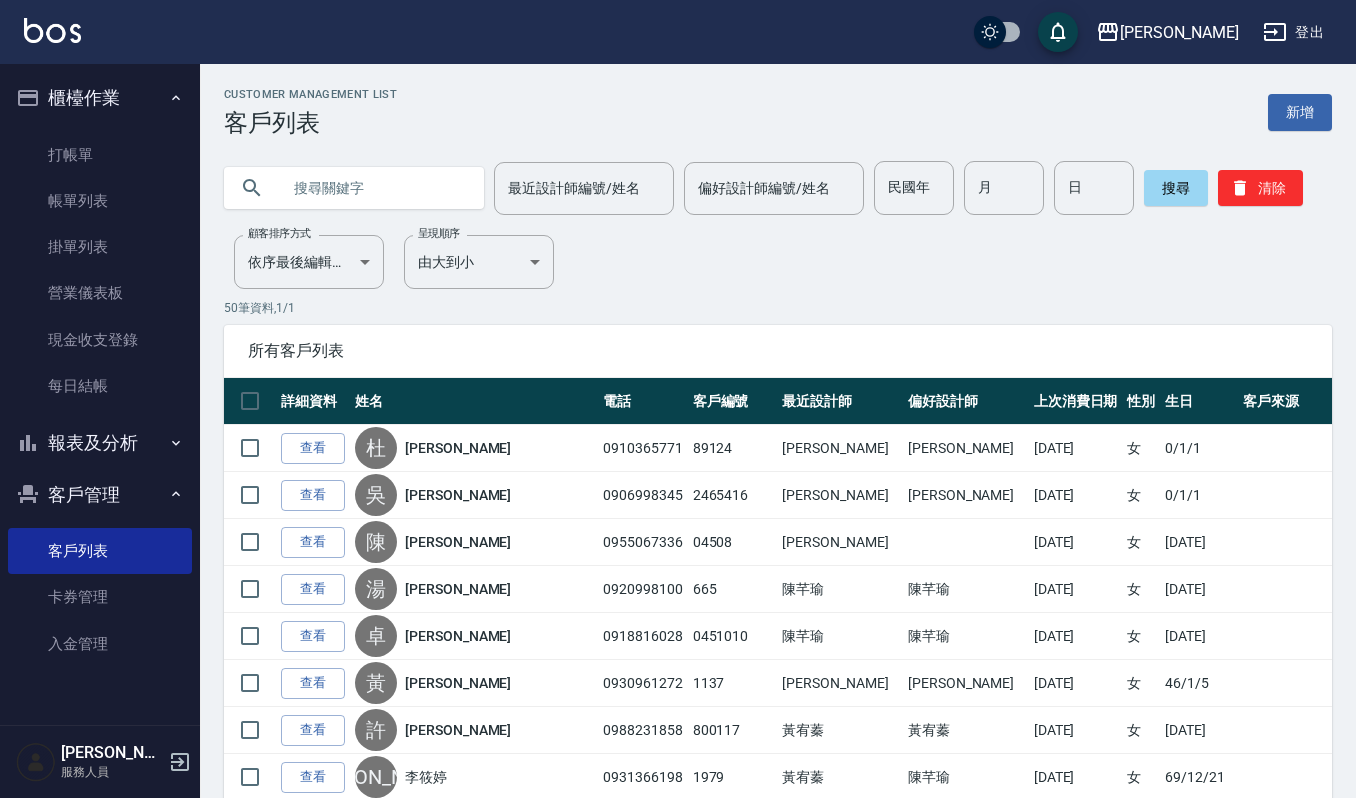 click at bounding box center [374, 188] 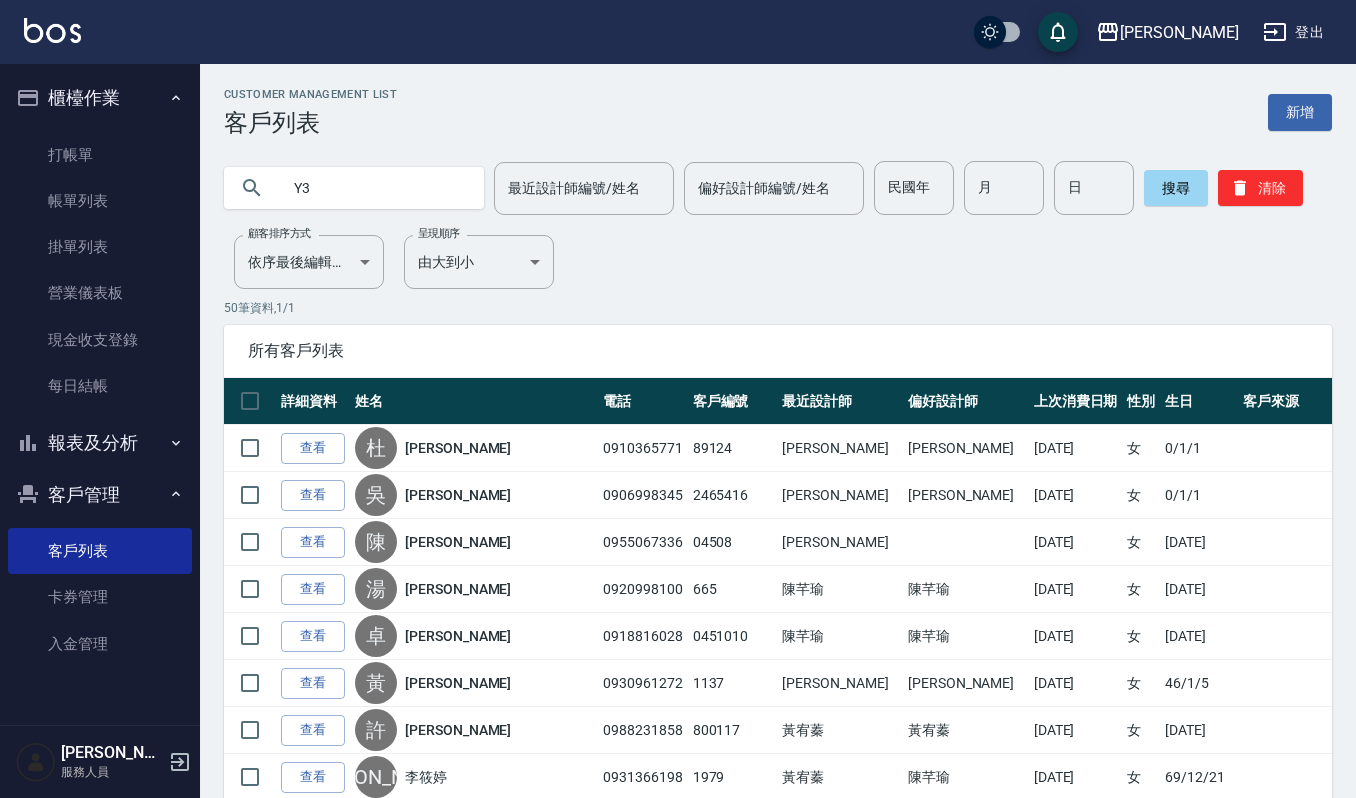 type on "Y" 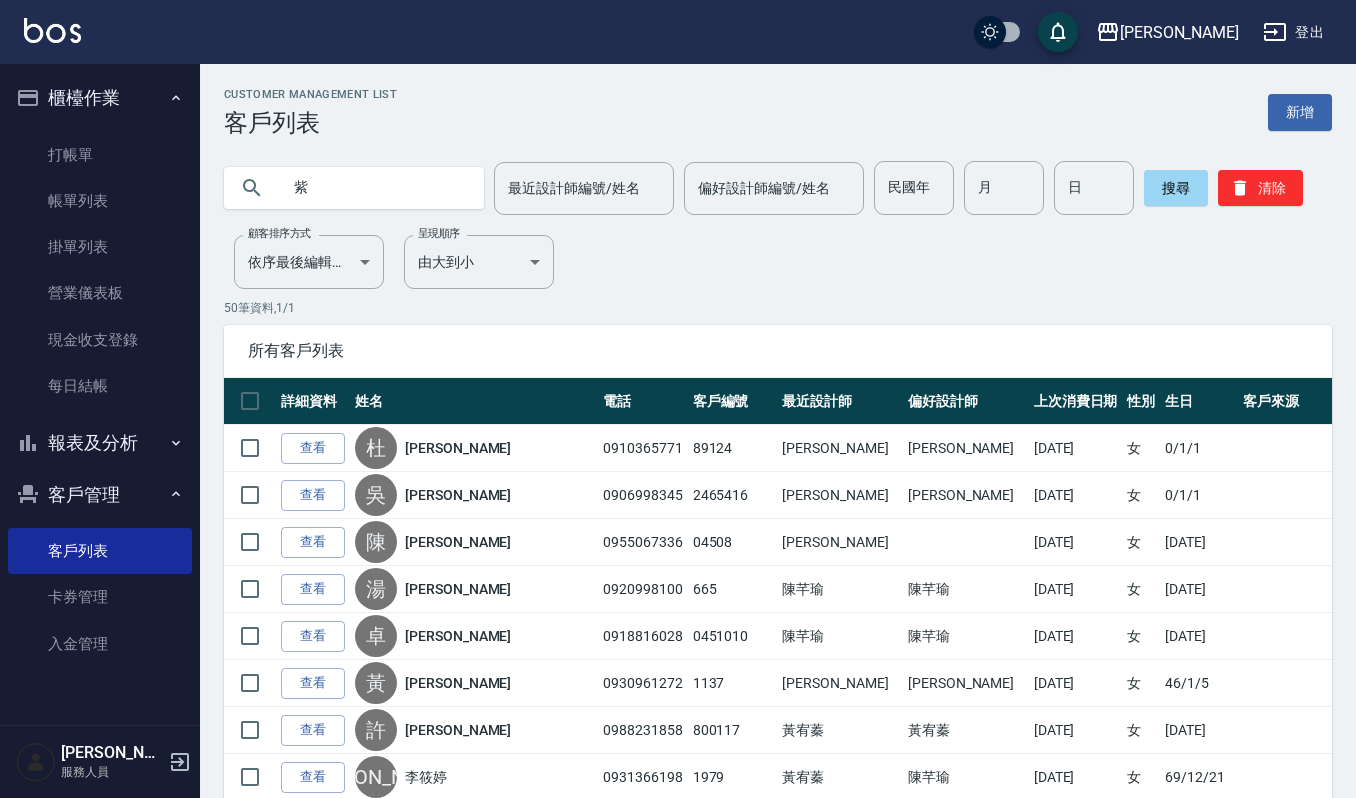type on "紫" 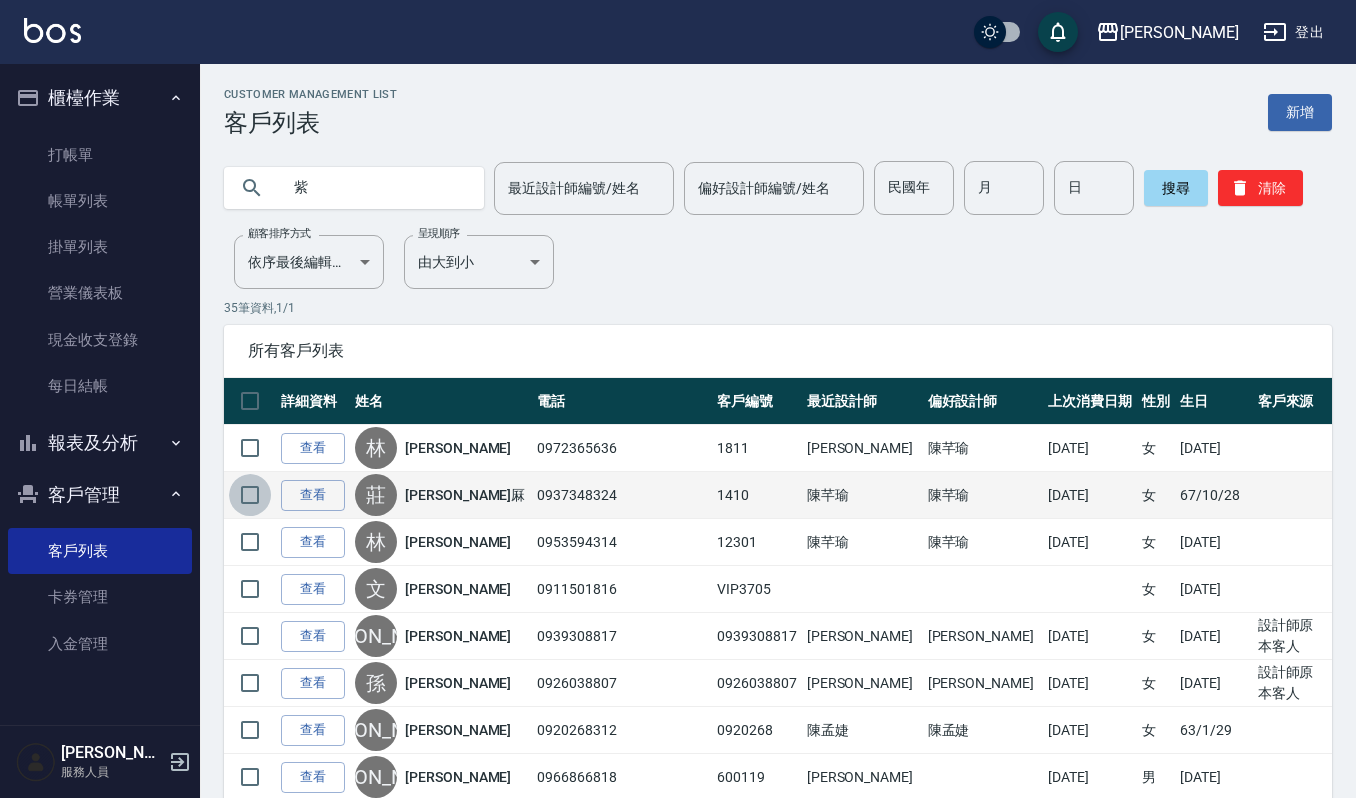 click at bounding box center [250, 495] 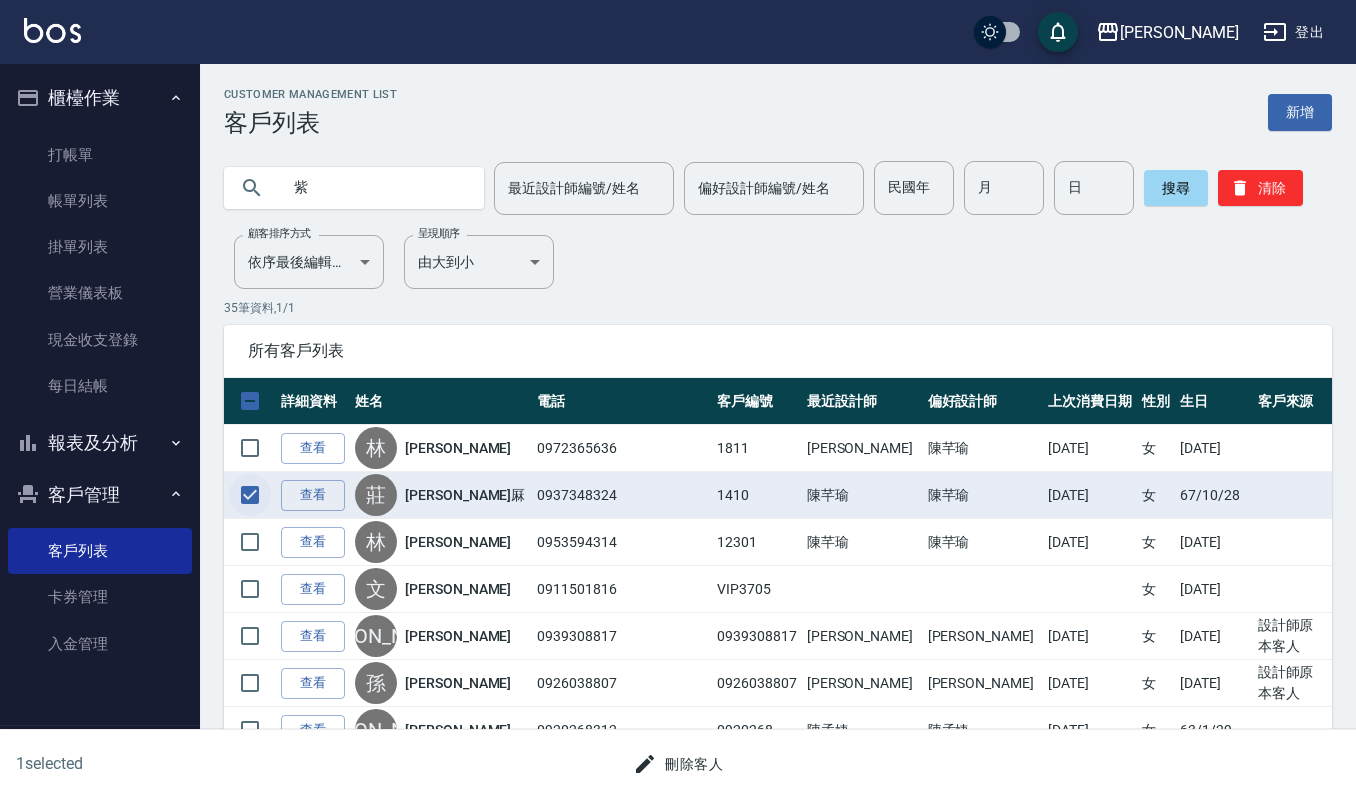 click at bounding box center (250, 495) 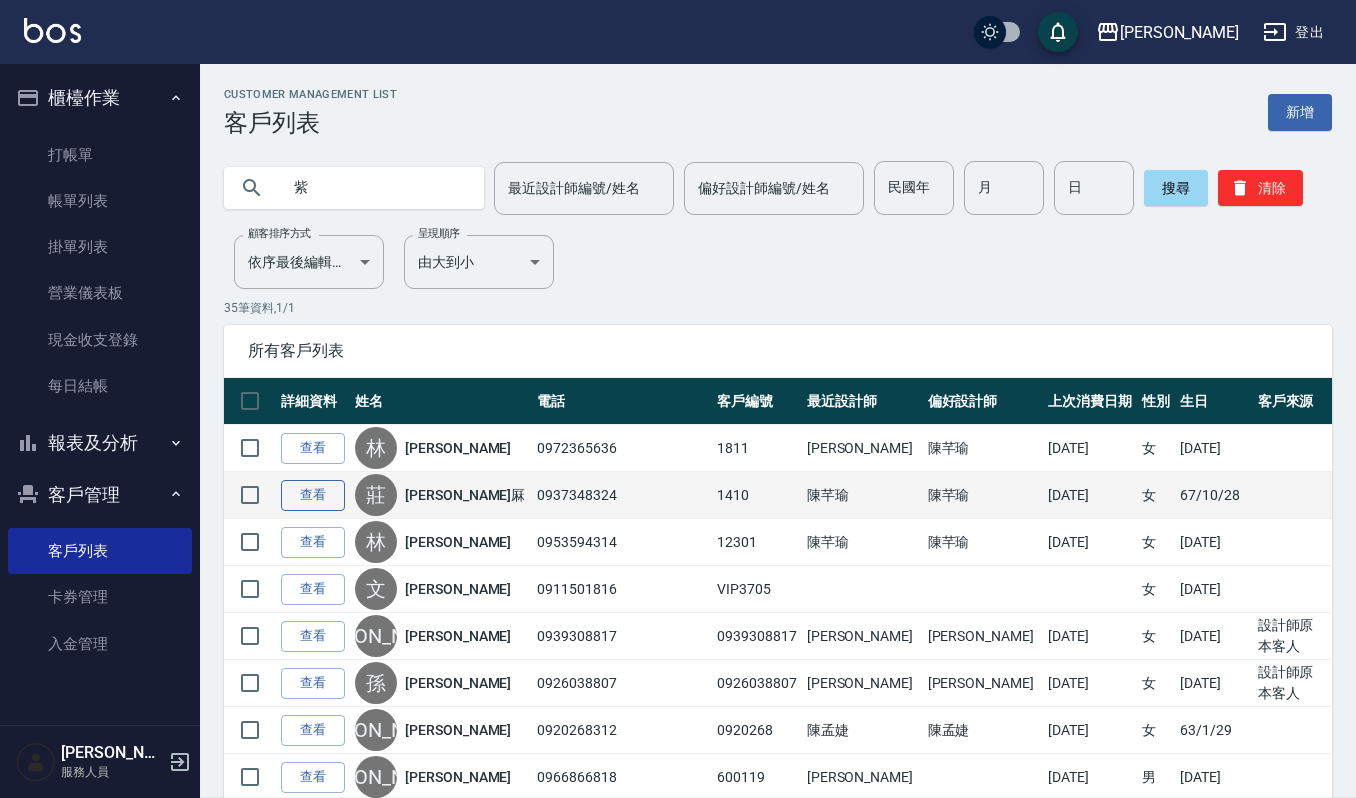 click on "查看" at bounding box center (313, 495) 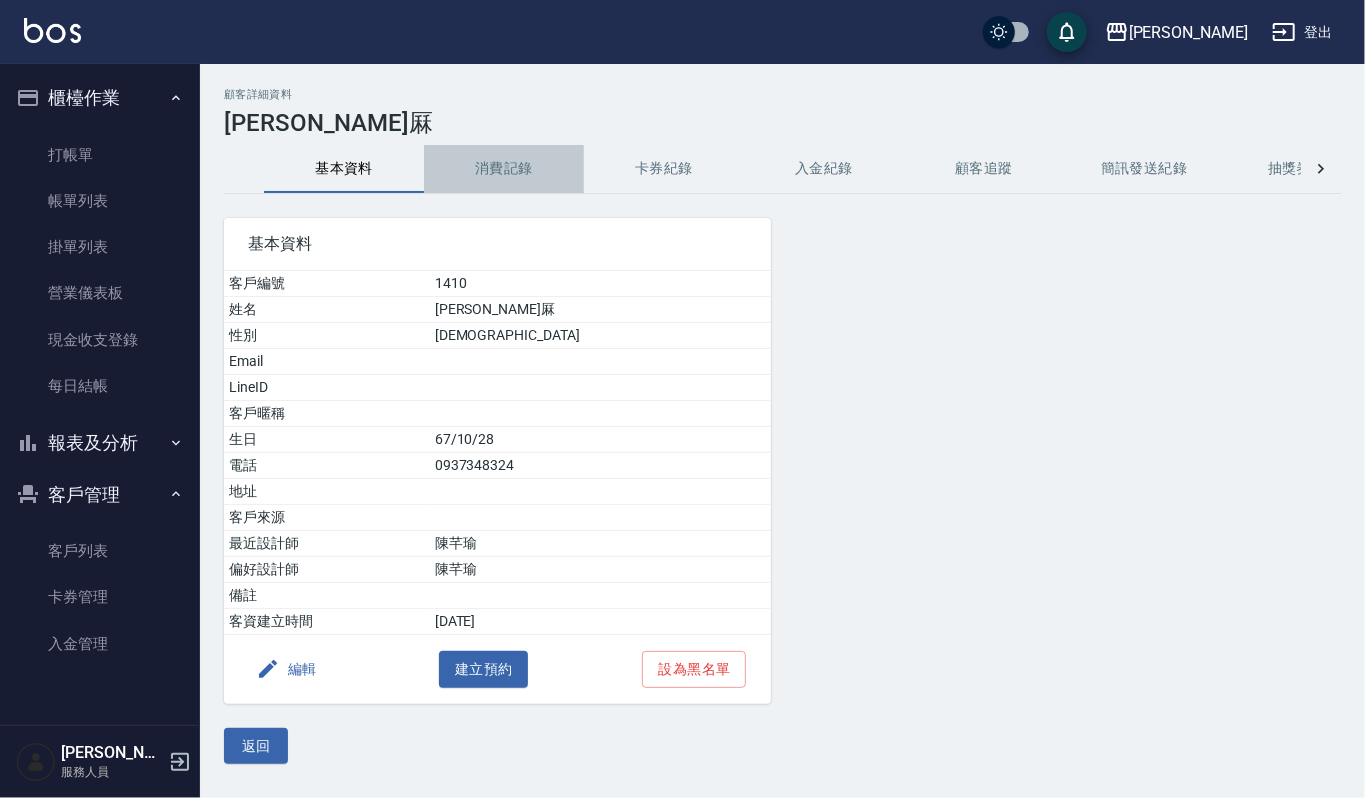 click on "消費記錄" at bounding box center (504, 169) 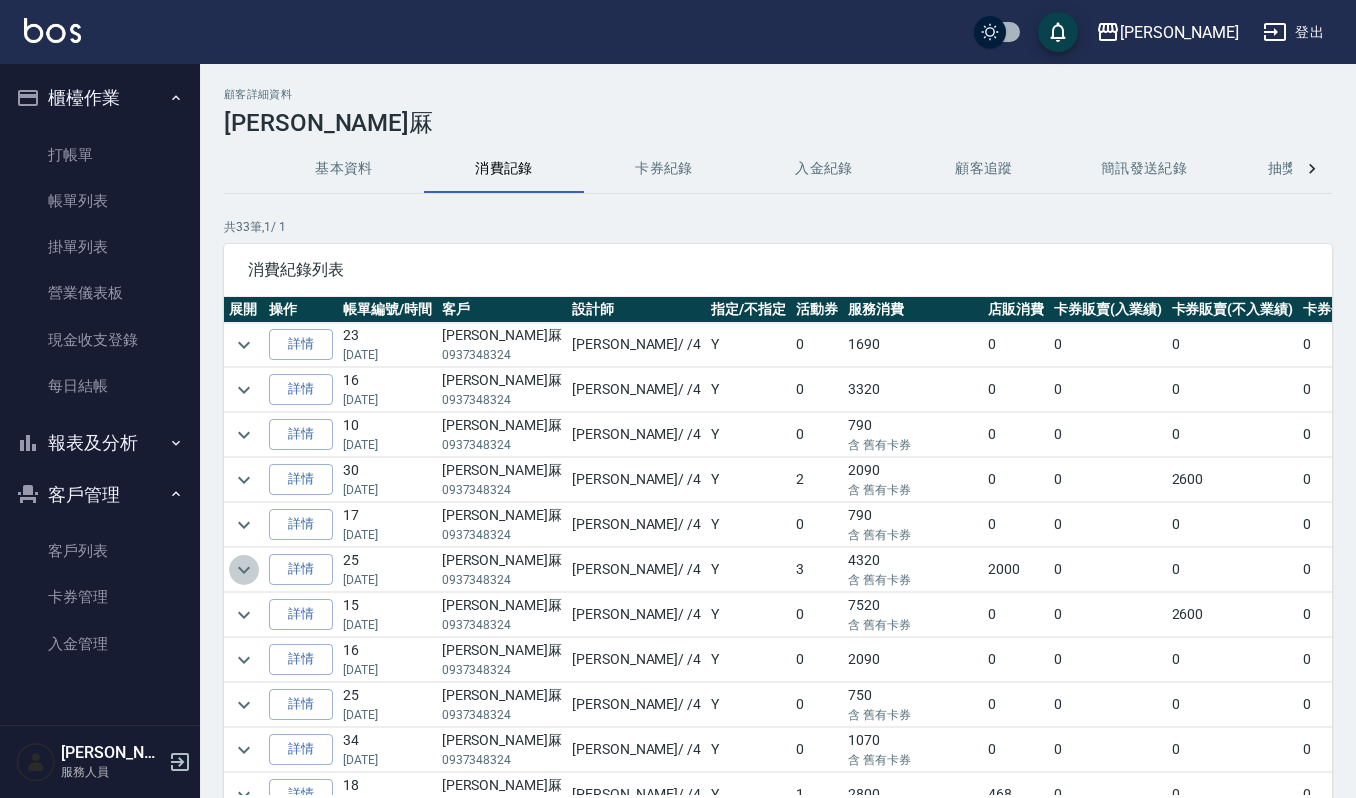 click 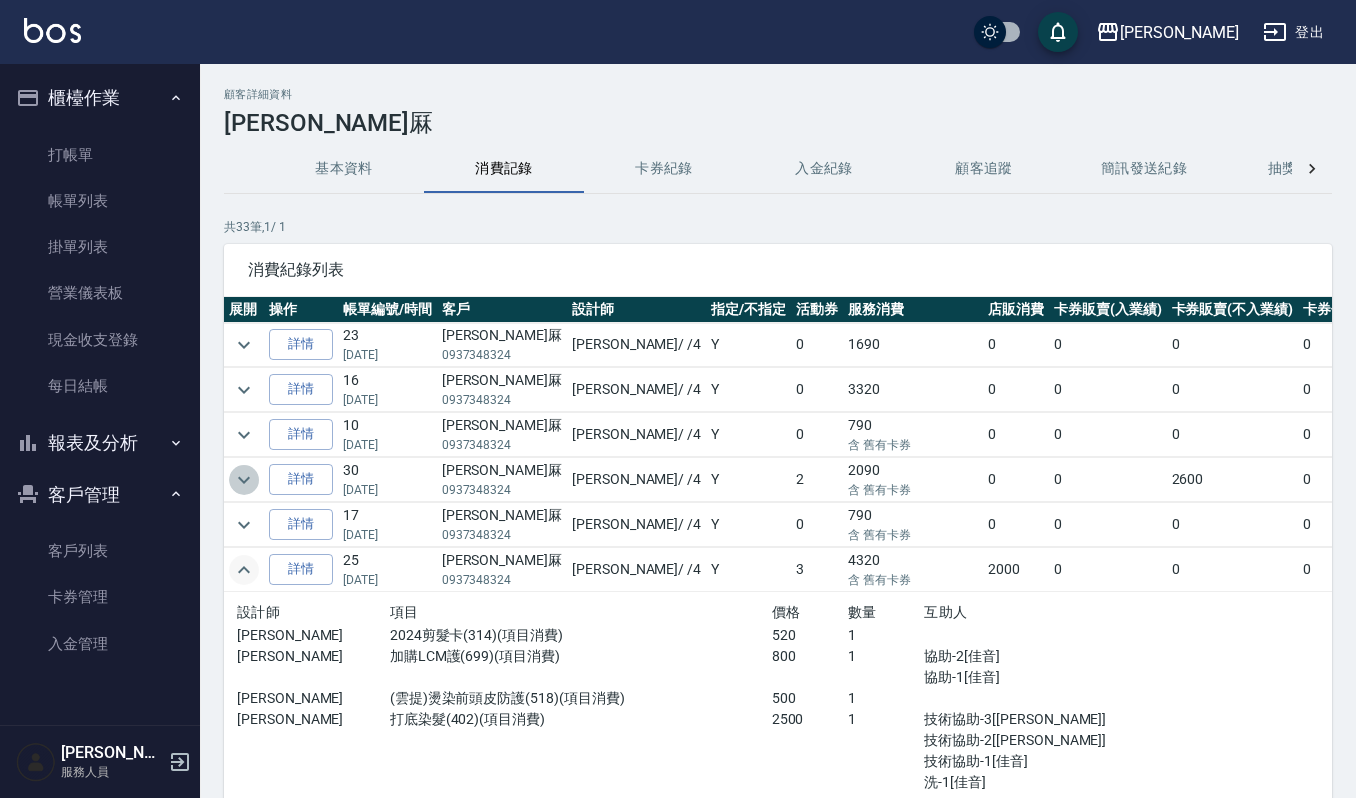 click at bounding box center [244, 480] 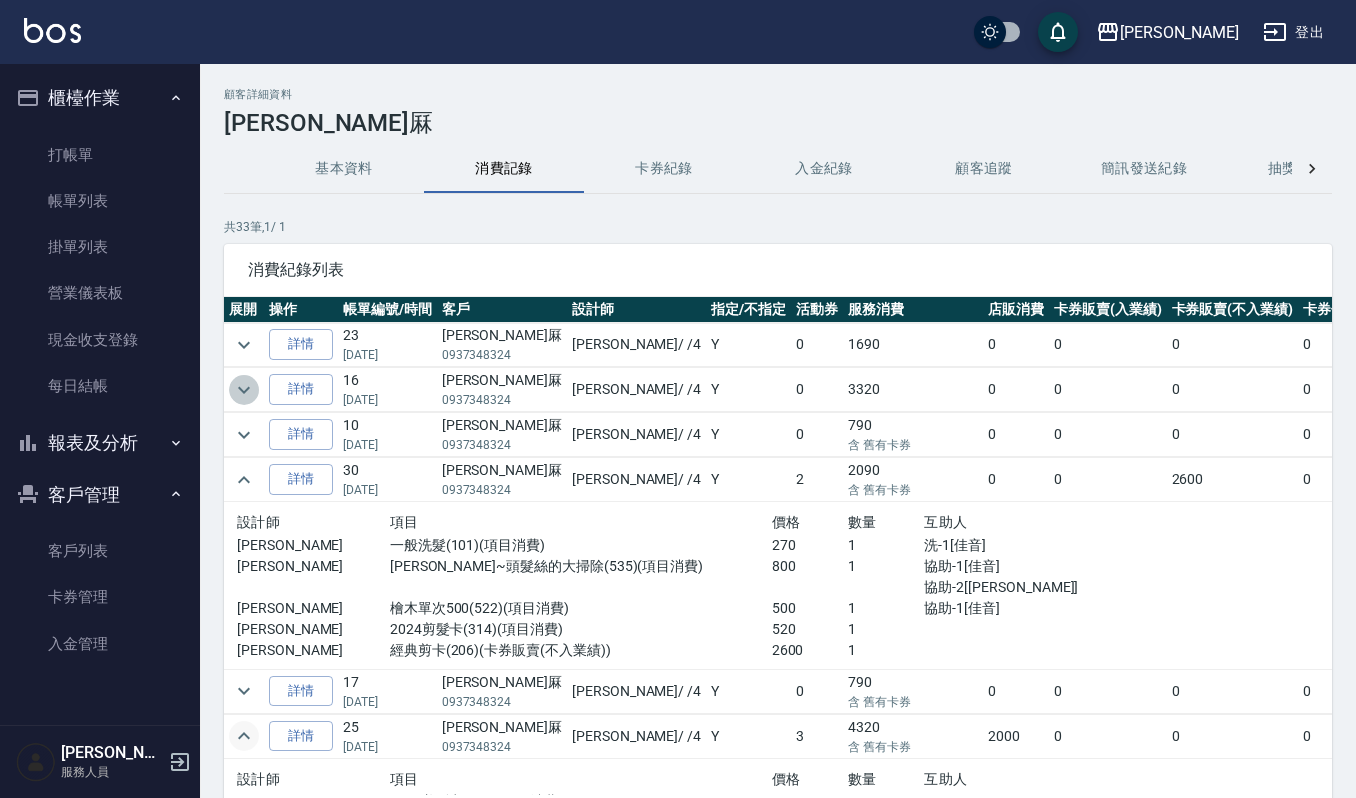 click 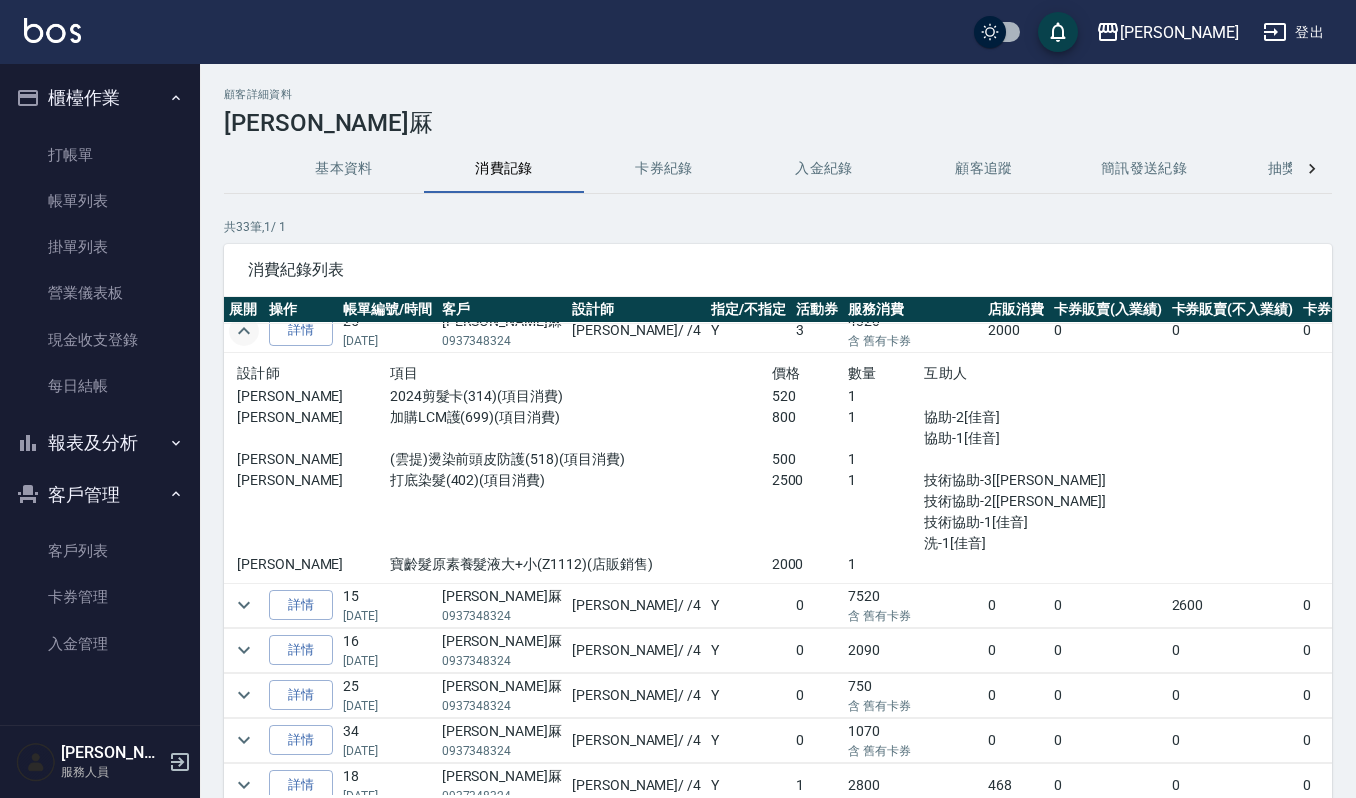 scroll, scrollTop: 800, scrollLeft: 0, axis: vertical 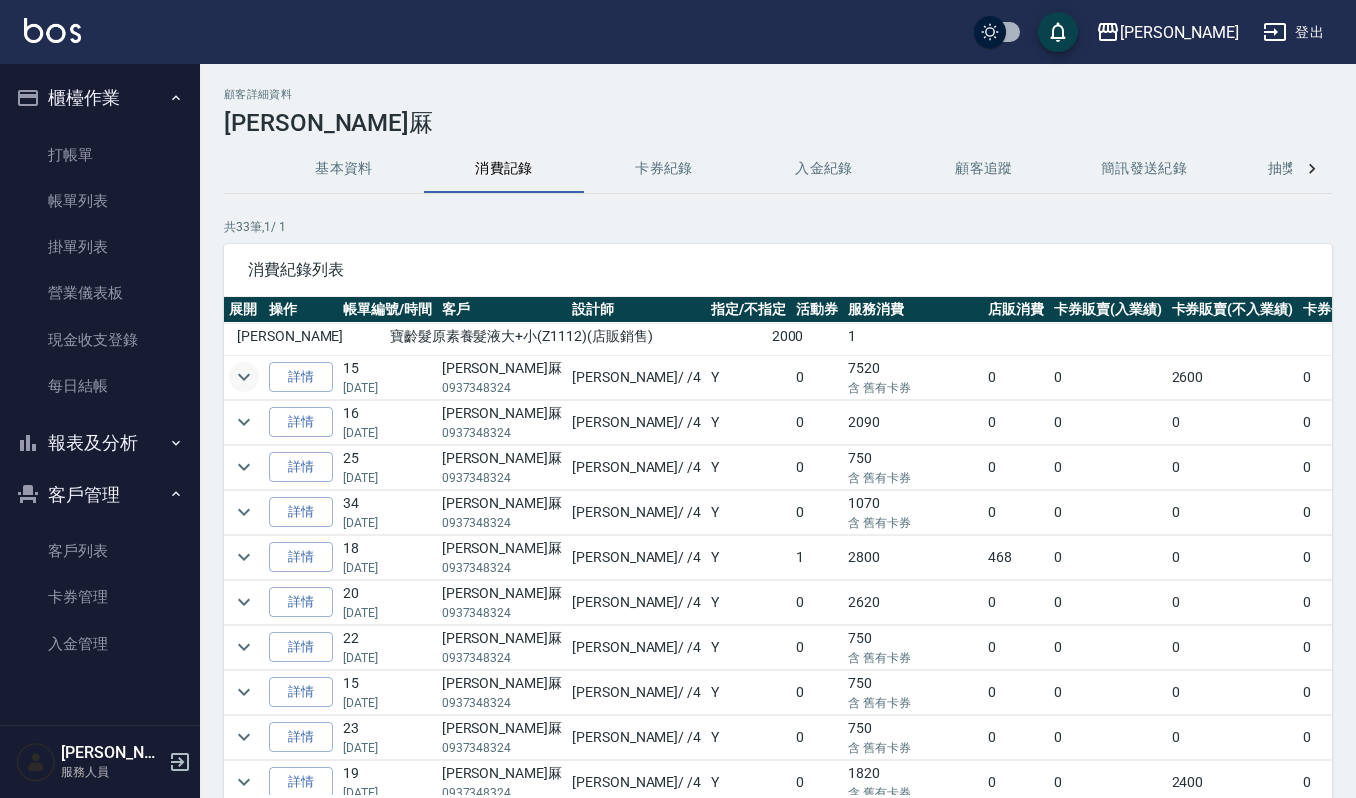 click 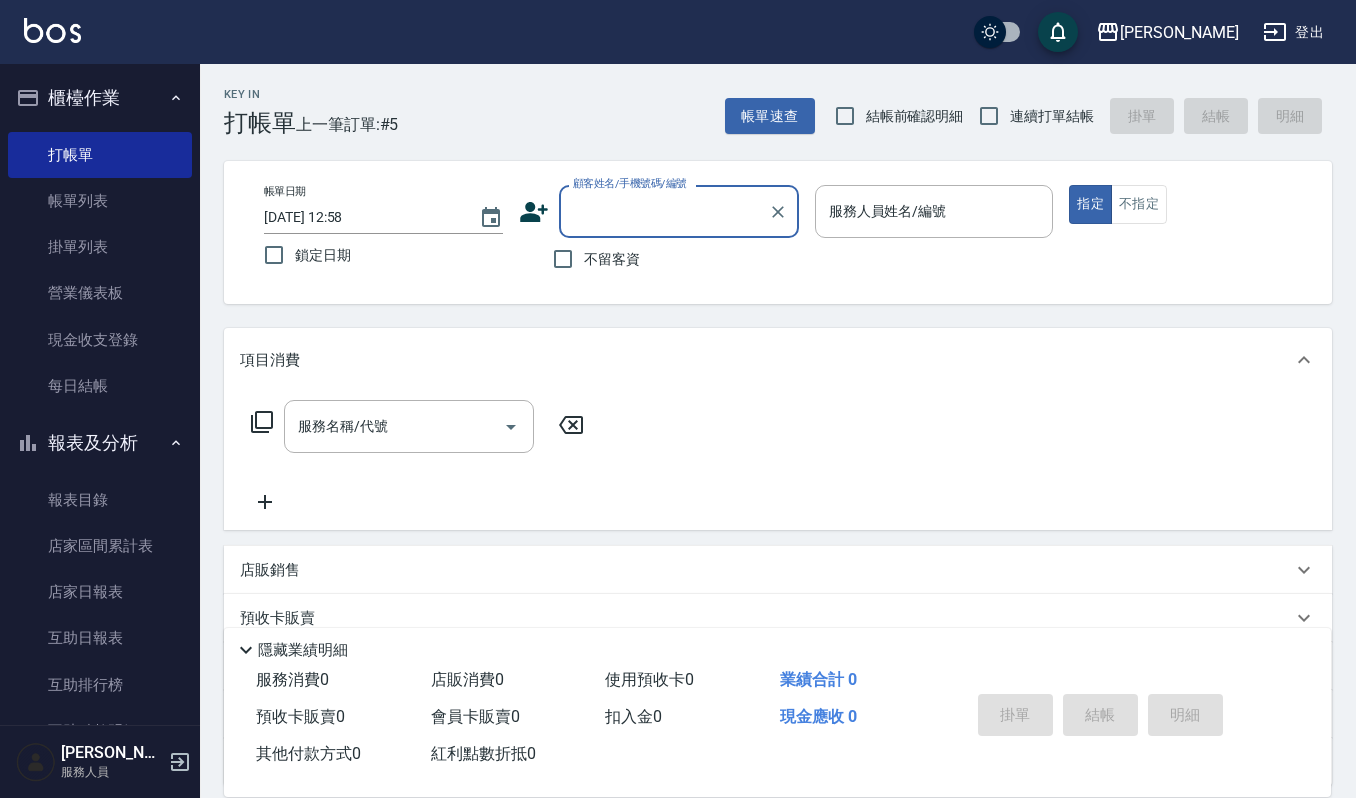 scroll, scrollTop: 0, scrollLeft: 0, axis: both 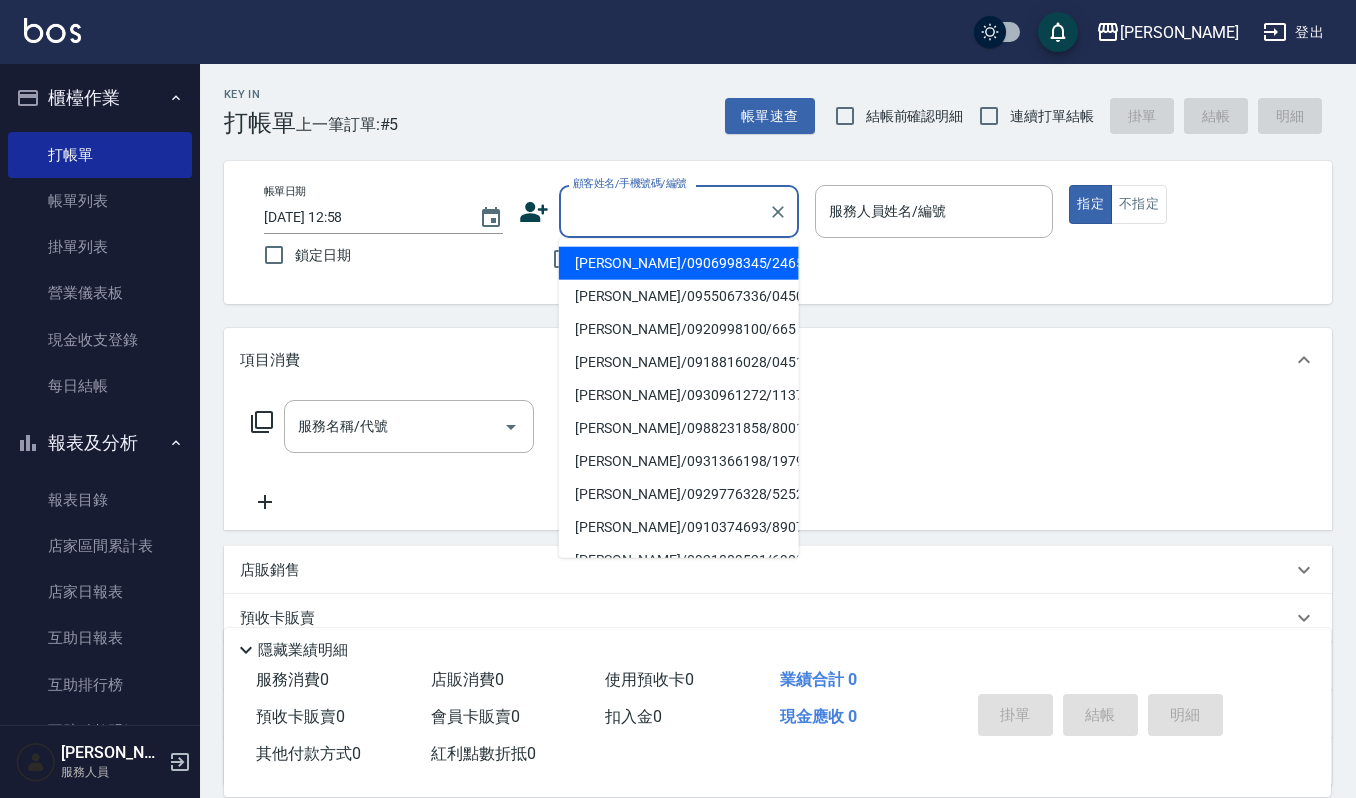 click on "顧客姓名/手機號碼/編號" at bounding box center [664, 211] 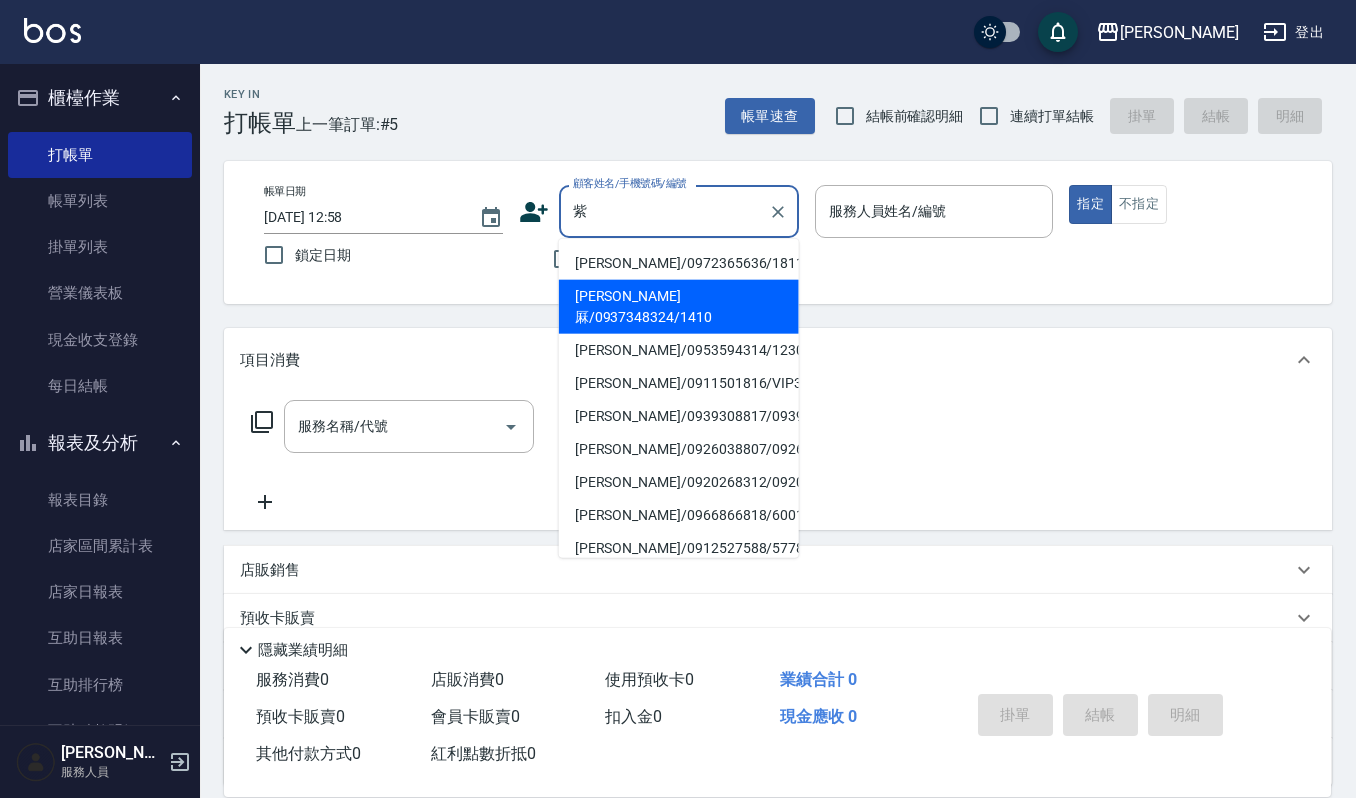 drag, startPoint x: 636, startPoint y: 301, endPoint x: 646, endPoint y: 289, distance: 15.6205 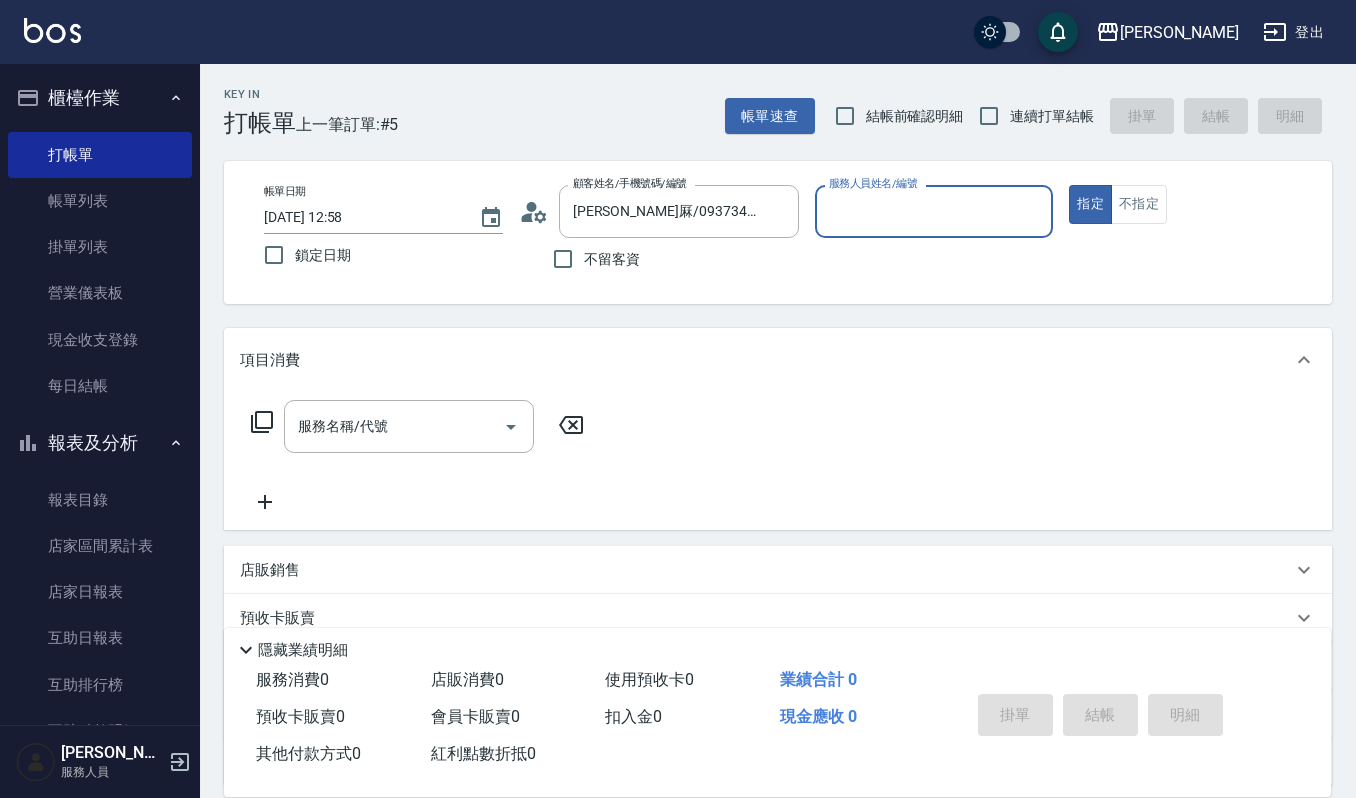 type on "[PERSON_NAME]-4" 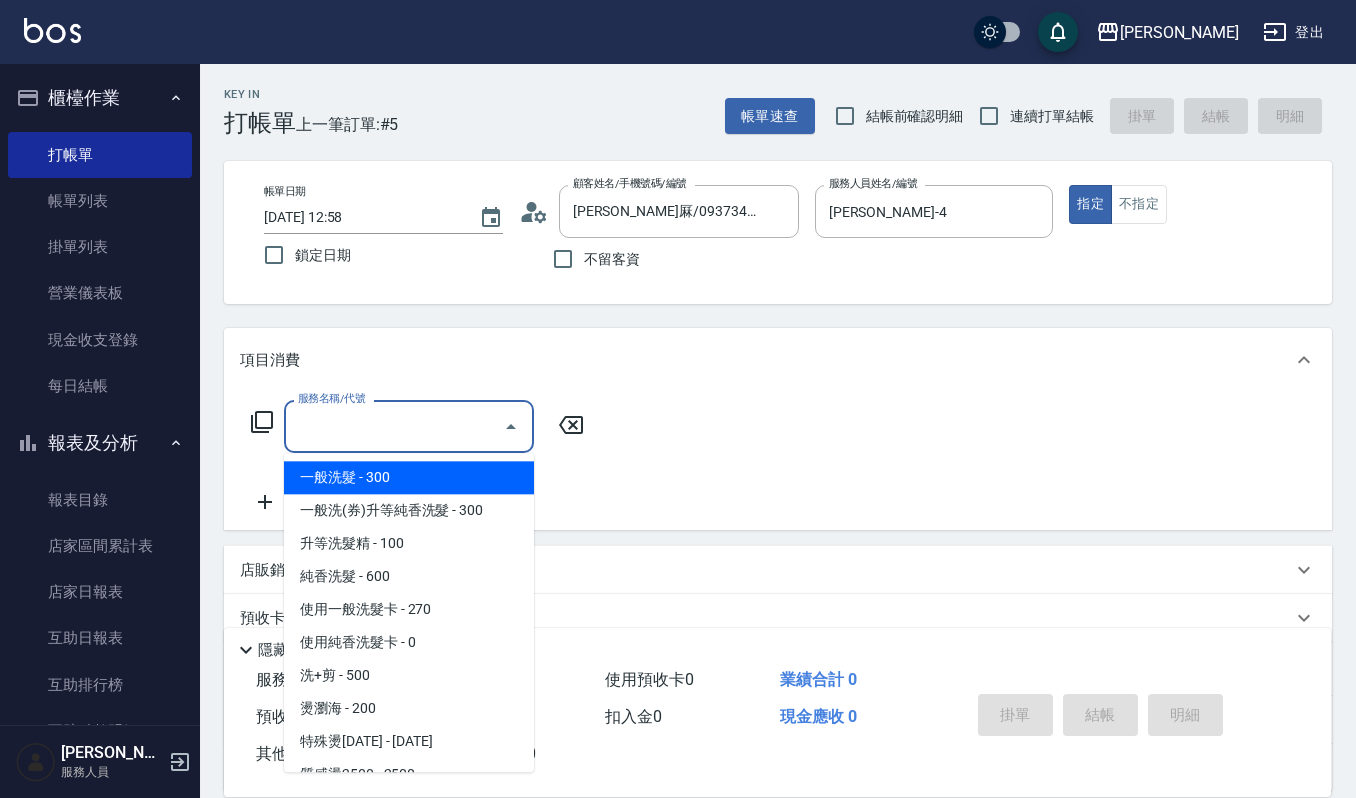 click on "服務名稱/代號" at bounding box center [394, 426] 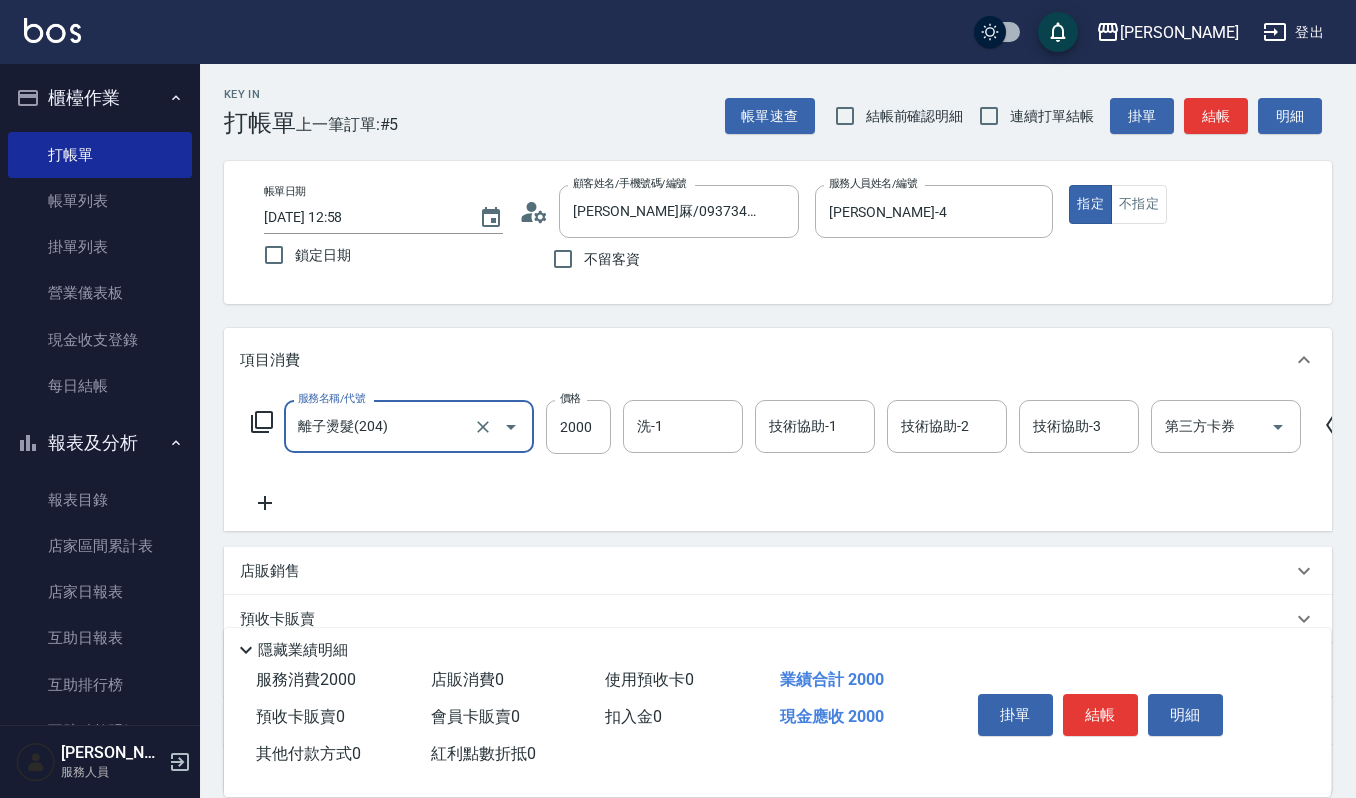 type on "離子燙髮(204)" 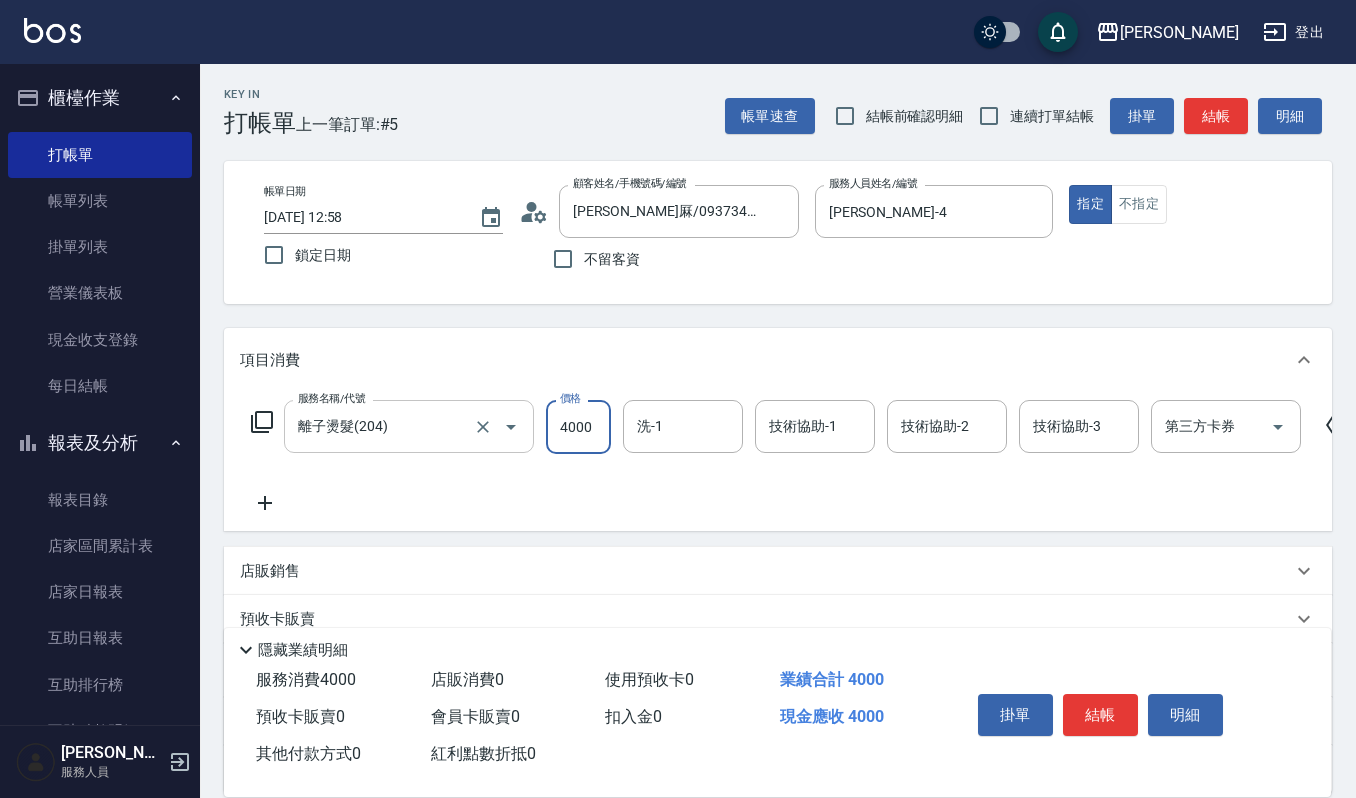 type on "4000" 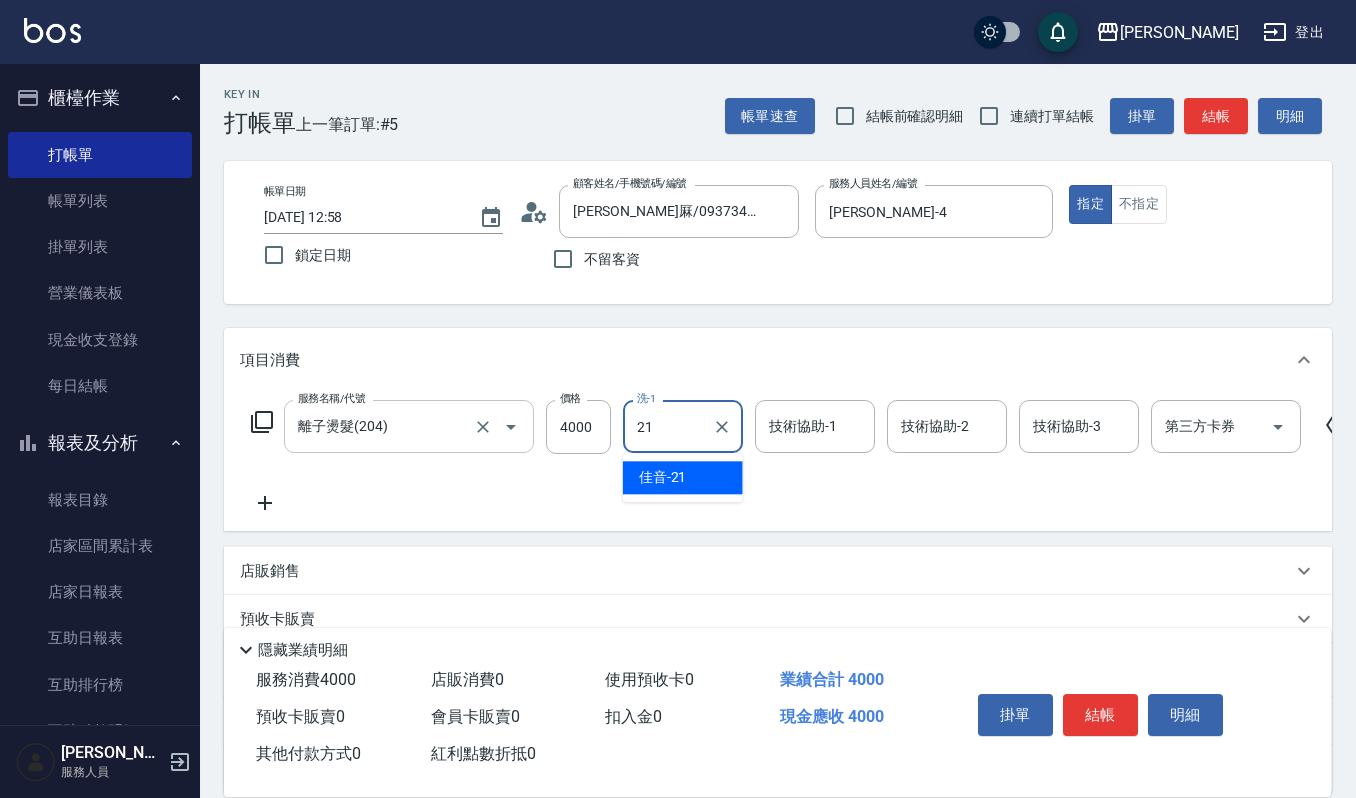 type on "佳音-21" 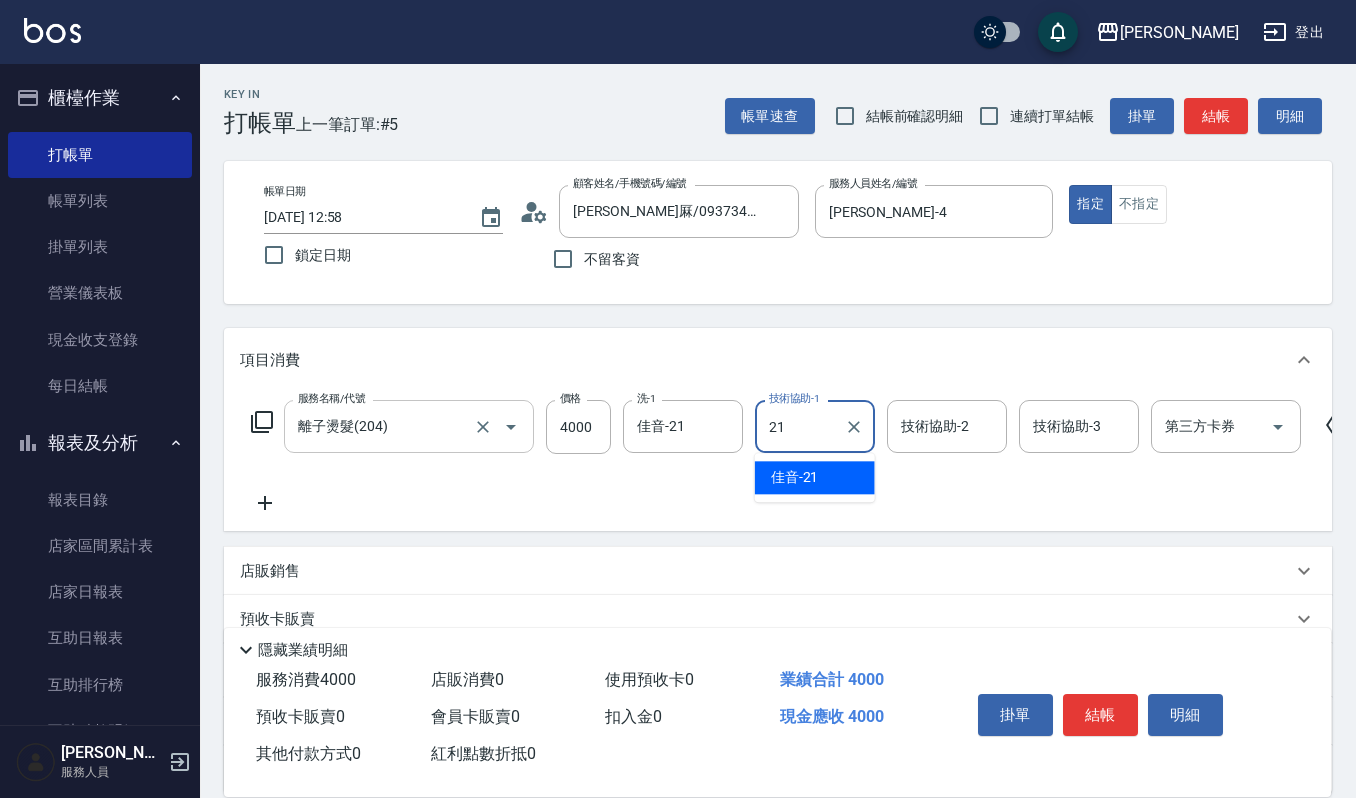 type on "佳音-21" 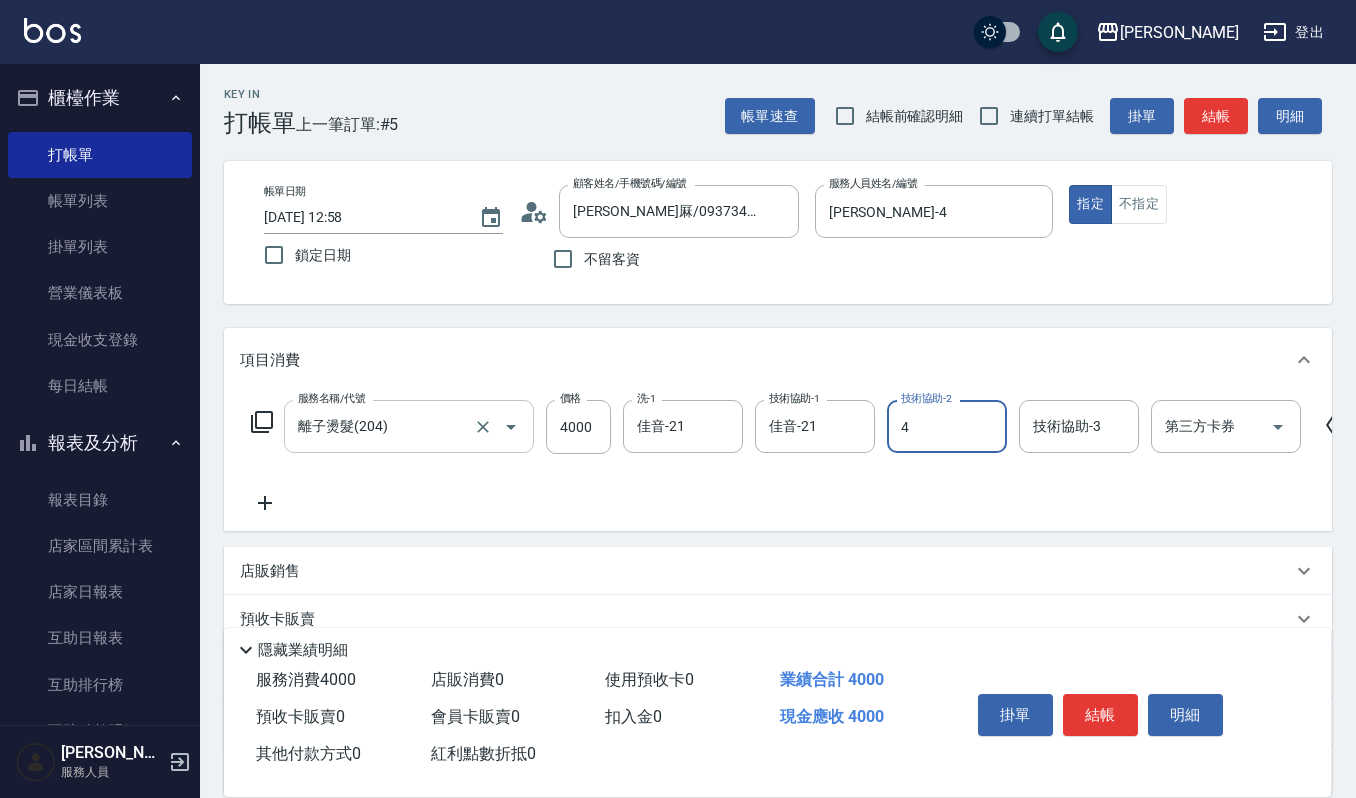 type on "吉兒-4" 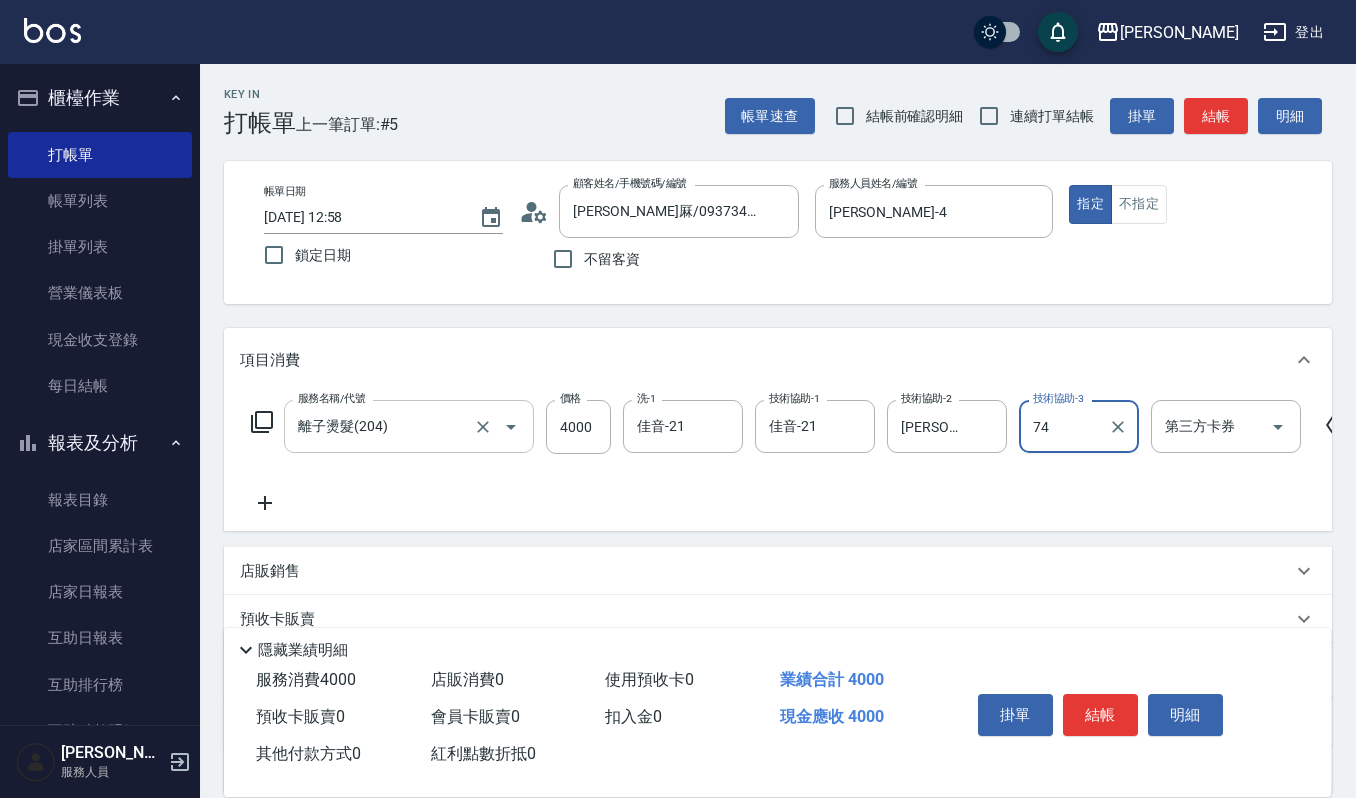 type on "7" 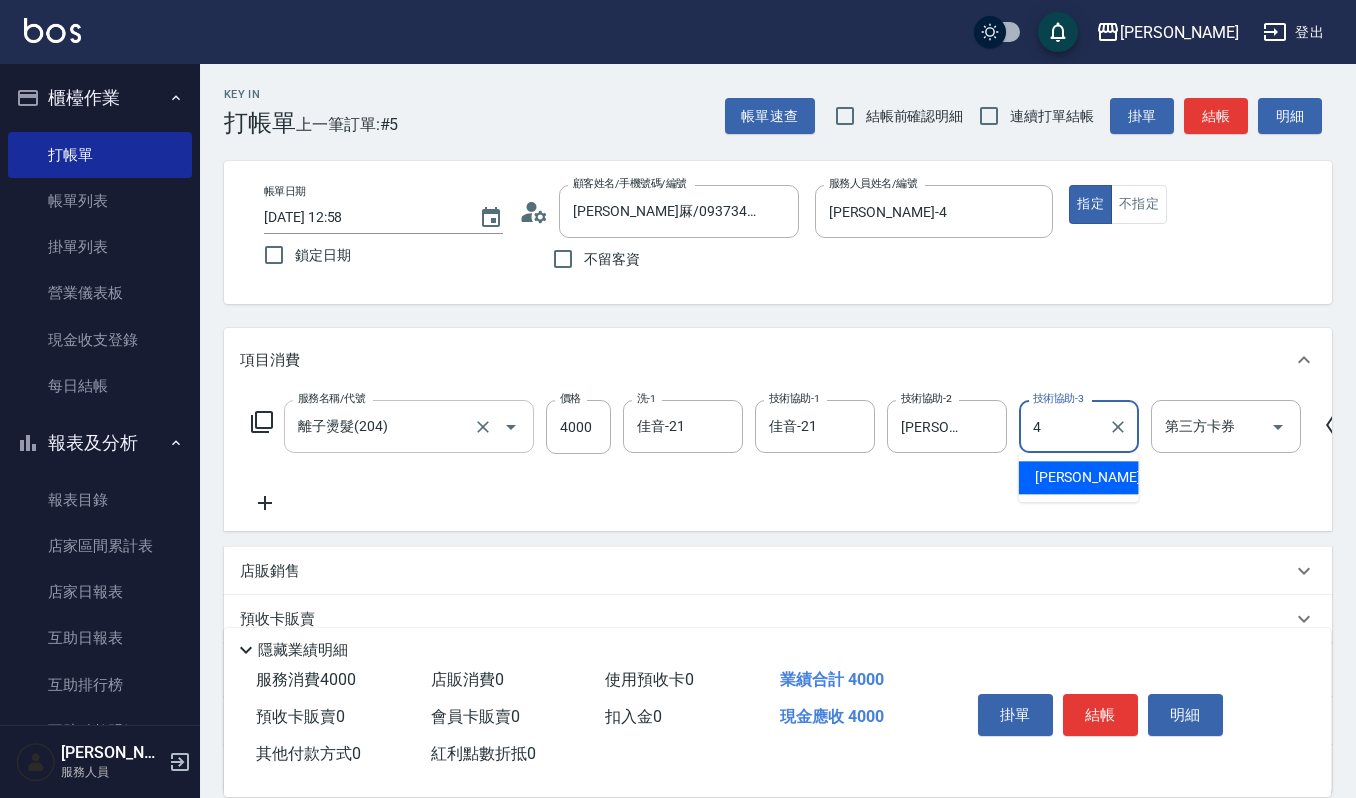type on "吉兒-4" 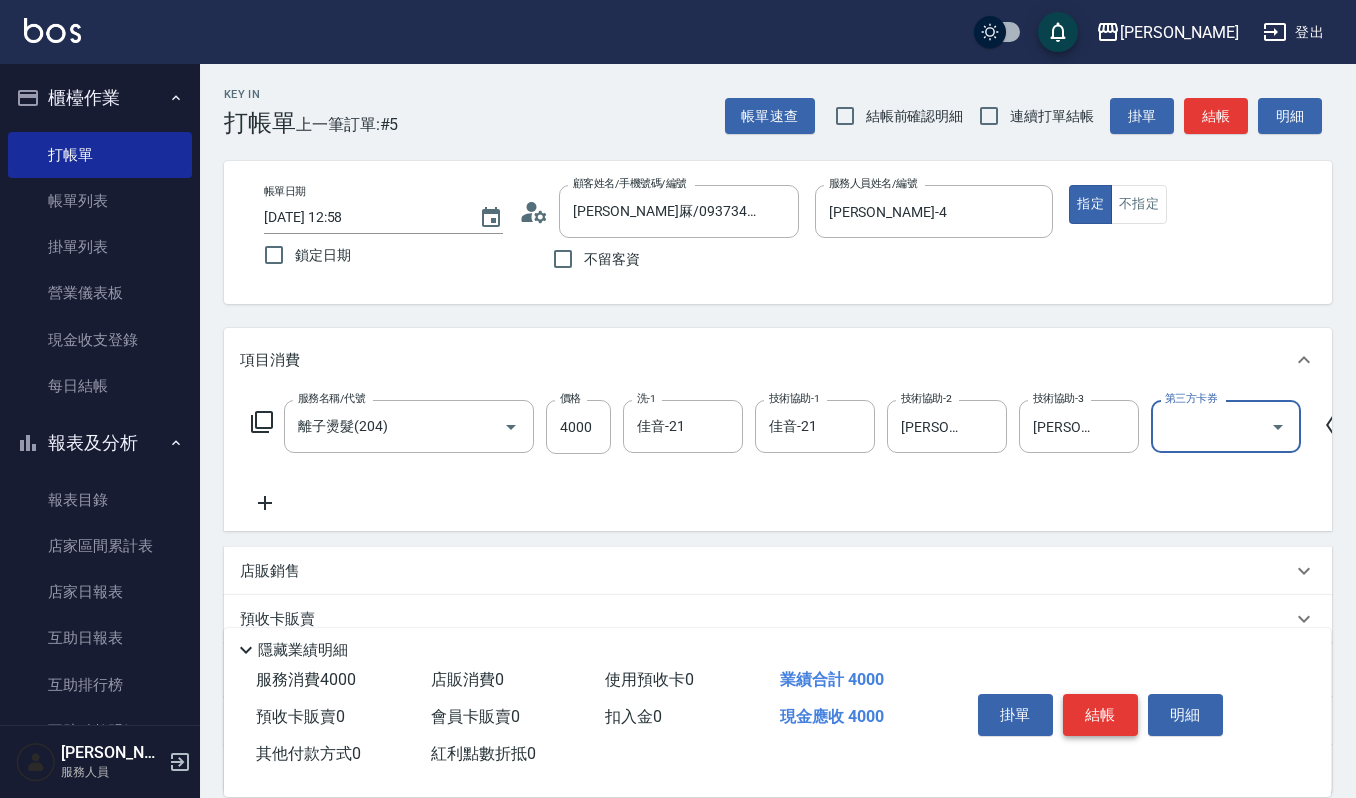 click on "結帳" at bounding box center [1100, 715] 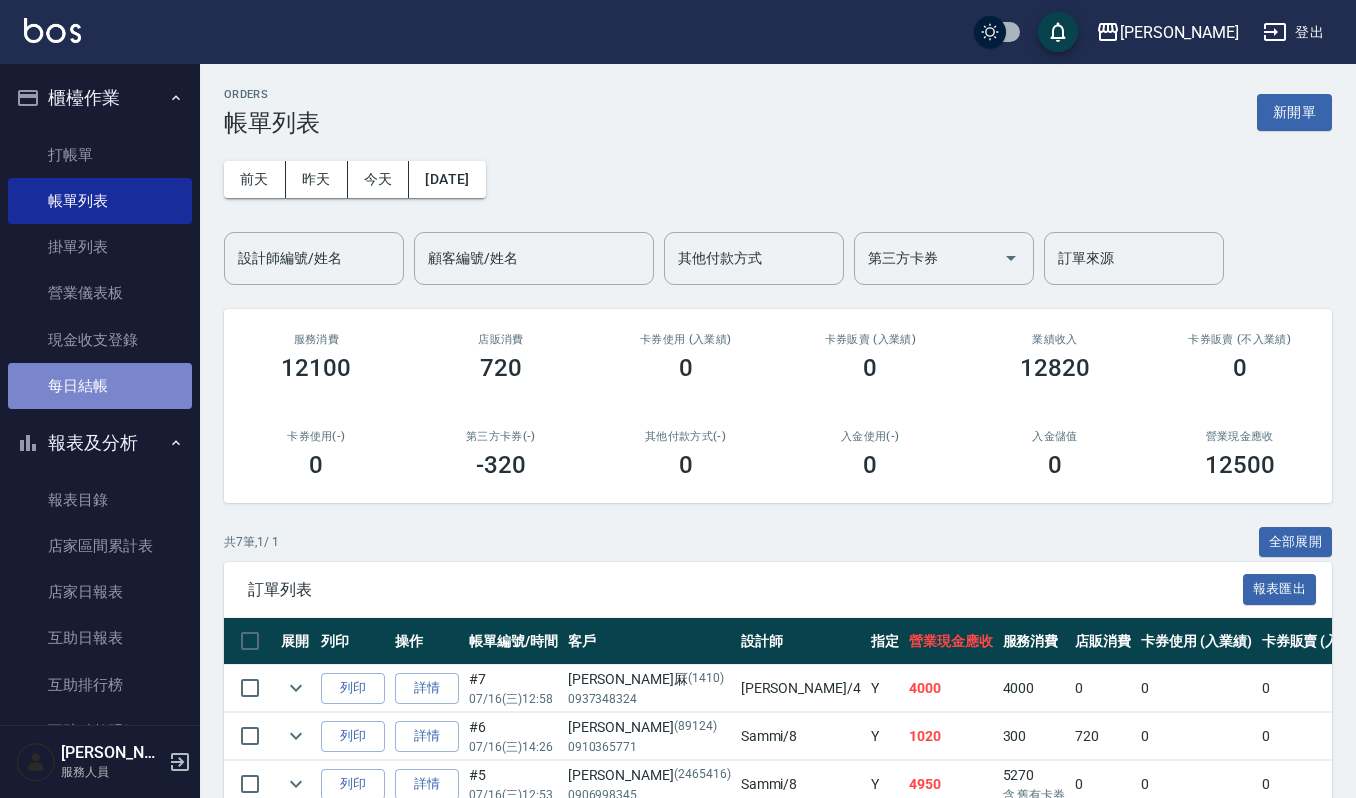 click on "每日結帳" at bounding box center (100, 386) 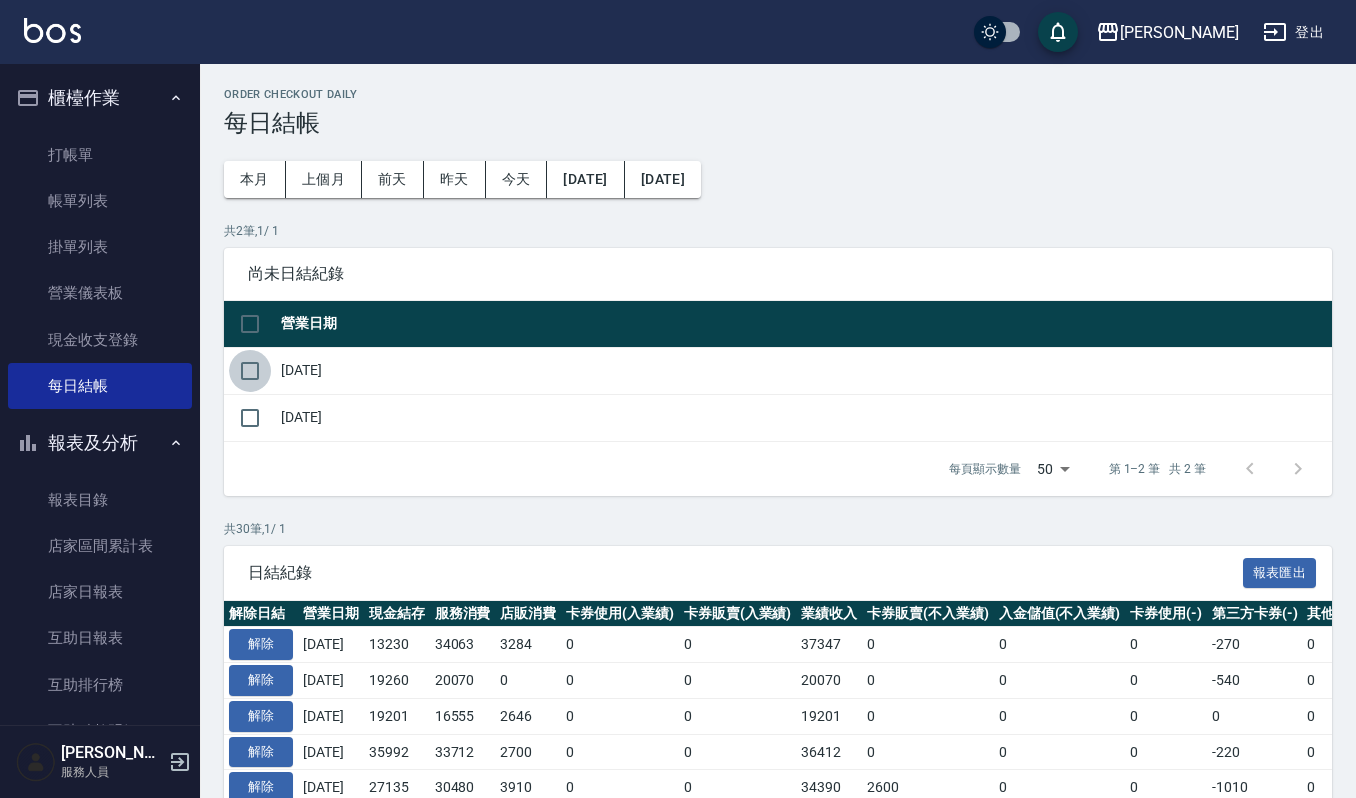 click at bounding box center [250, 371] 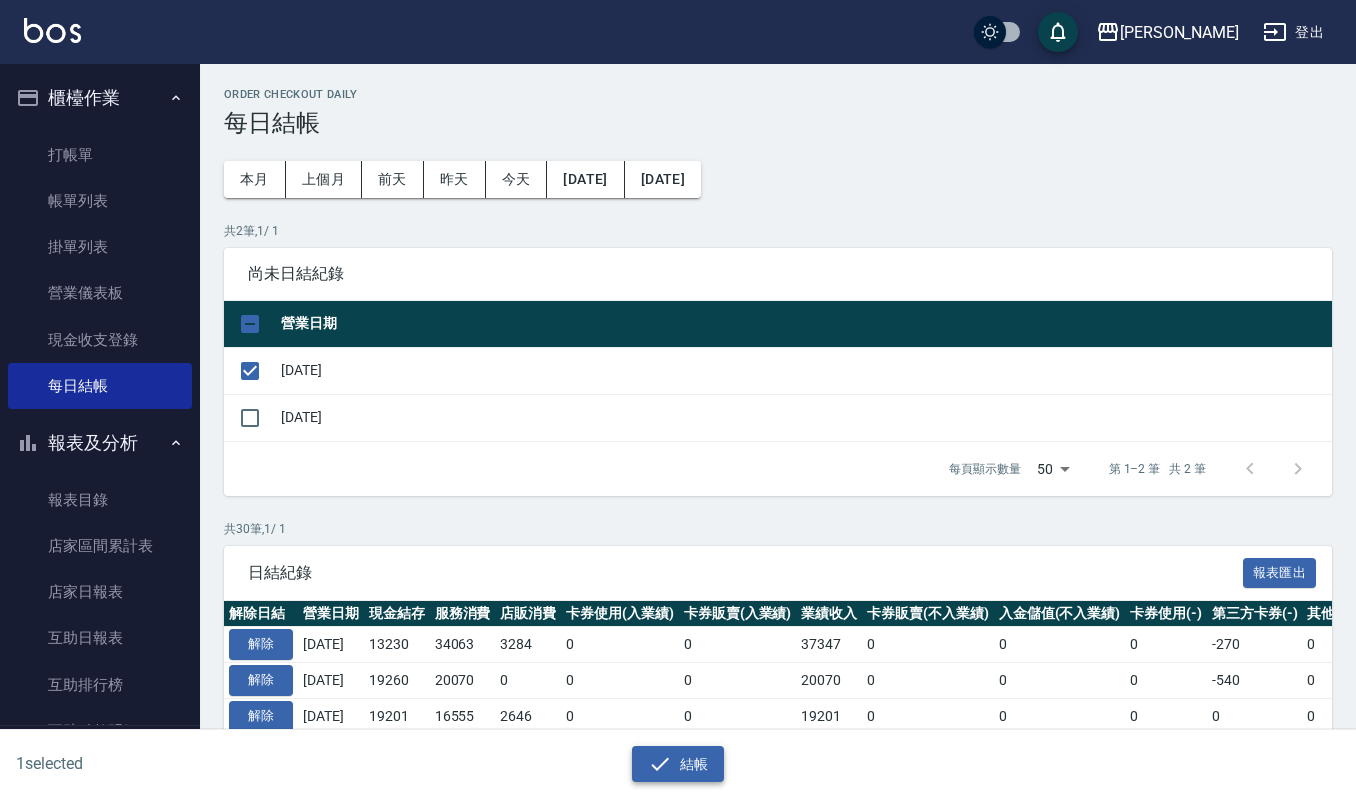 click on "結帳" at bounding box center [678, 764] 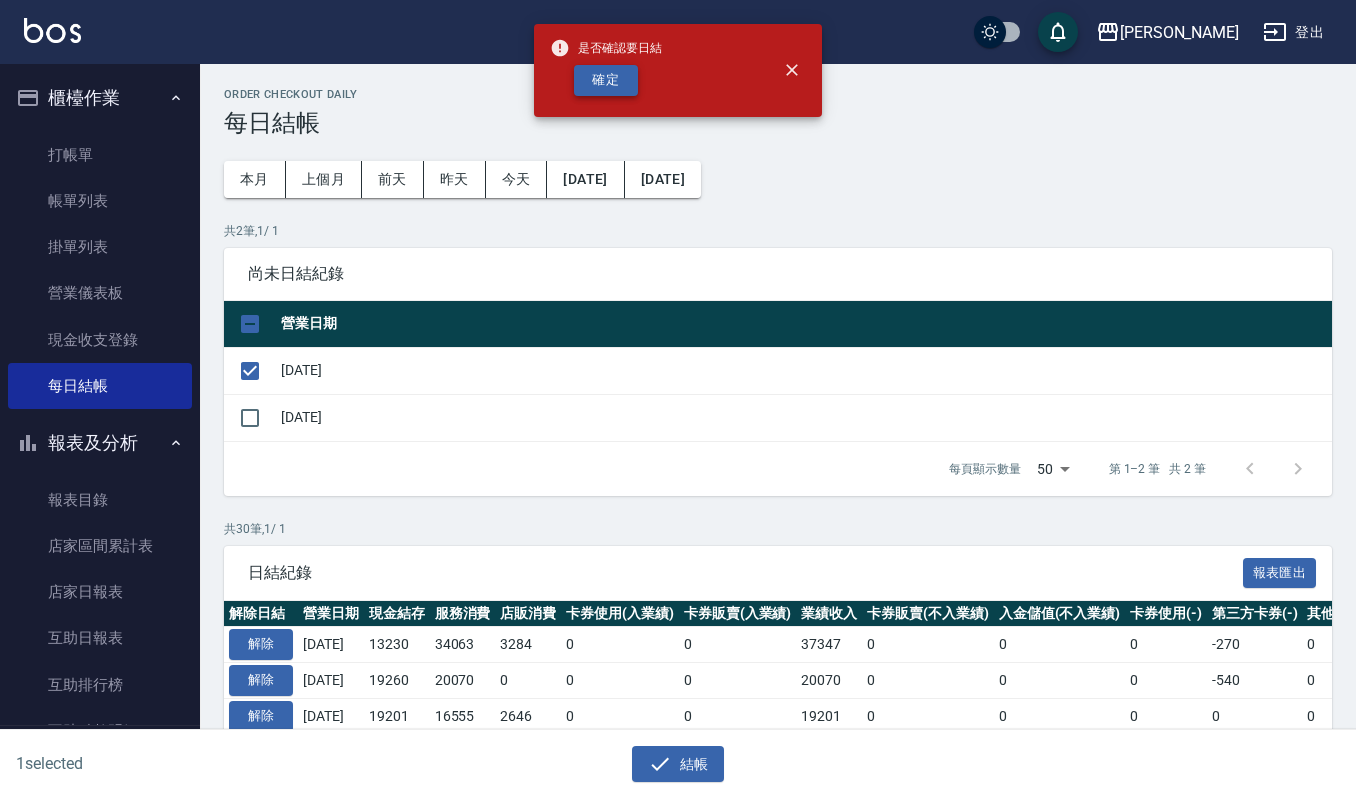 click on "確定" at bounding box center [606, 80] 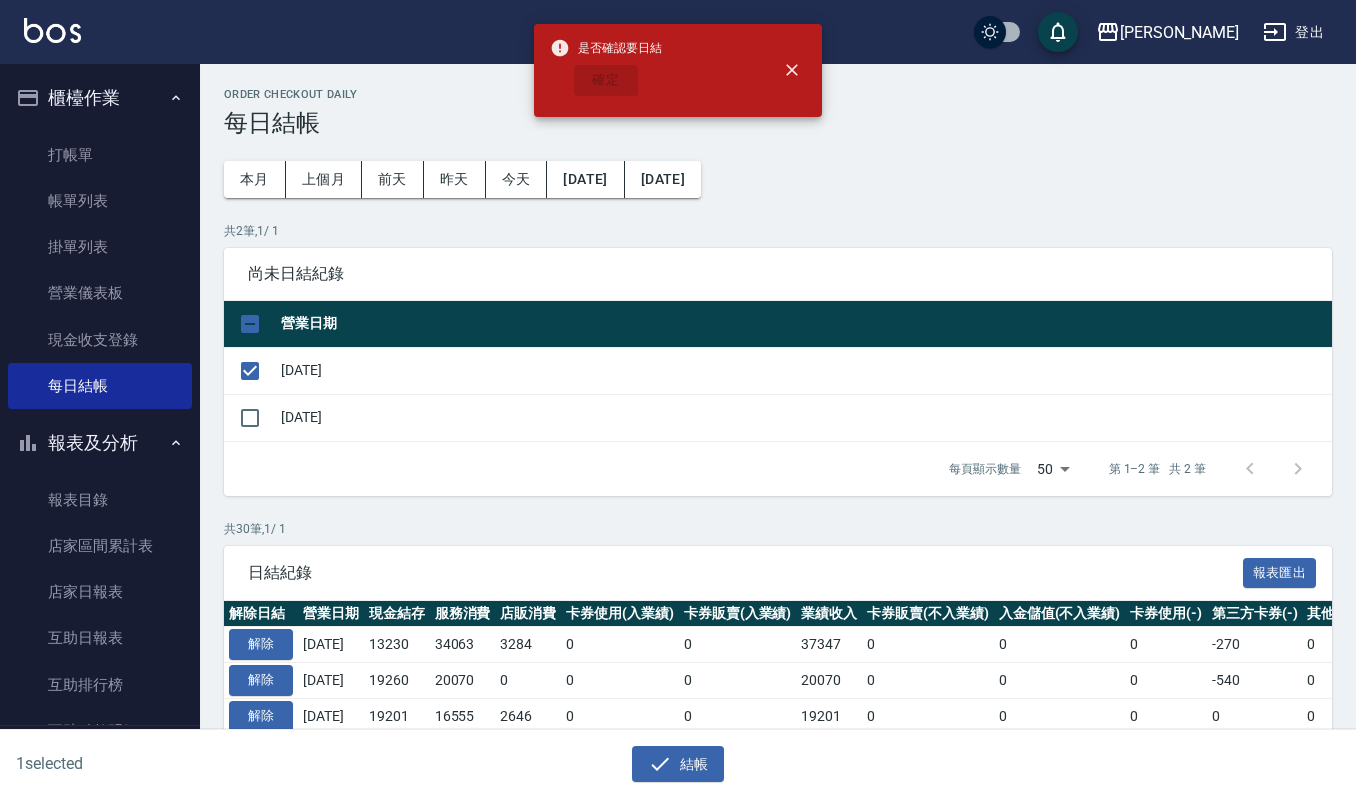 checkbox on "false" 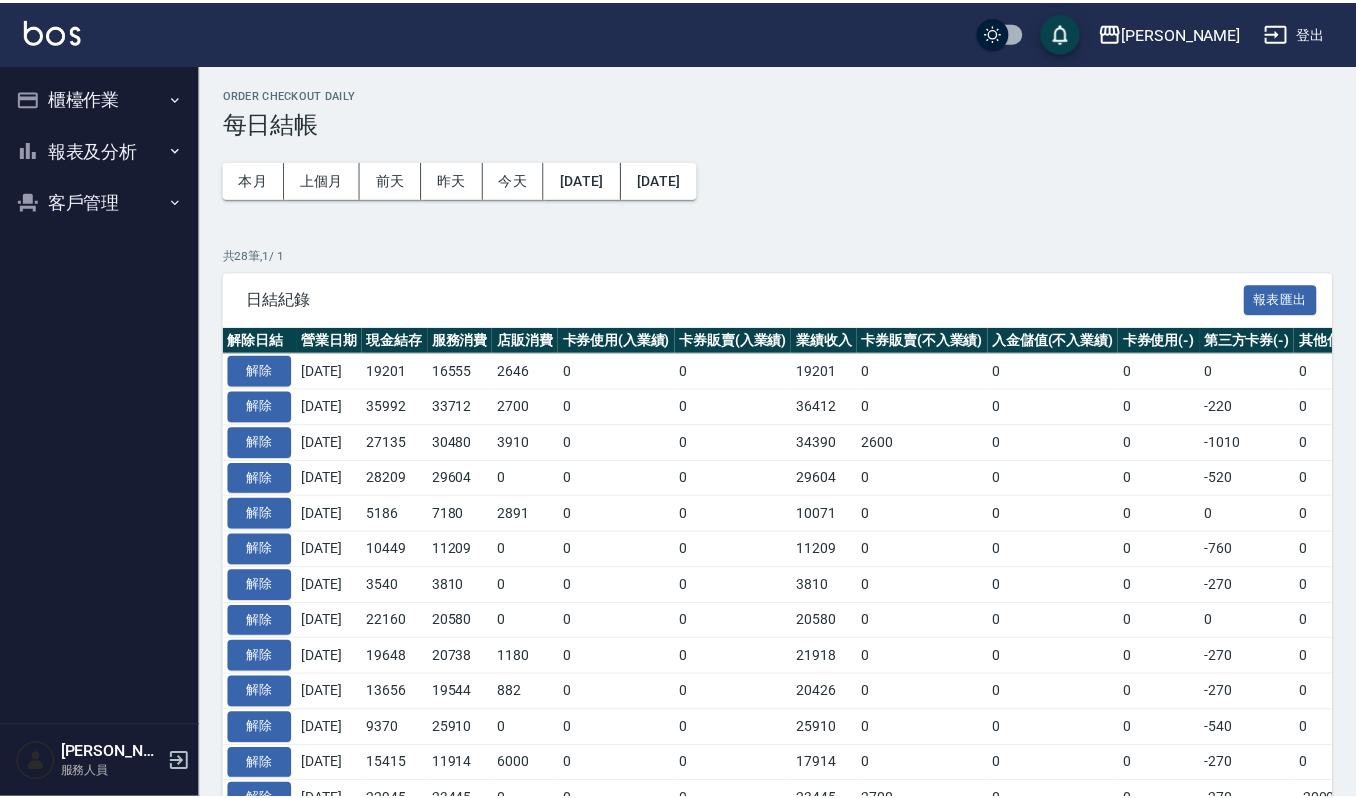 scroll, scrollTop: 0, scrollLeft: 0, axis: both 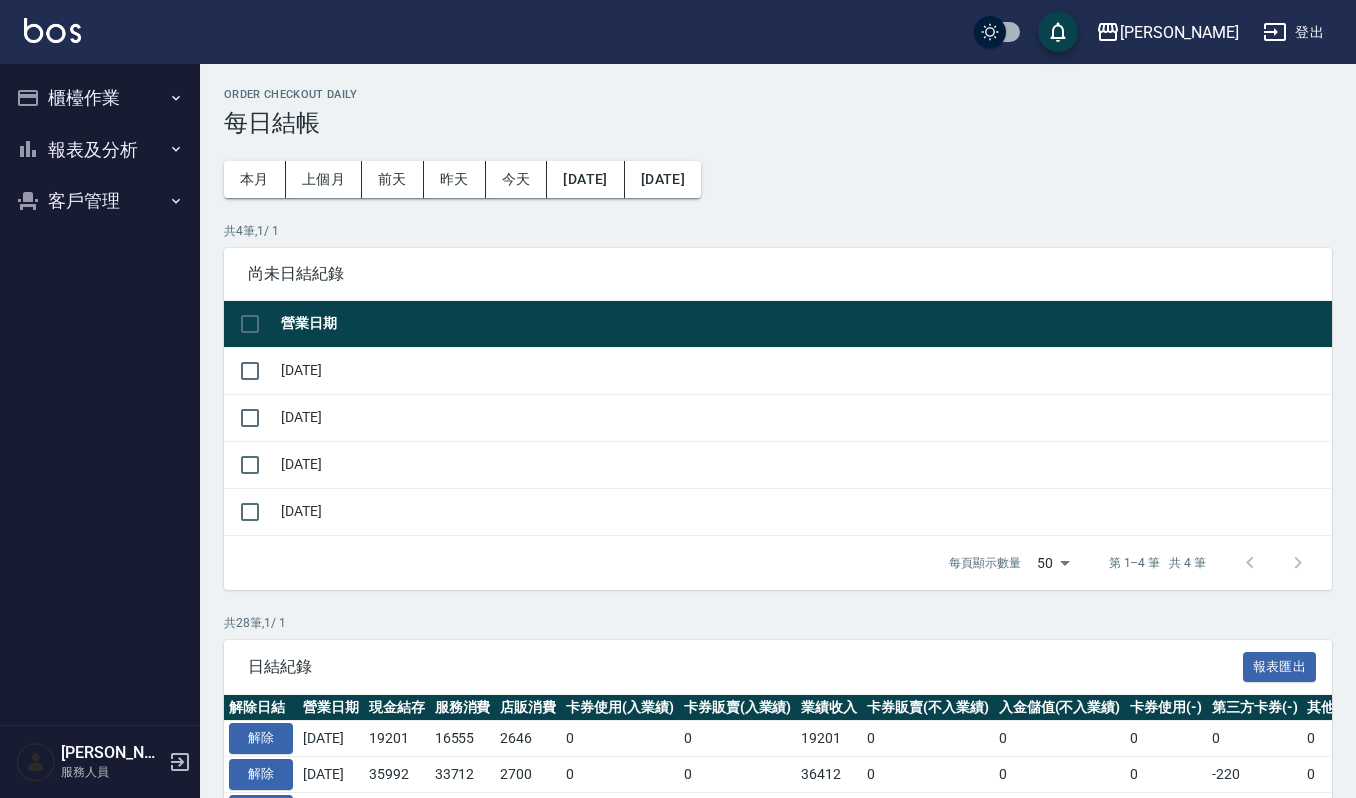 click on "櫃檯作業" at bounding box center (100, 98) 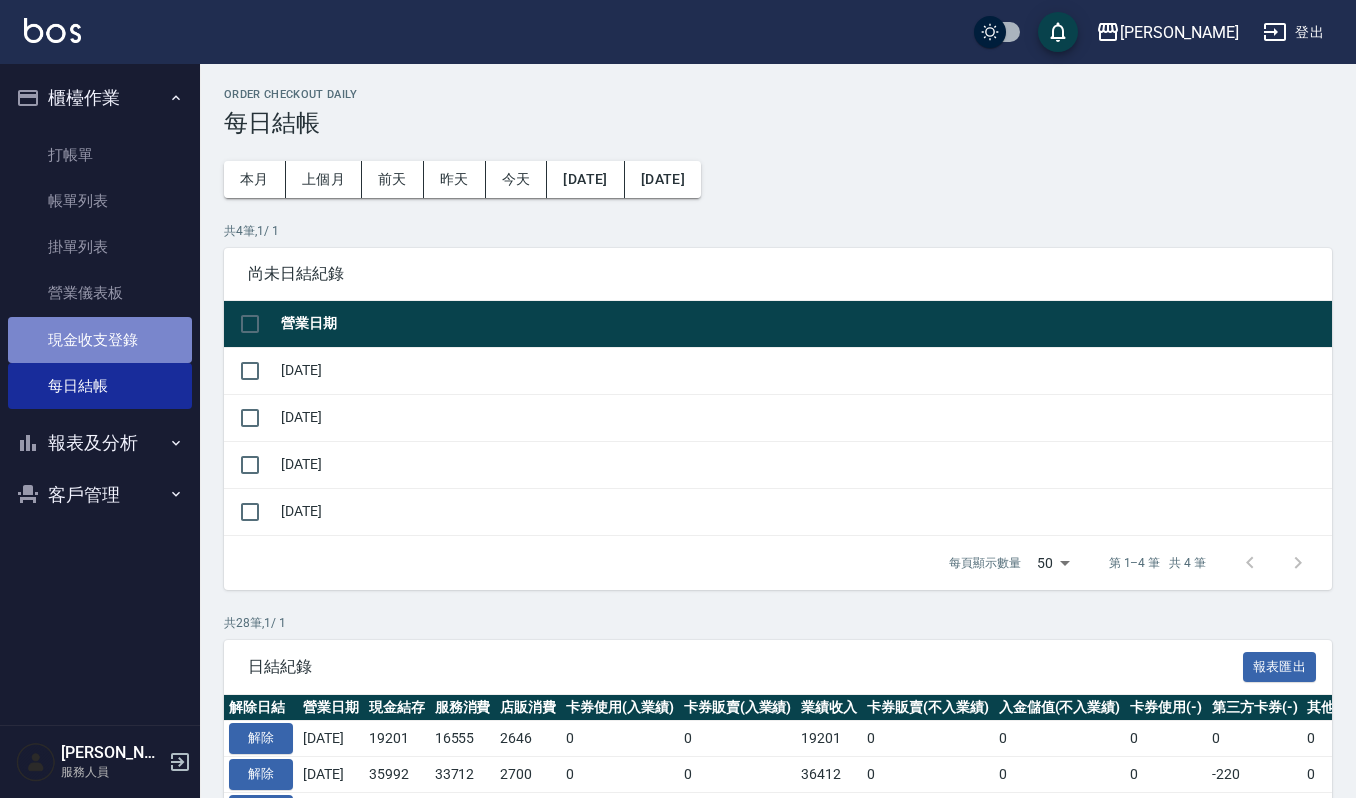 click on "現金收支登錄" at bounding box center (100, 340) 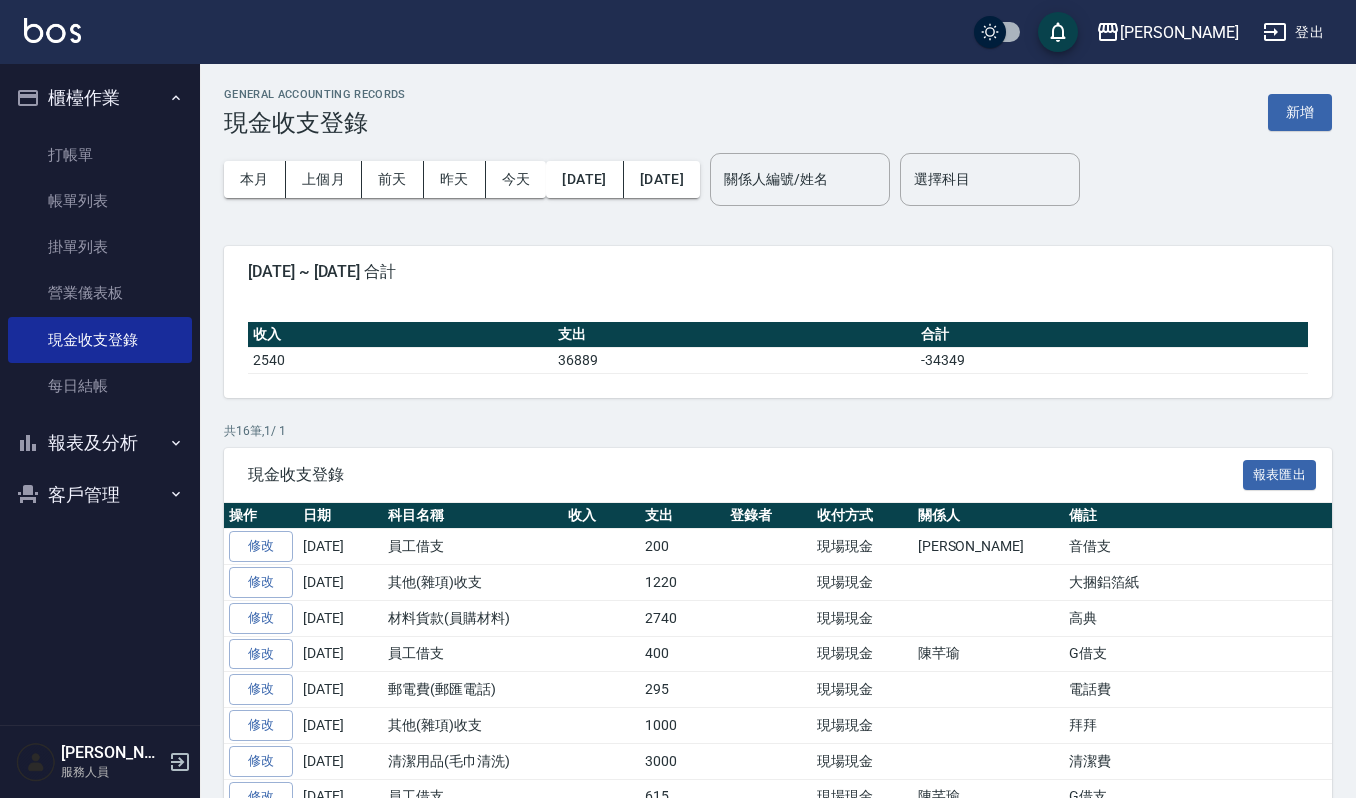 click on "GENERAL ACCOUNTING RECORDS 現金收支登錄 新增" at bounding box center [778, 112] 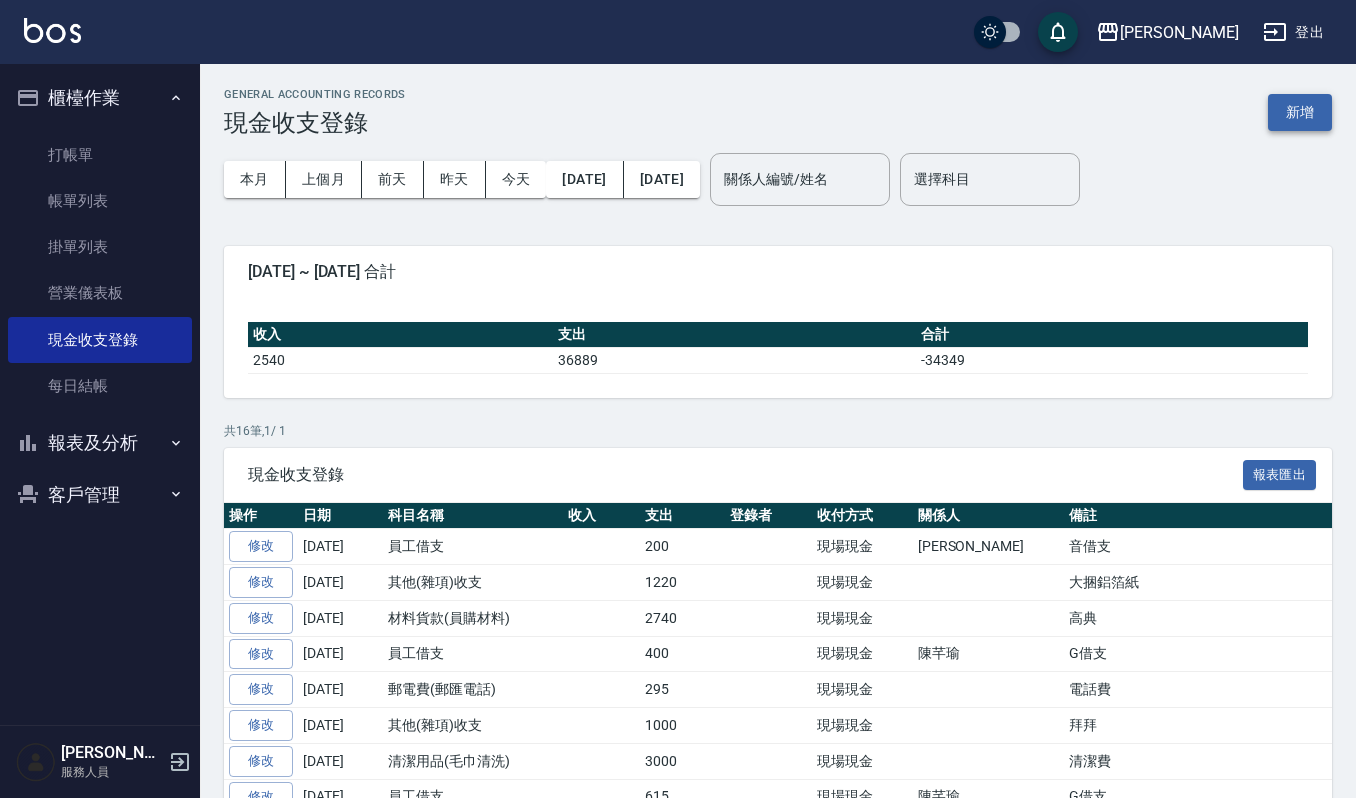 click on "新增" at bounding box center (1300, 112) 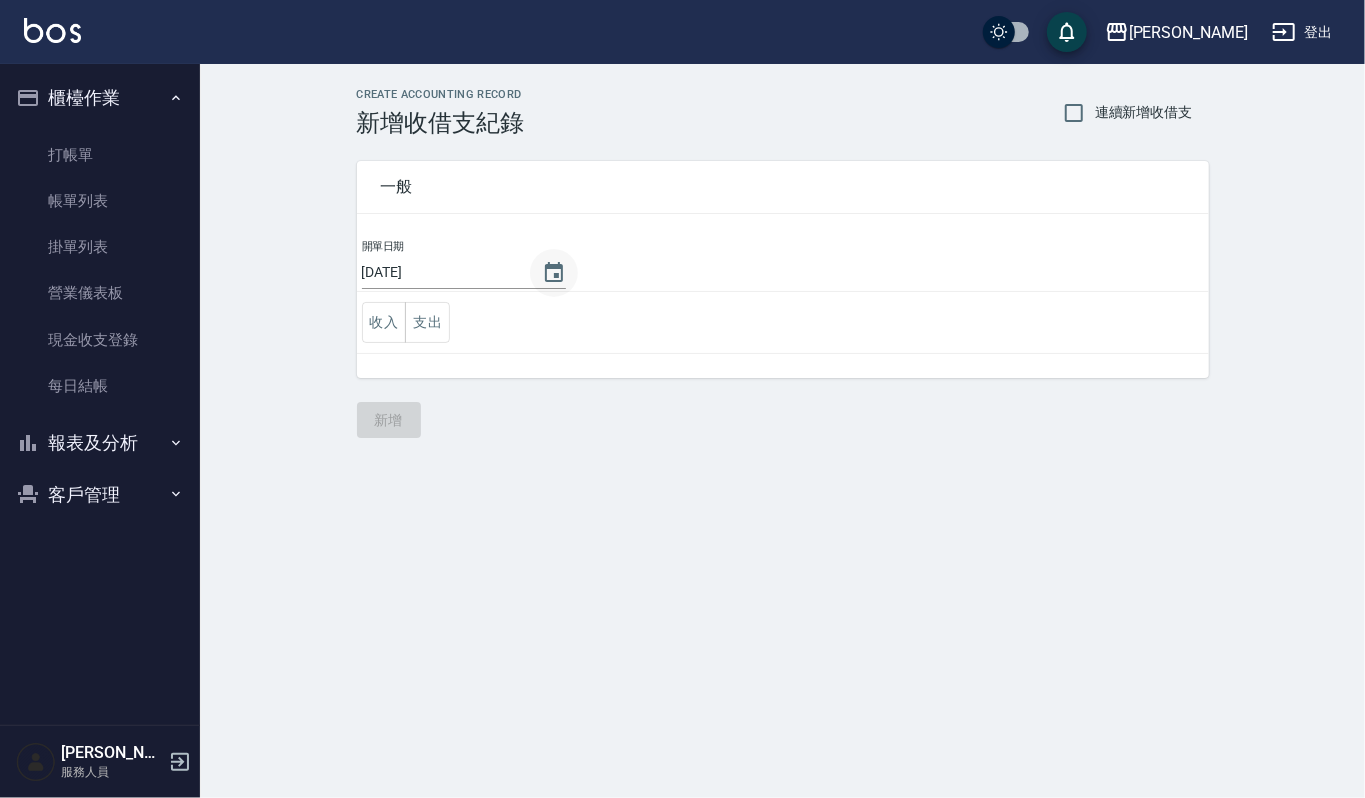 click 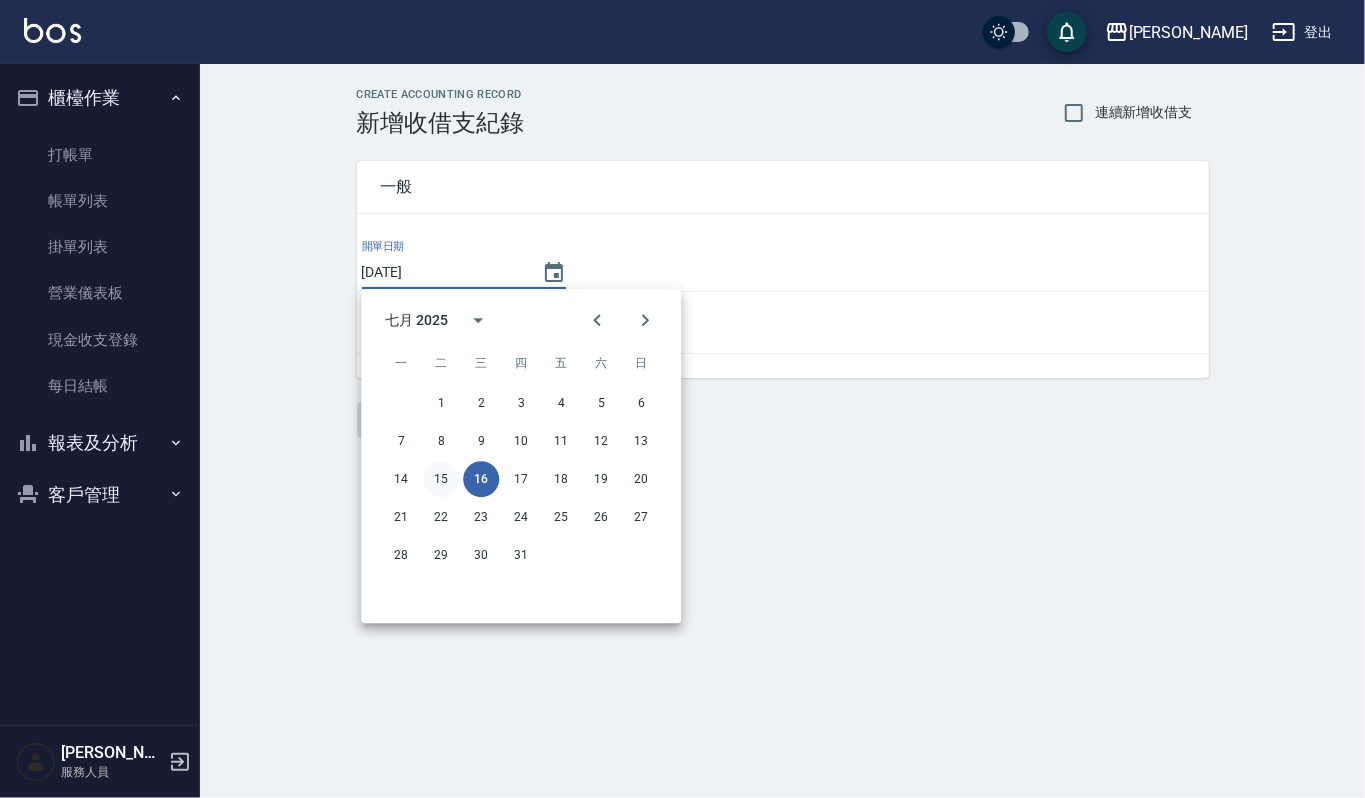 click on "15" at bounding box center (441, 479) 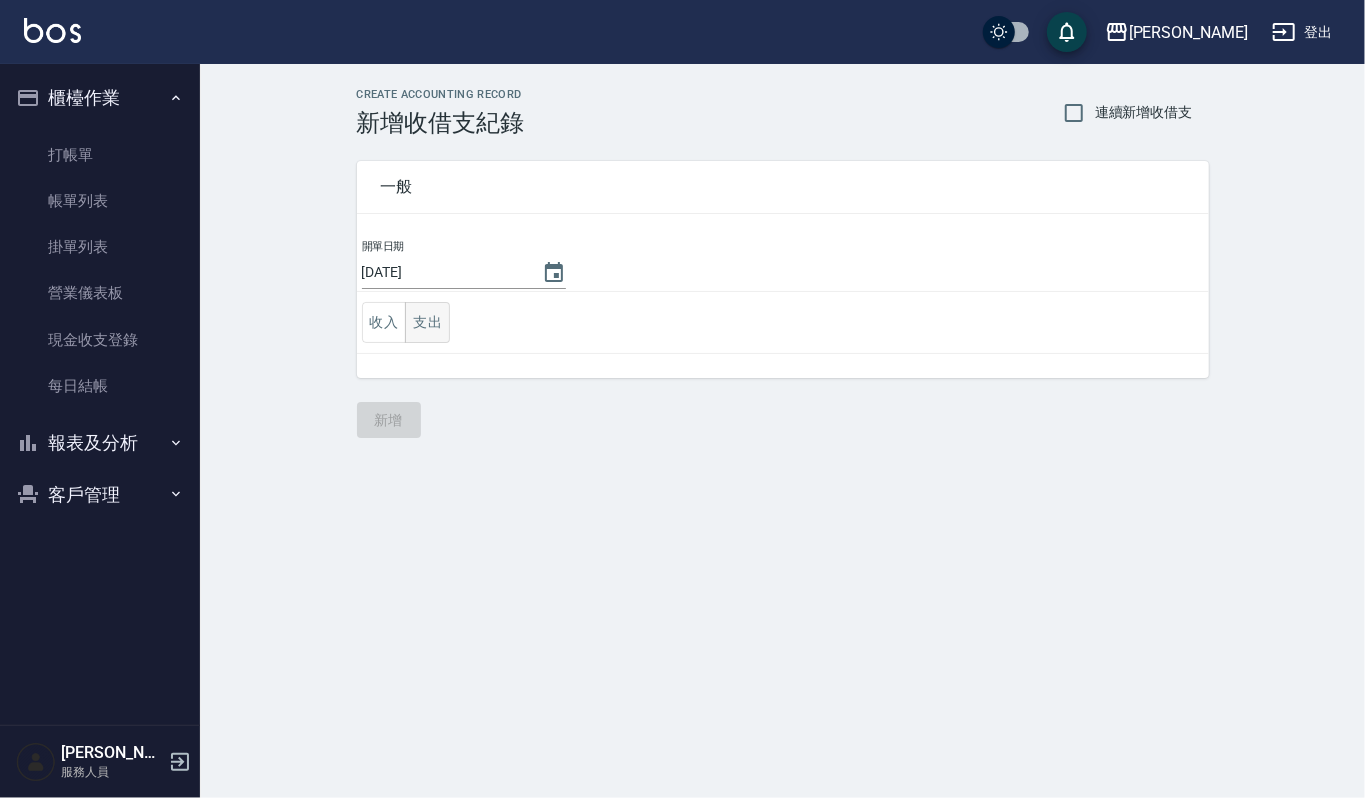 click on "支出" at bounding box center (427, 322) 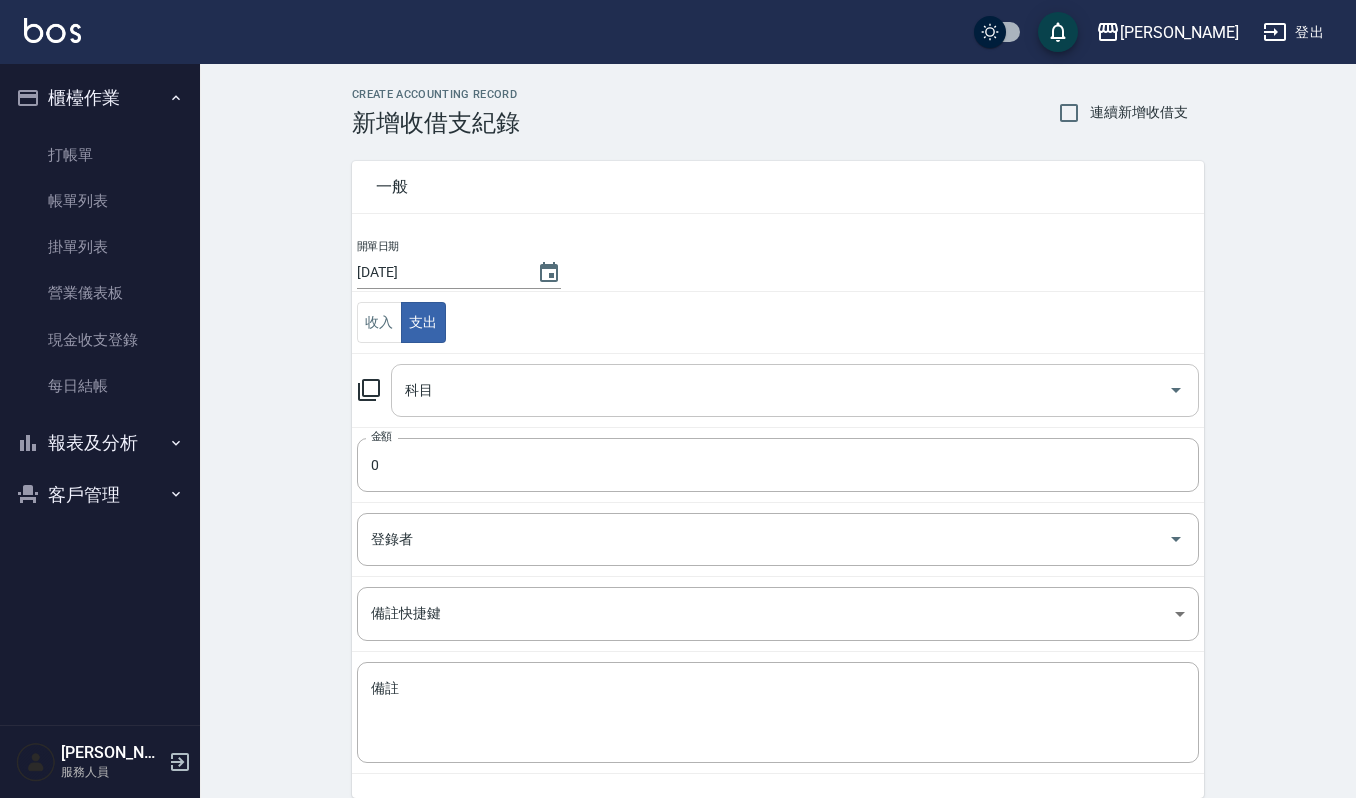 click on "科目" at bounding box center [780, 390] 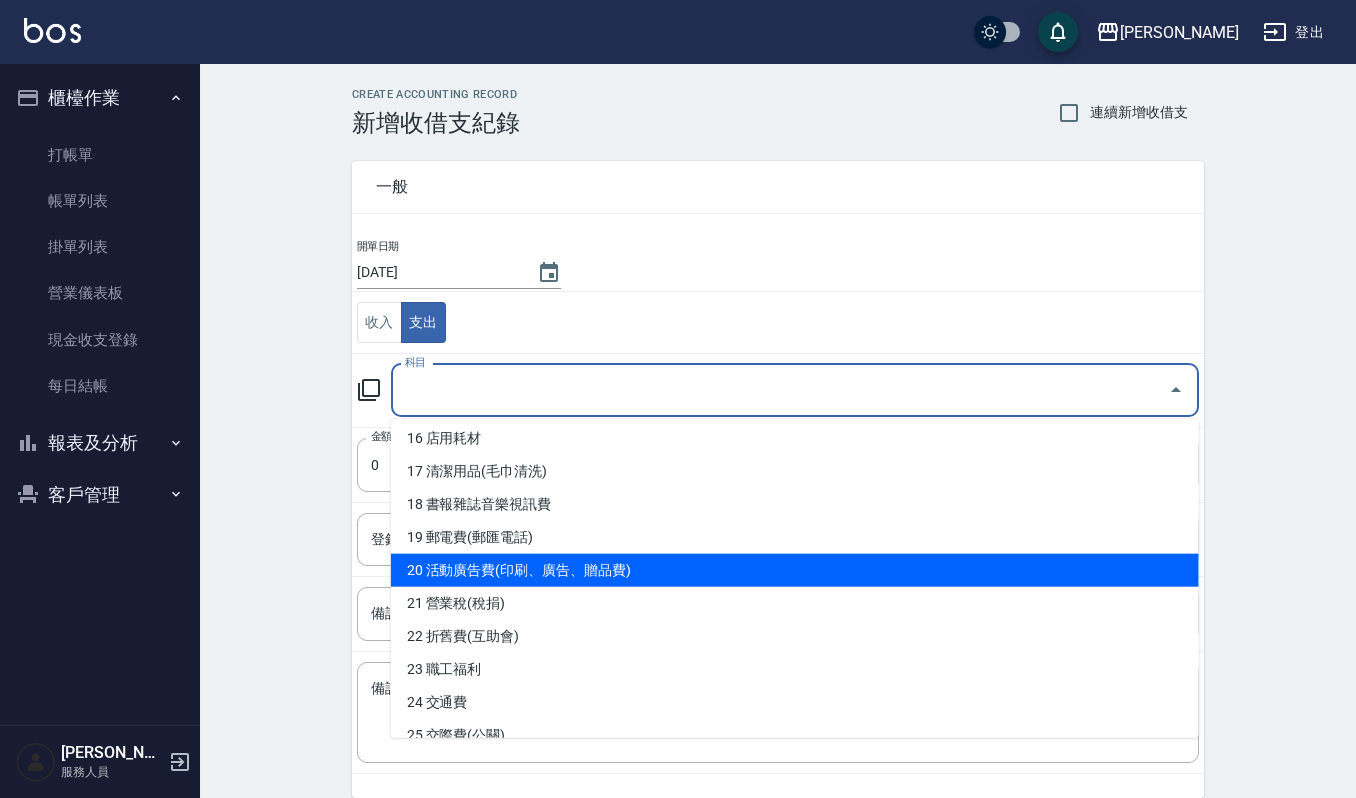 scroll, scrollTop: 1016, scrollLeft: 0, axis: vertical 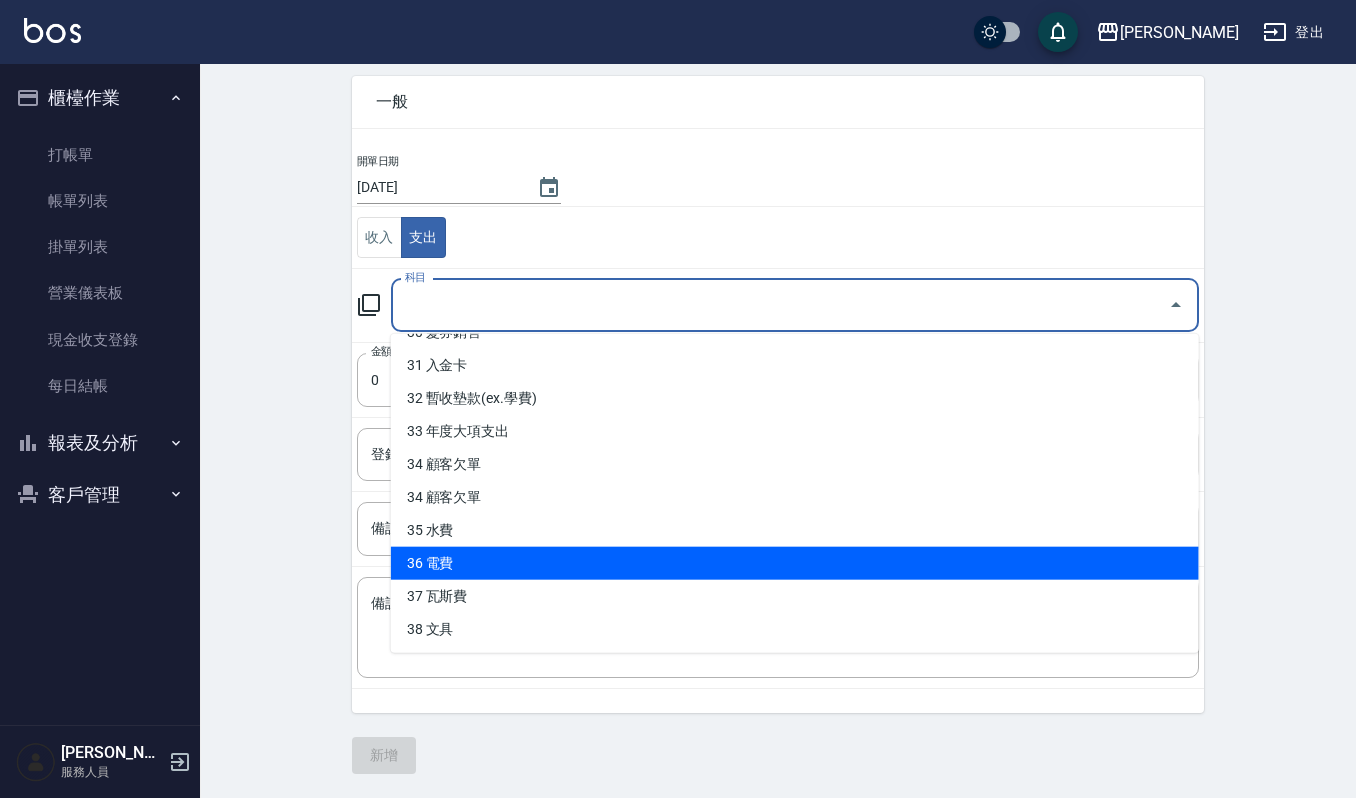 click on "36 電費" at bounding box center (795, 563) 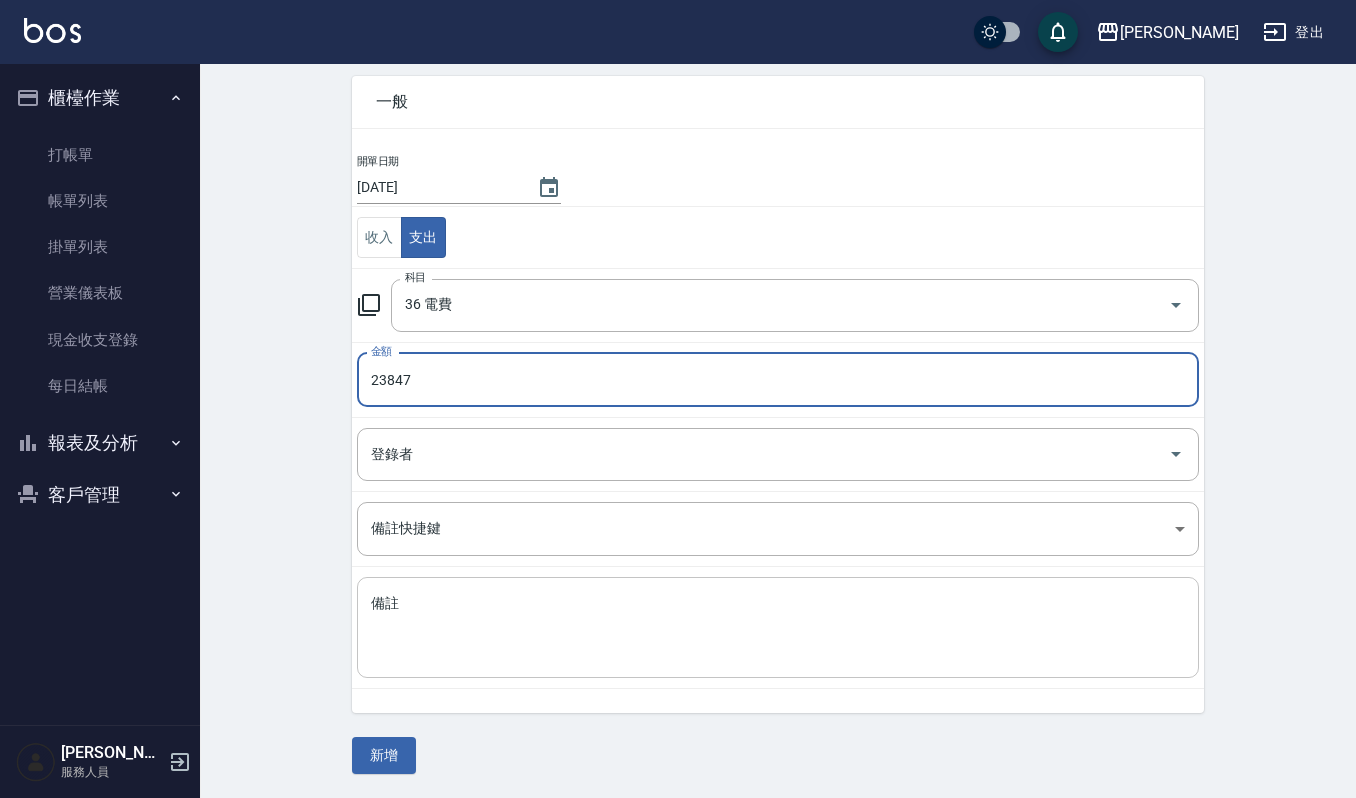type on "23847" 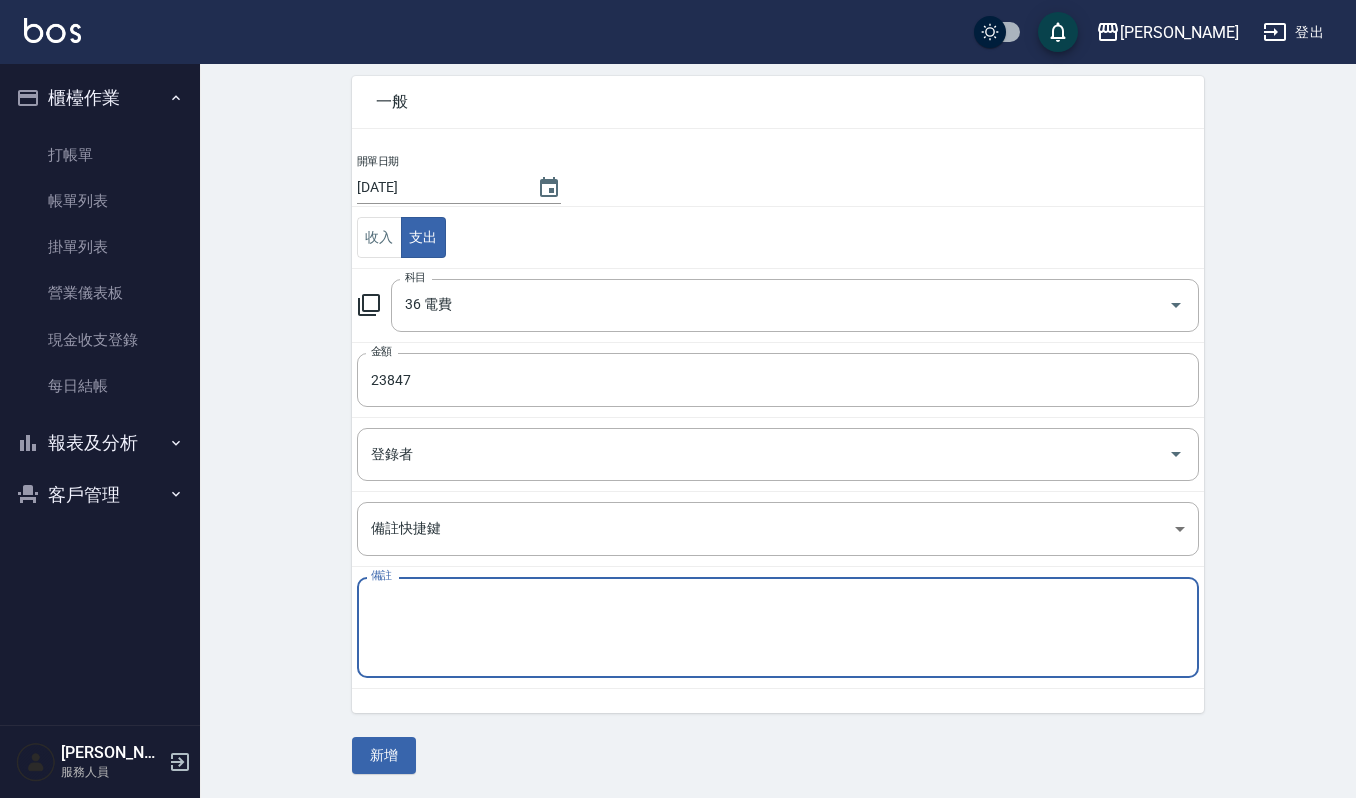 click on "備註" at bounding box center [778, 628] 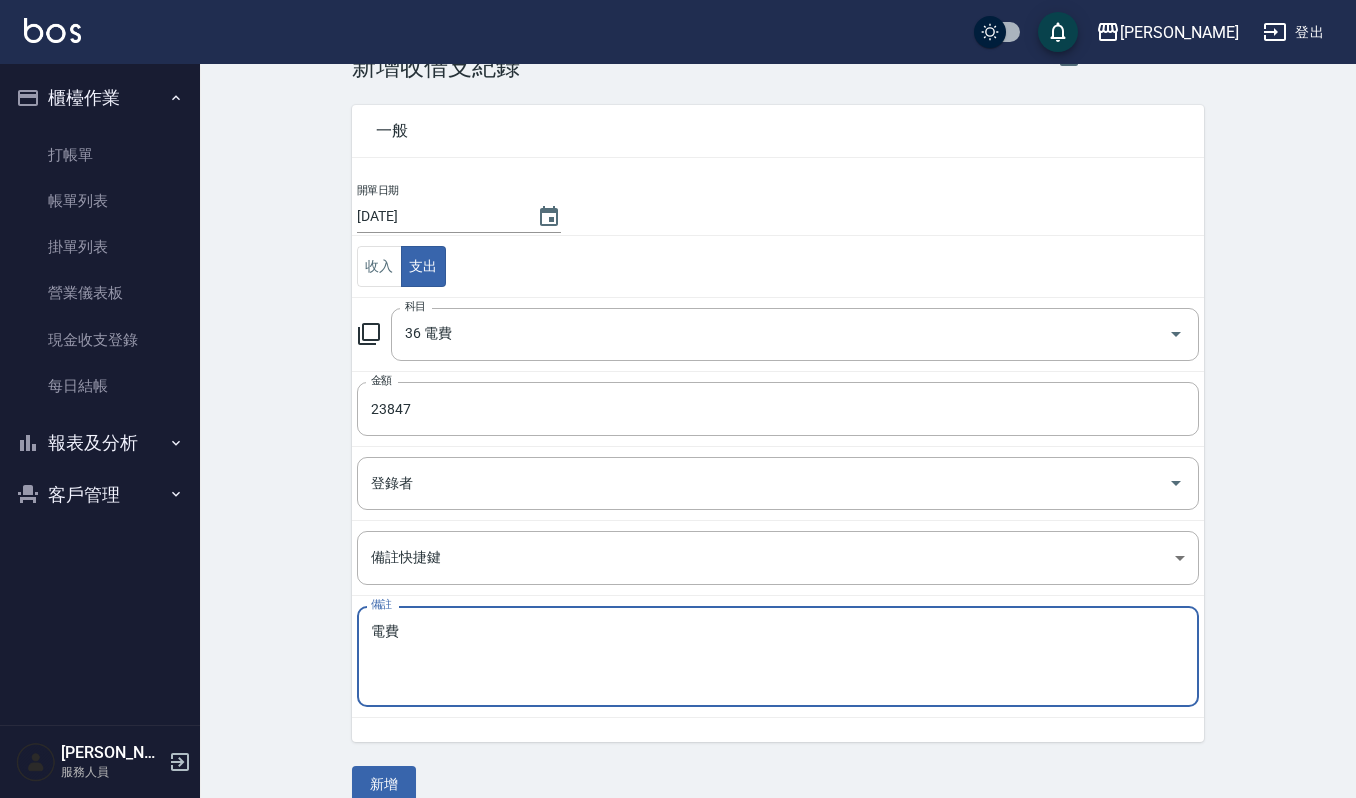 scroll, scrollTop: 86, scrollLeft: 0, axis: vertical 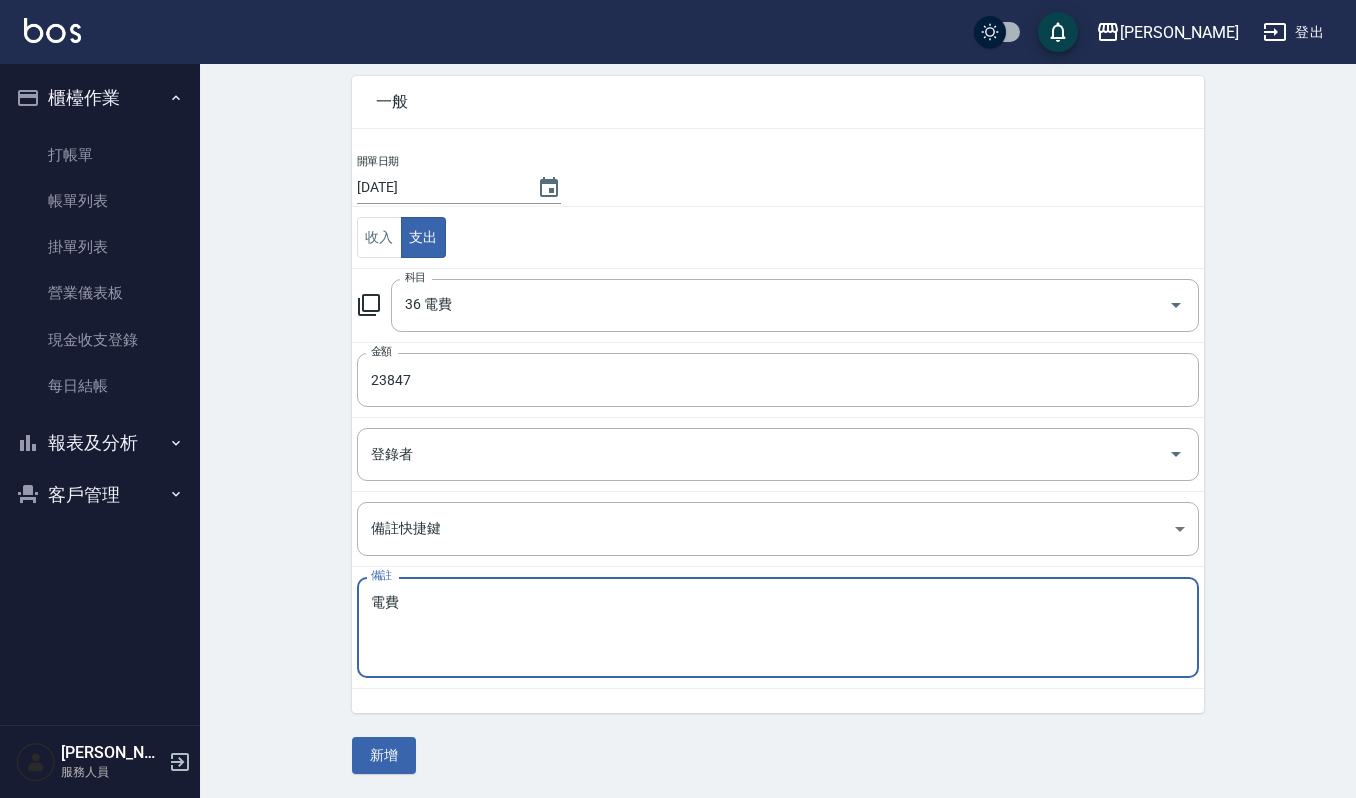 type on "電費" 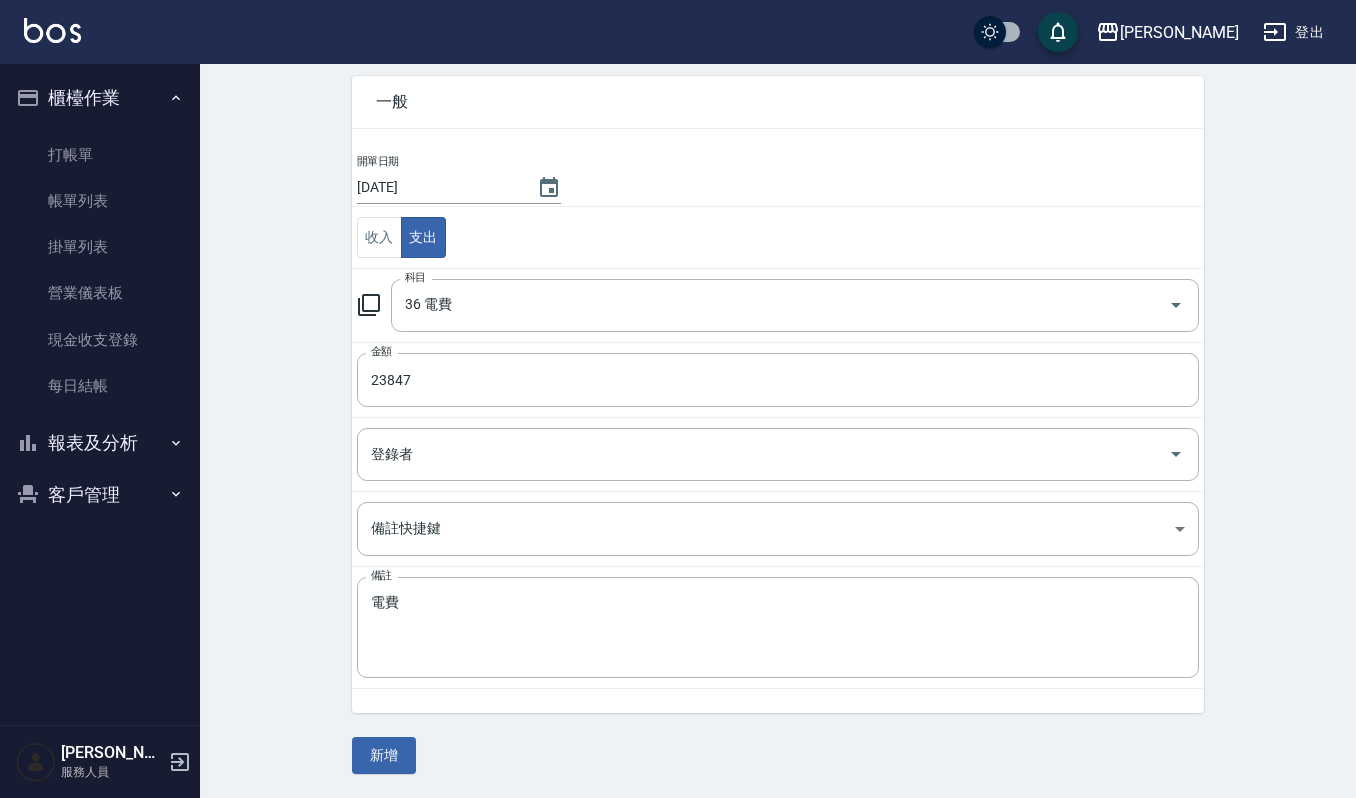 click on "一般 開單日期 2025/07/15 收入 支出 科目 36 電費 科目 金額 23847 金額 登錄者 登錄者 備註快捷鍵 ​ 備註快捷鍵 備註 電費 x 備註 新增" at bounding box center (778, 413) 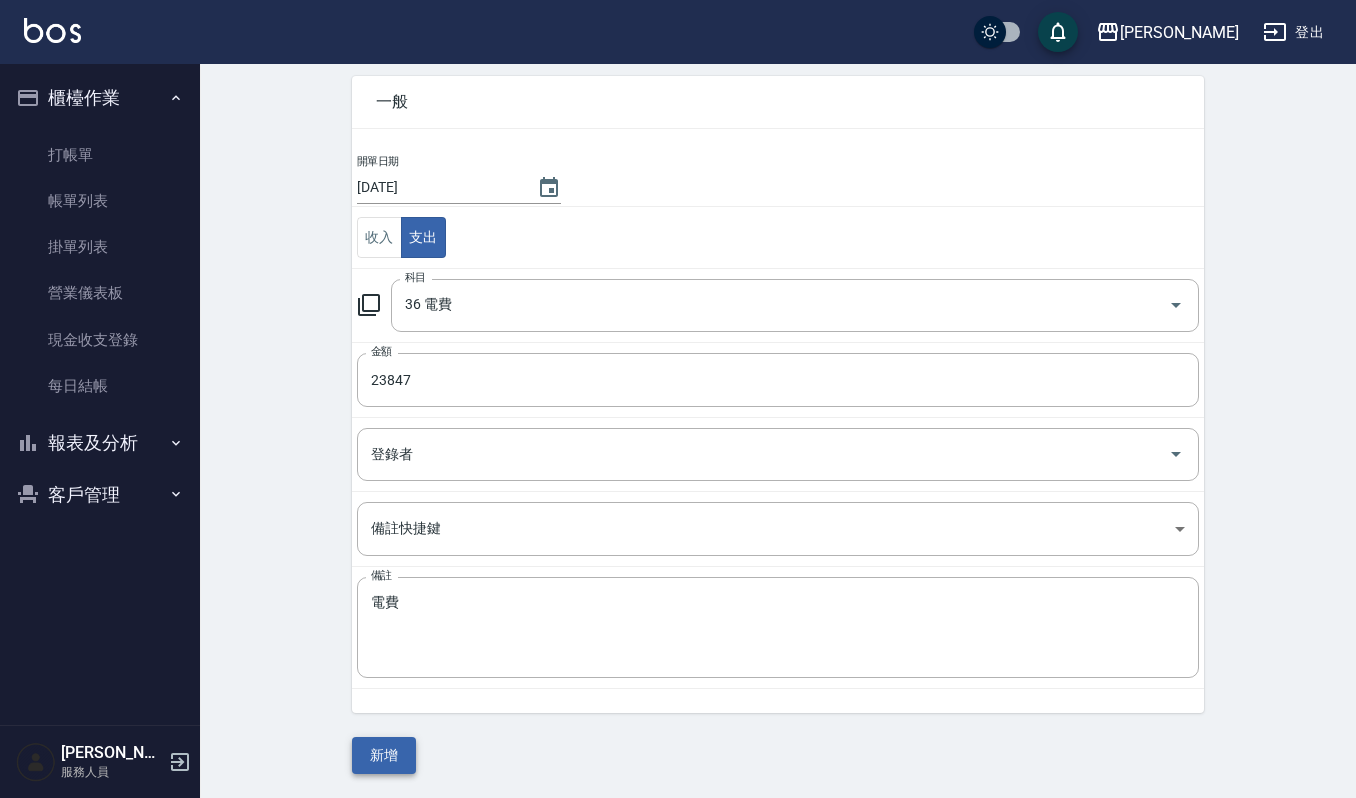 click on "新增" at bounding box center [384, 755] 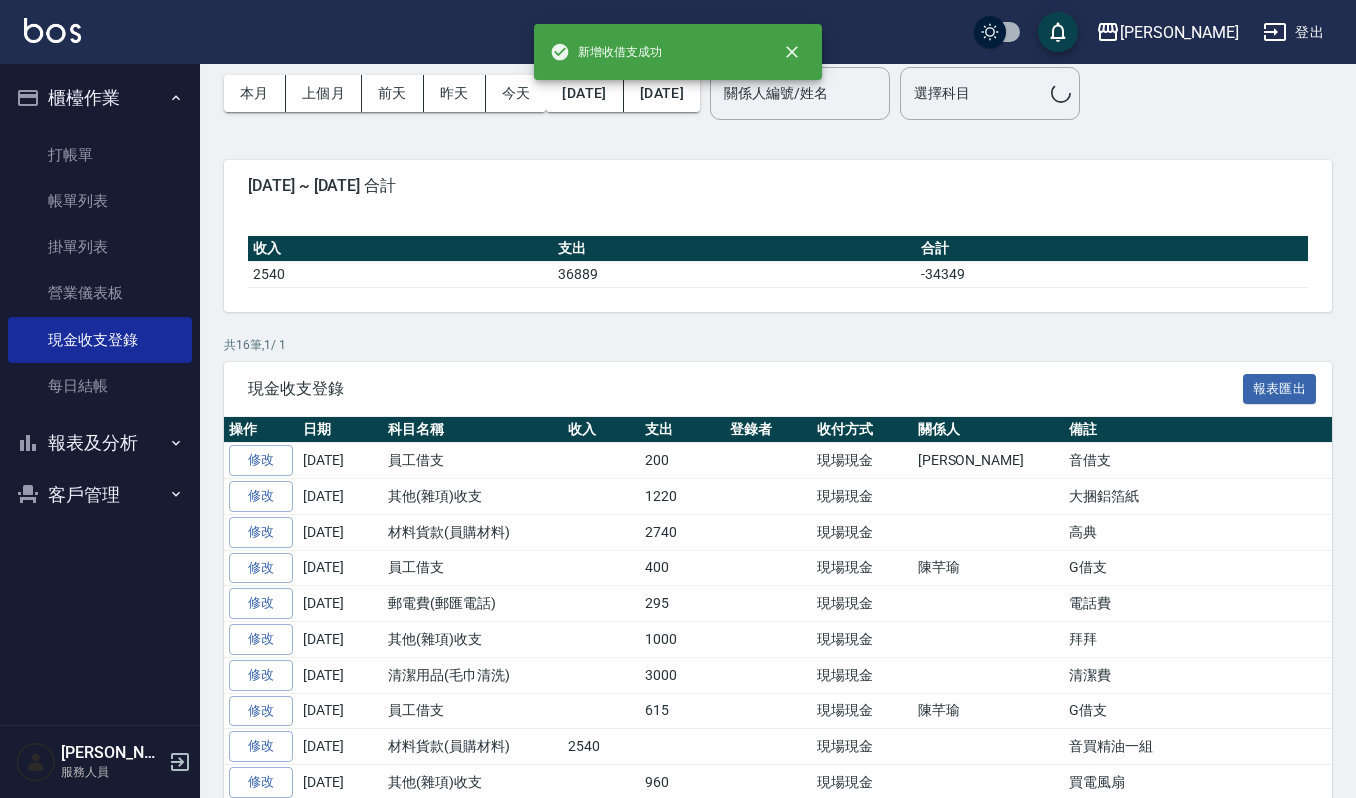 scroll, scrollTop: 0, scrollLeft: 0, axis: both 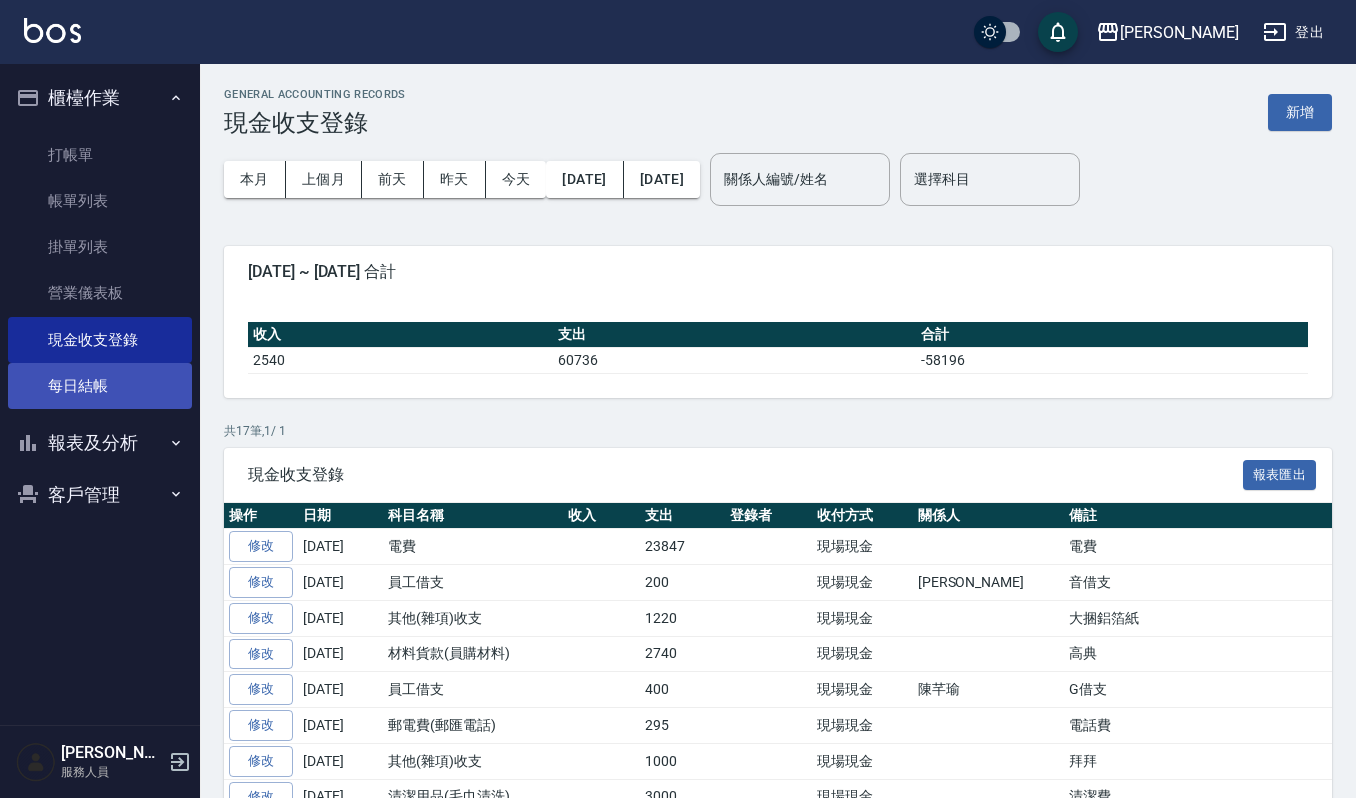 click on "每日結帳" at bounding box center [100, 386] 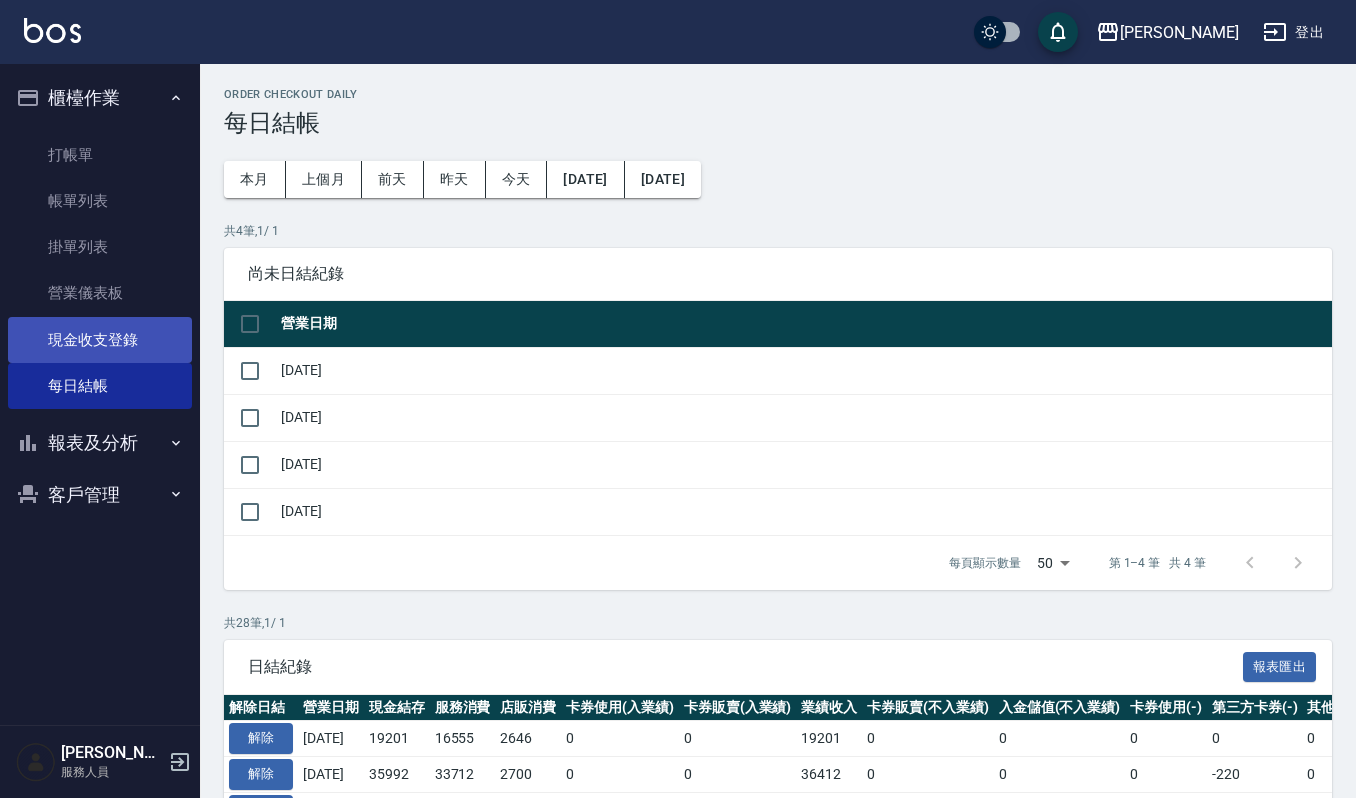 click on "現金收支登錄" at bounding box center (100, 340) 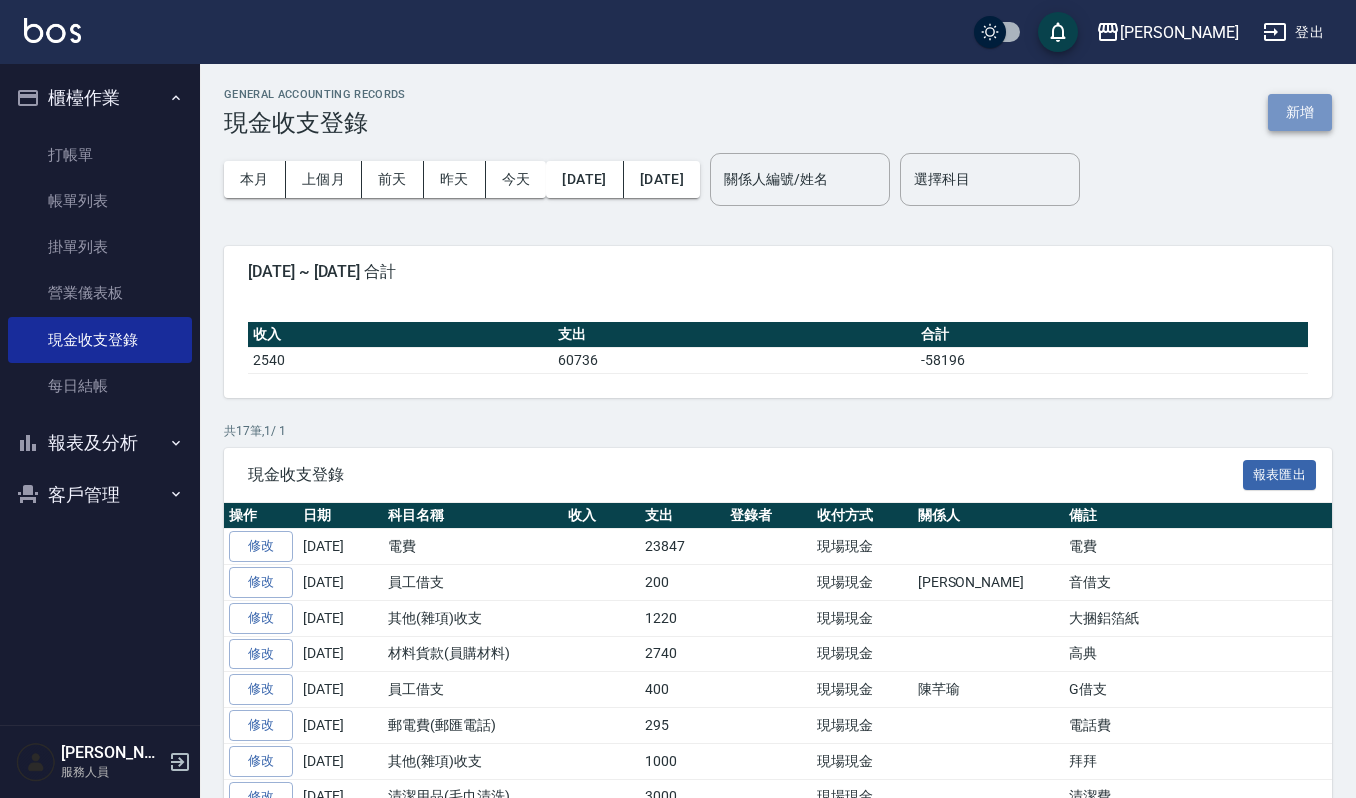 click on "新增" at bounding box center (1300, 112) 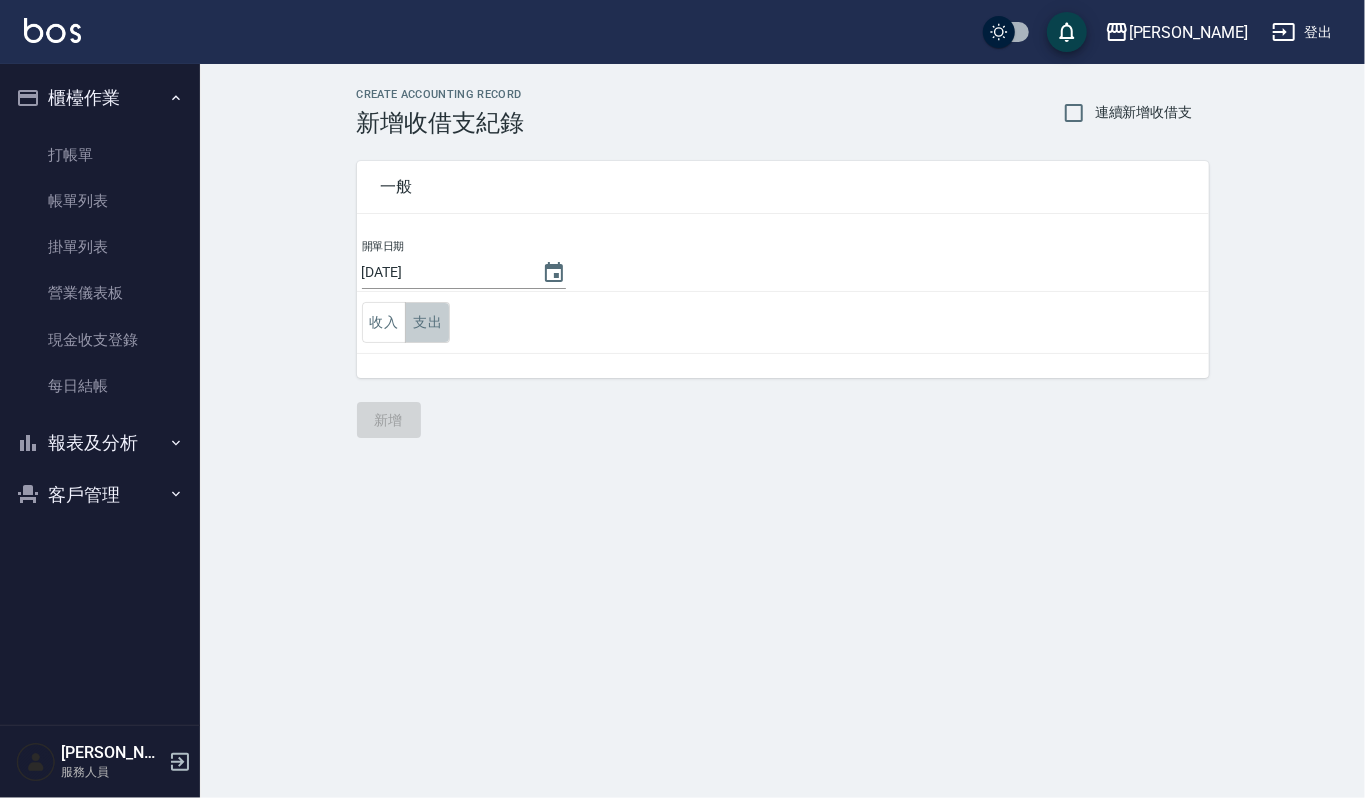 click on "支出" at bounding box center (427, 322) 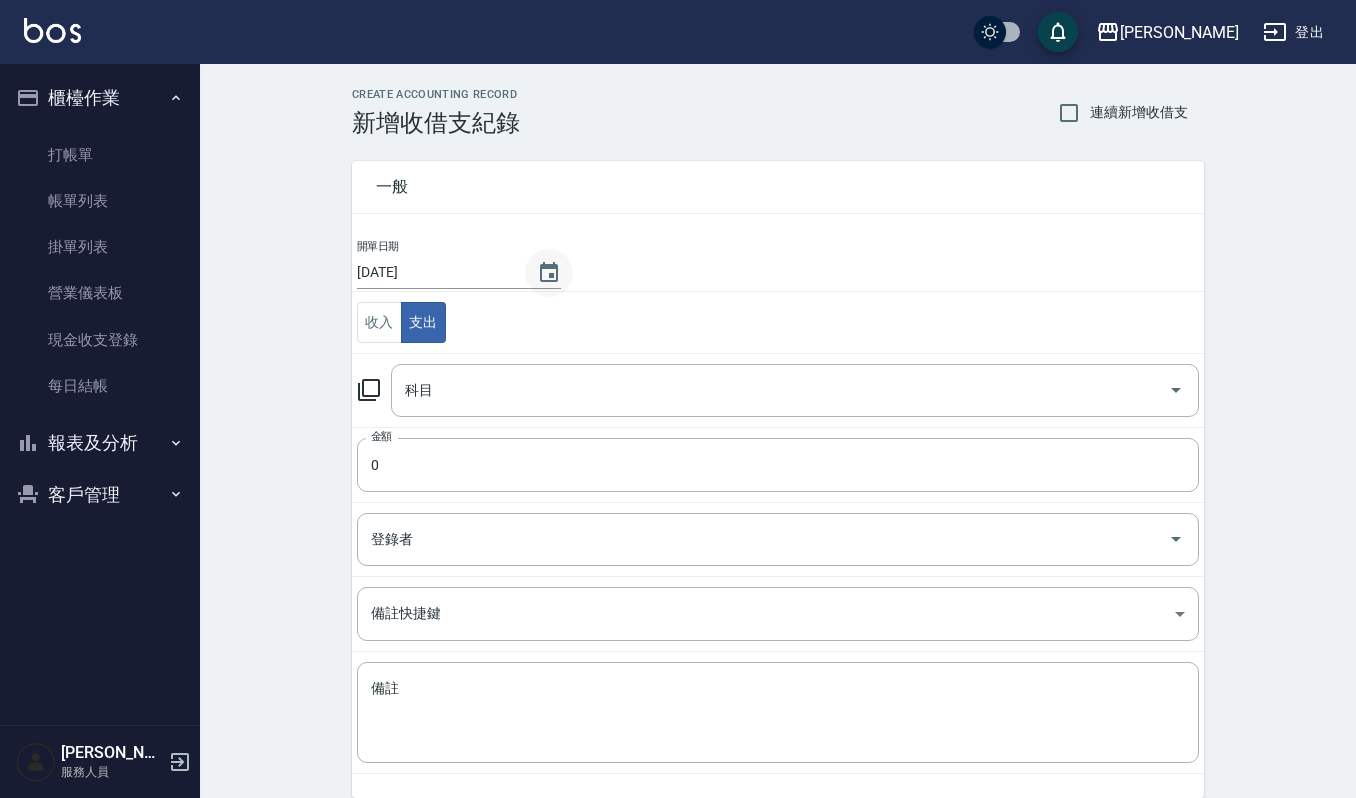 click at bounding box center [549, 273] 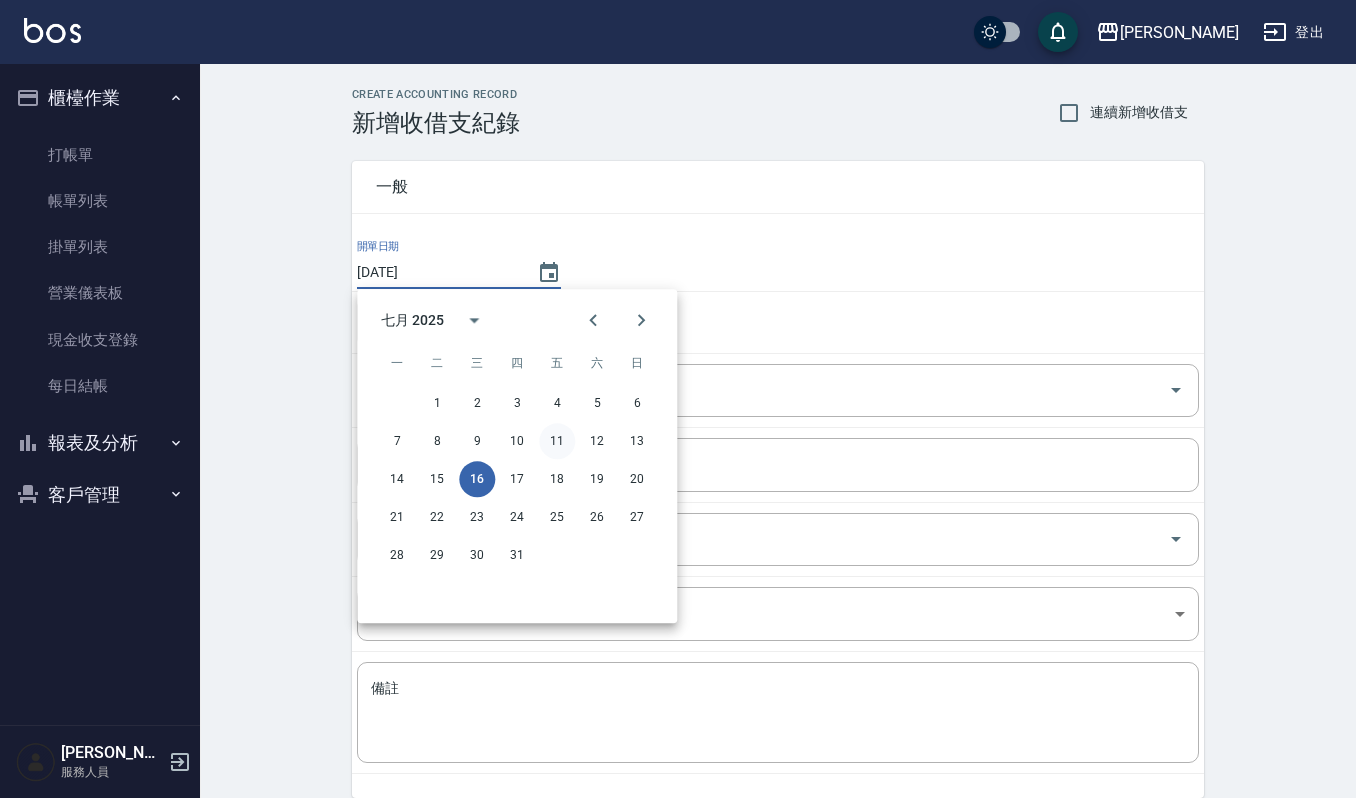 click on "11" at bounding box center (557, 441) 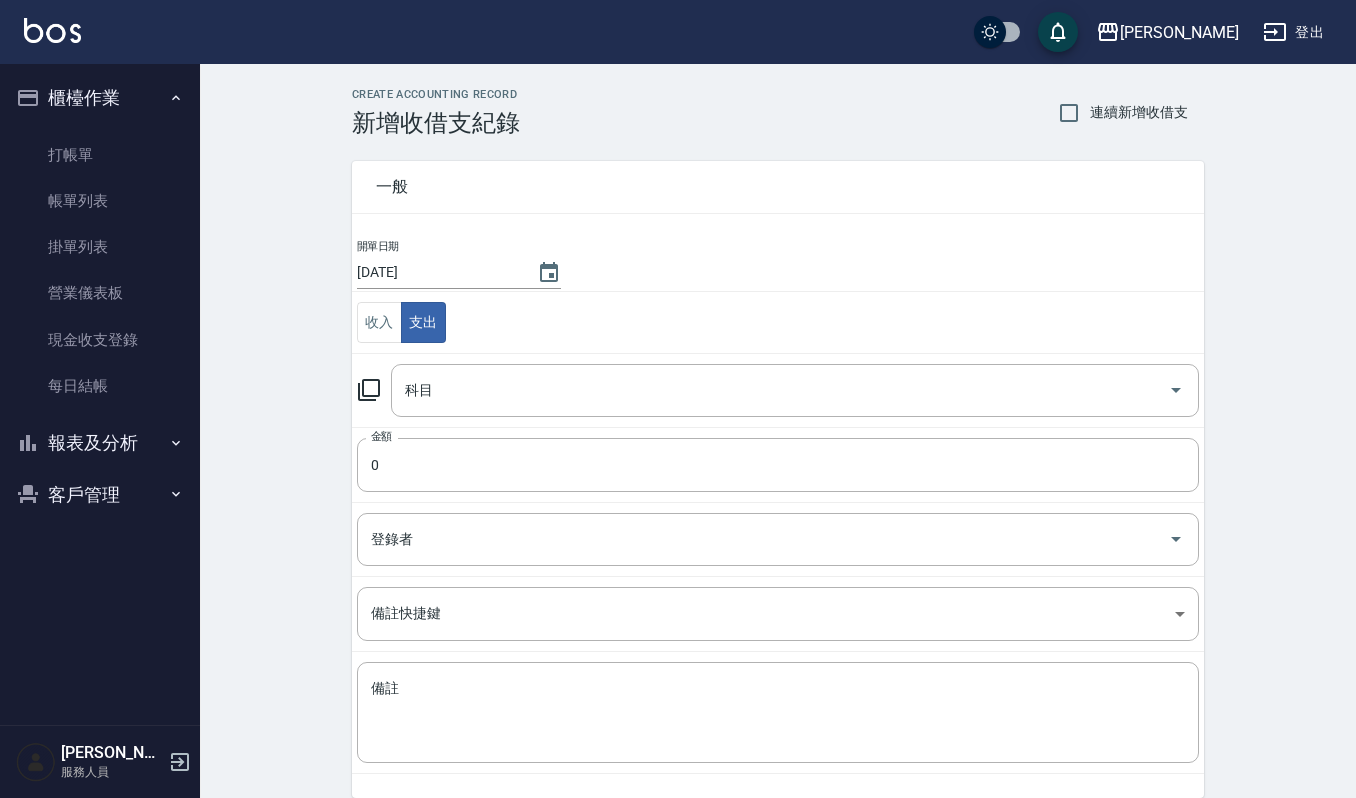 type on "[DATE]" 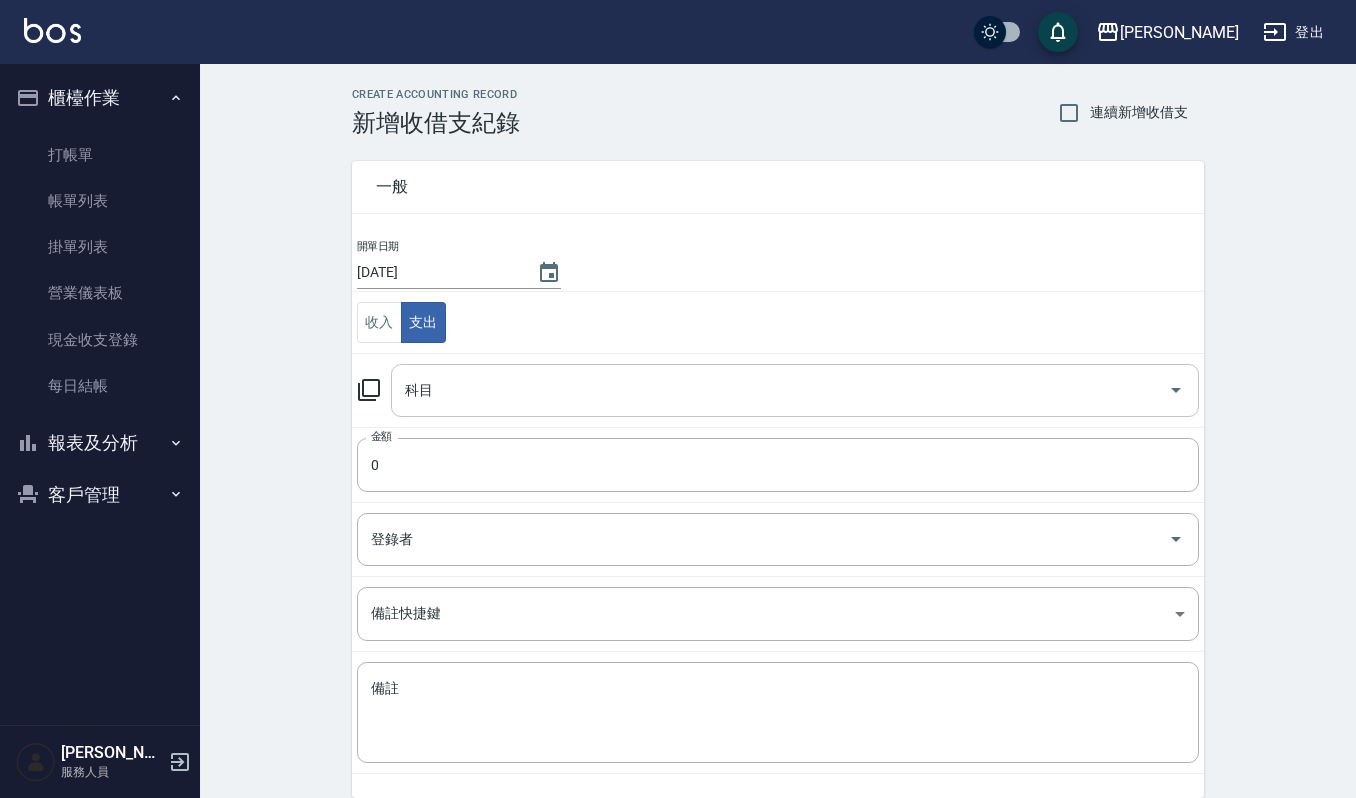 click on "科目" at bounding box center (780, 390) 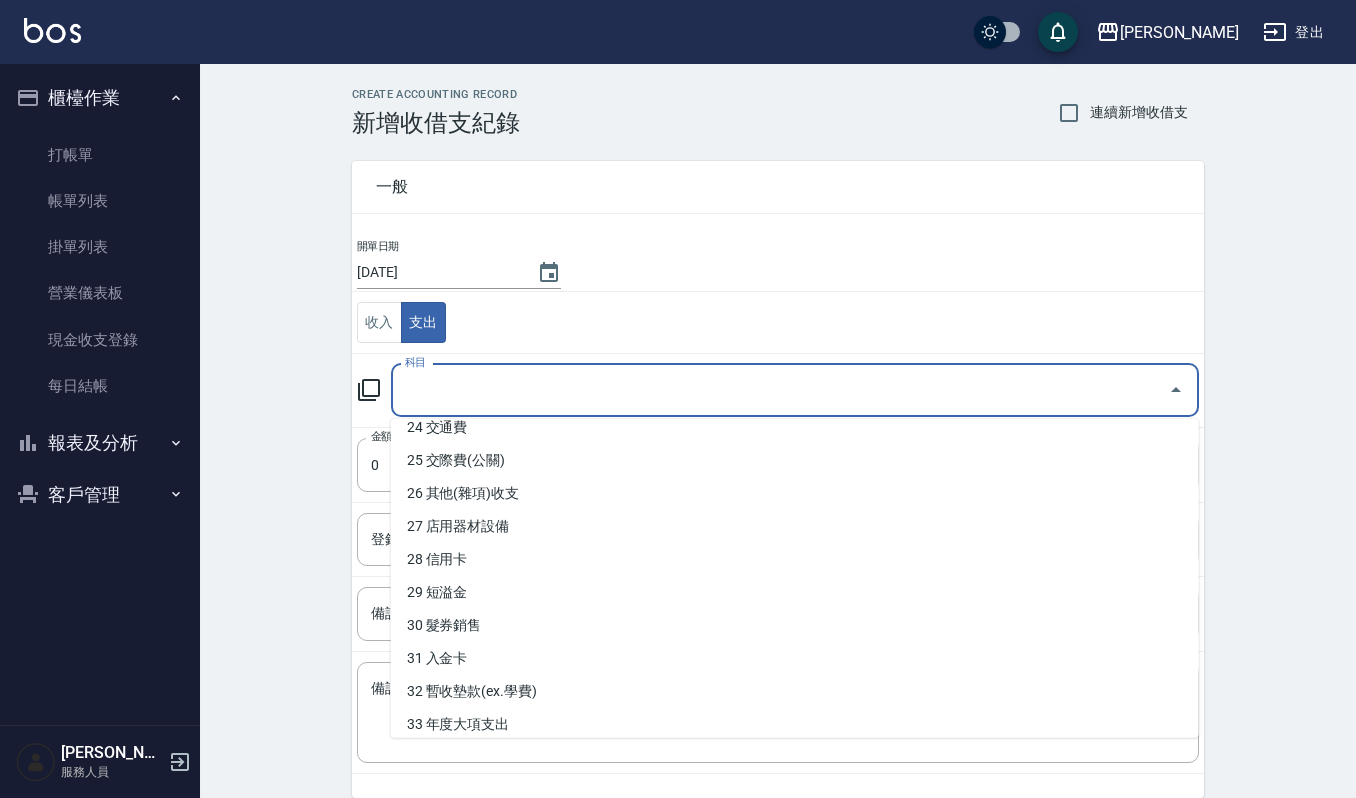 scroll, scrollTop: 1016, scrollLeft: 0, axis: vertical 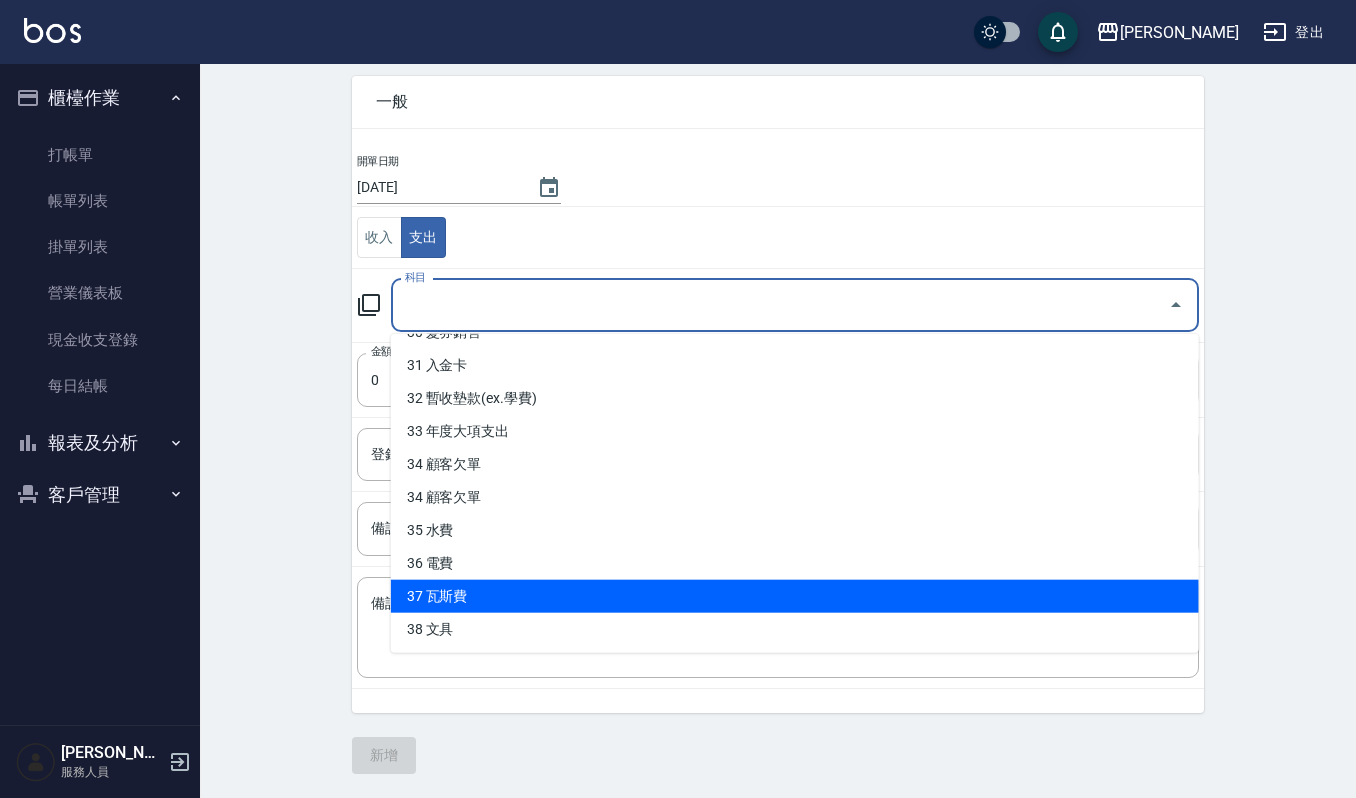 drag, startPoint x: 598, startPoint y: 560, endPoint x: 601, endPoint y: 598, distance: 38.118237 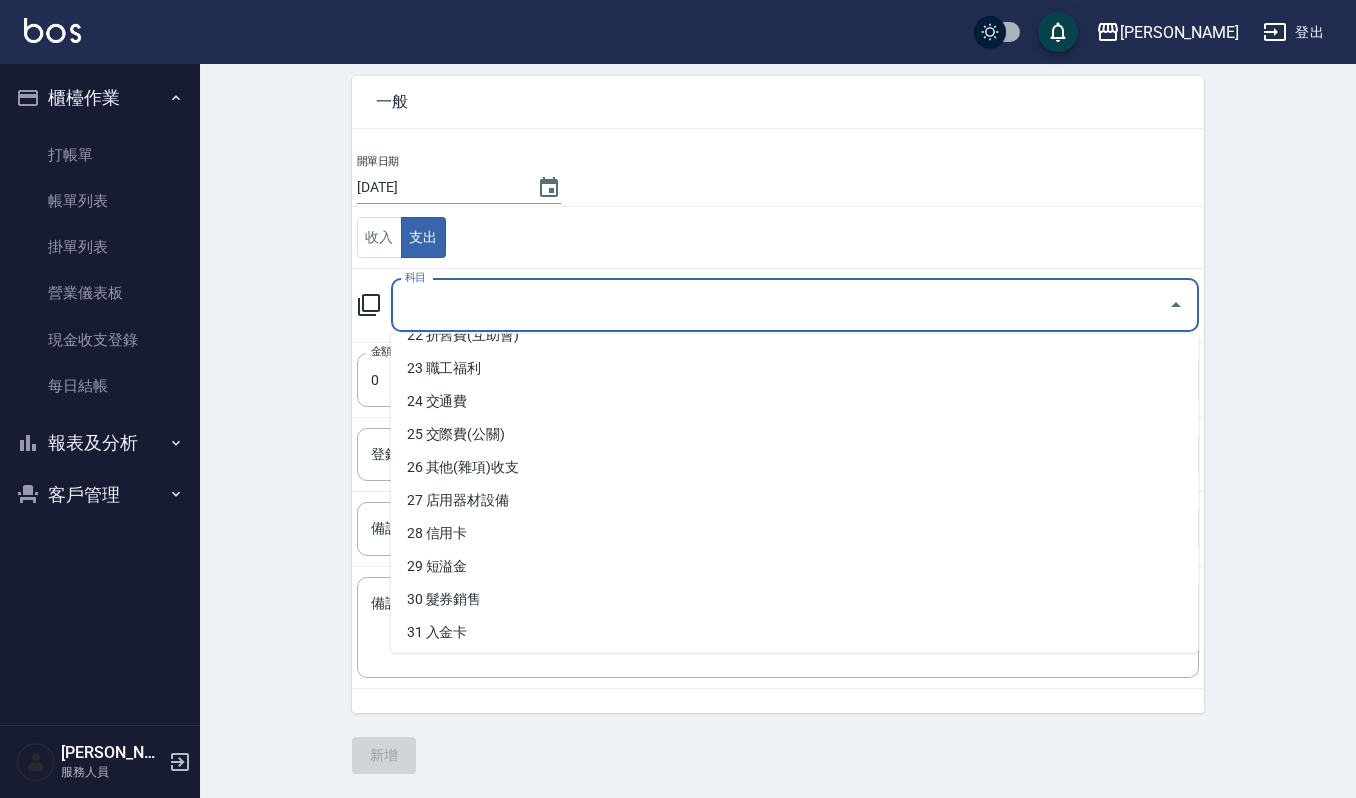 scroll, scrollTop: 616, scrollLeft: 0, axis: vertical 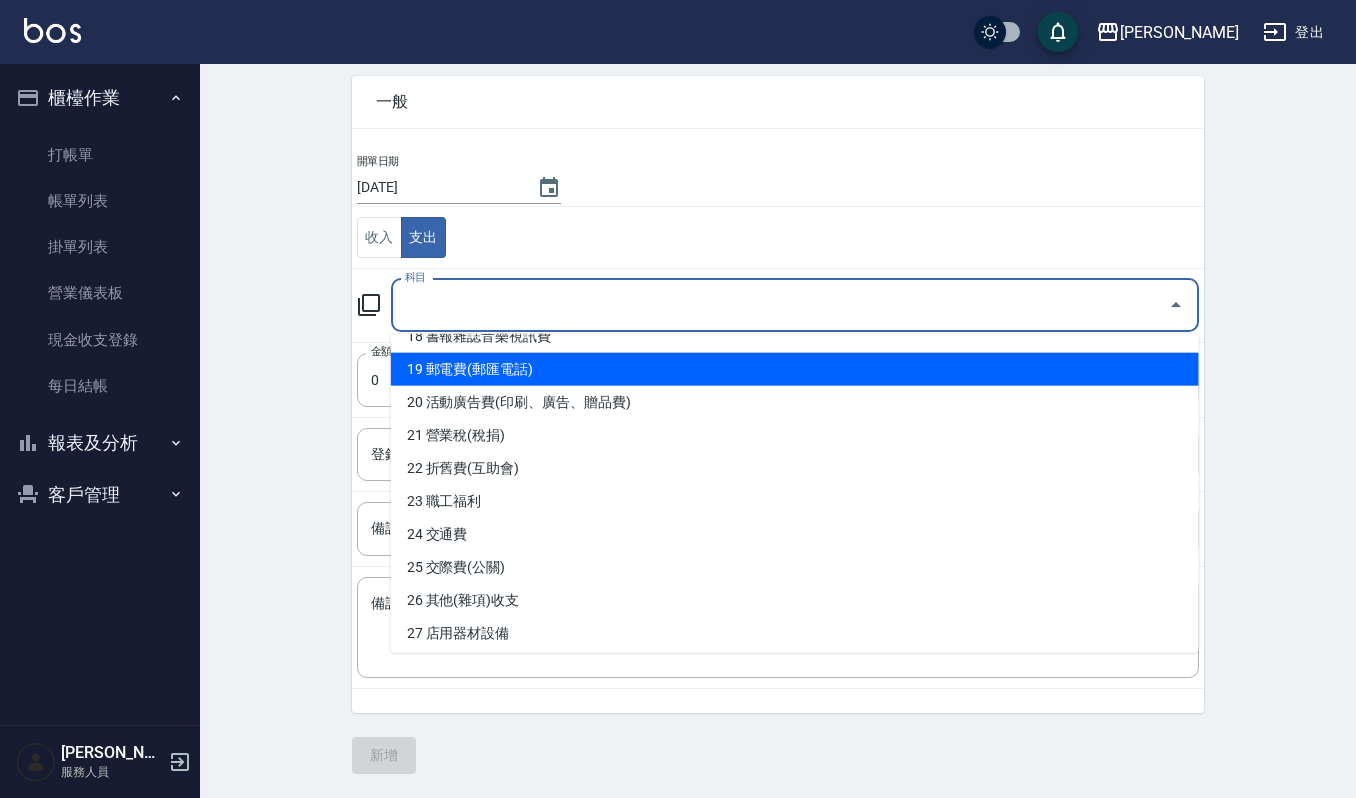 click on "19 郵電費(郵匯電話)" at bounding box center (795, 369) 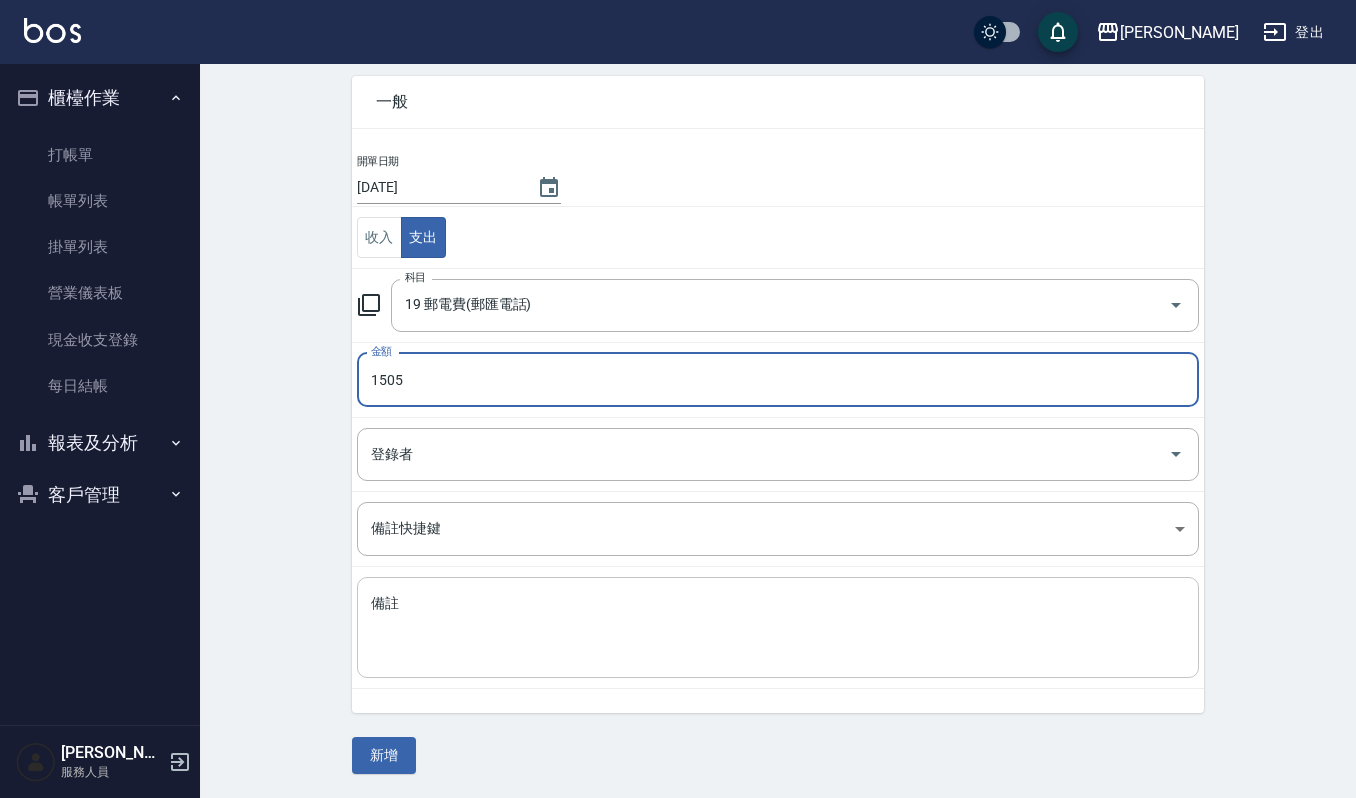 type on "1505" 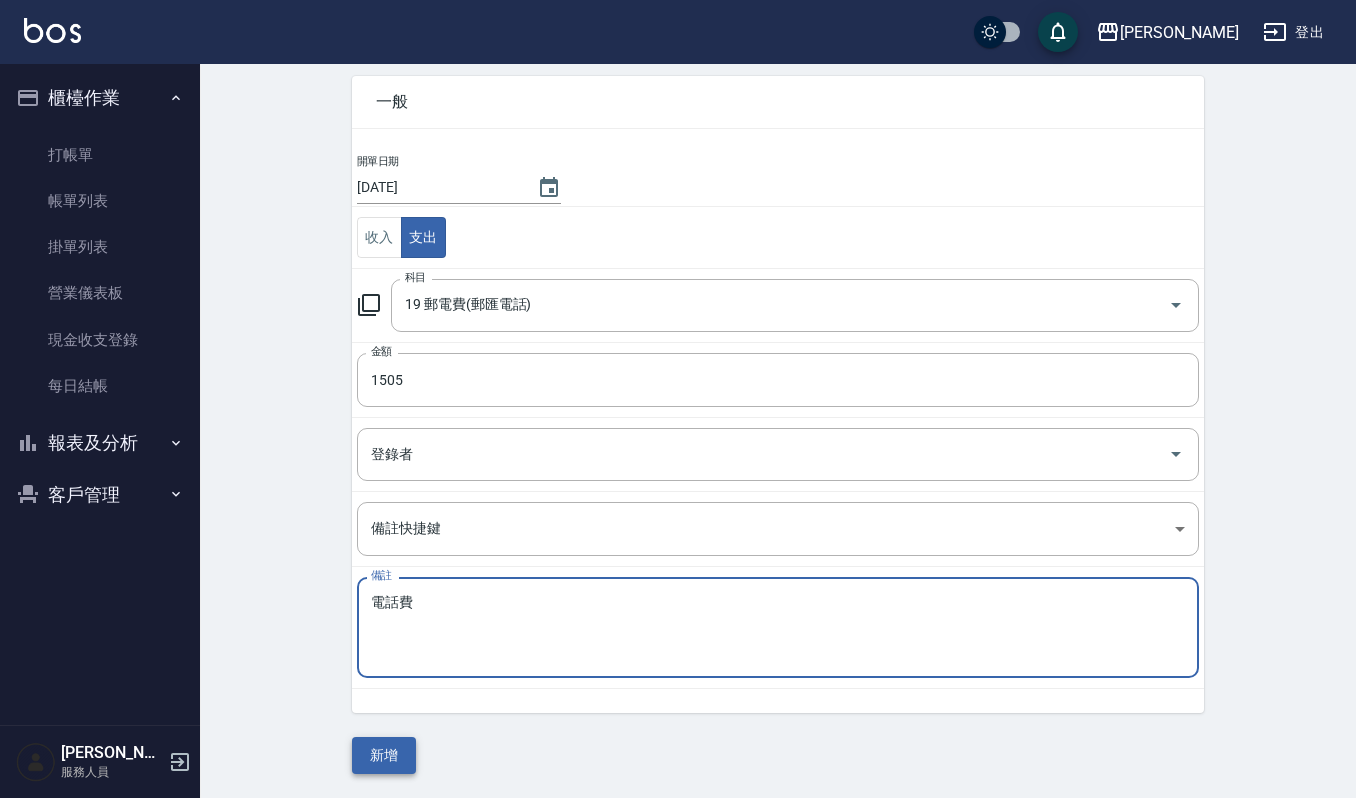type on "電話費" 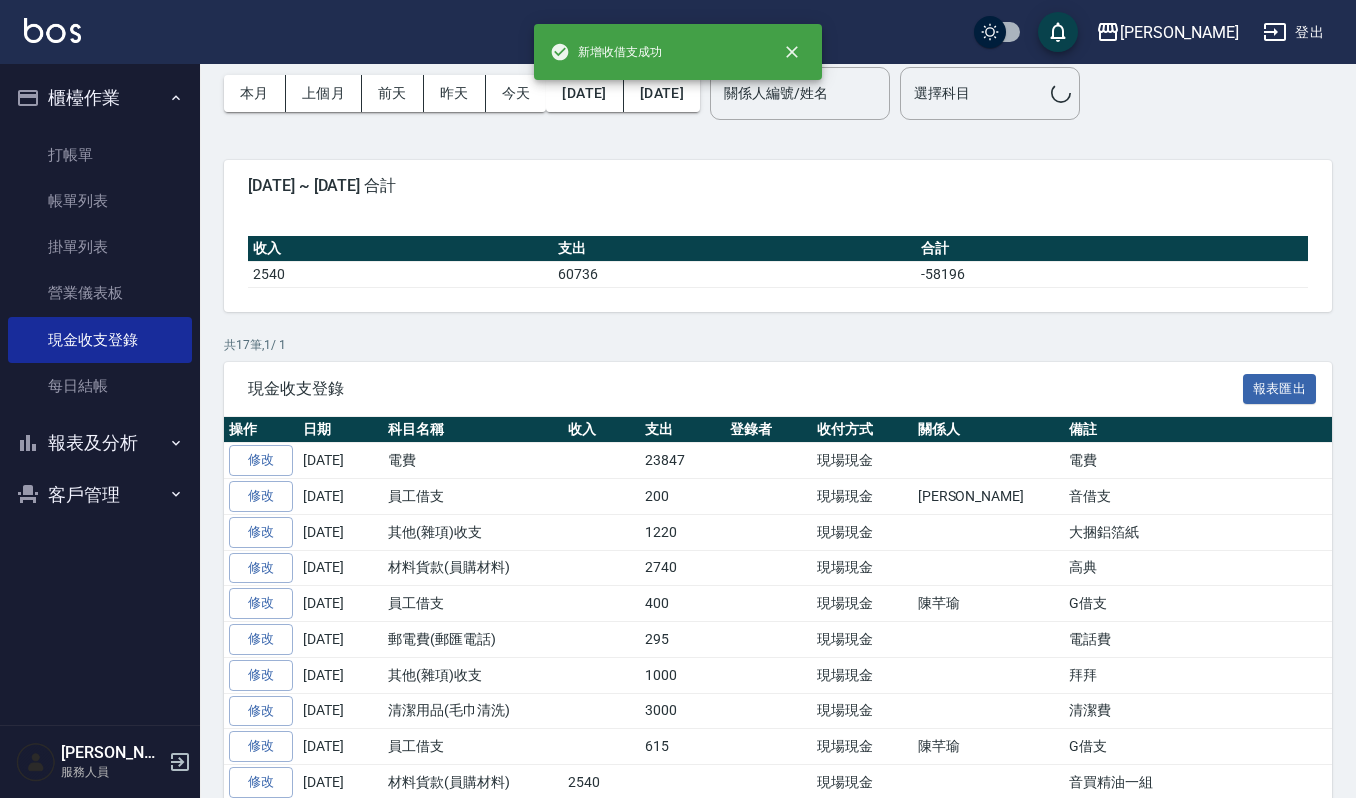 scroll, scrollTop: 0, scrollLeft: 0, axis: both 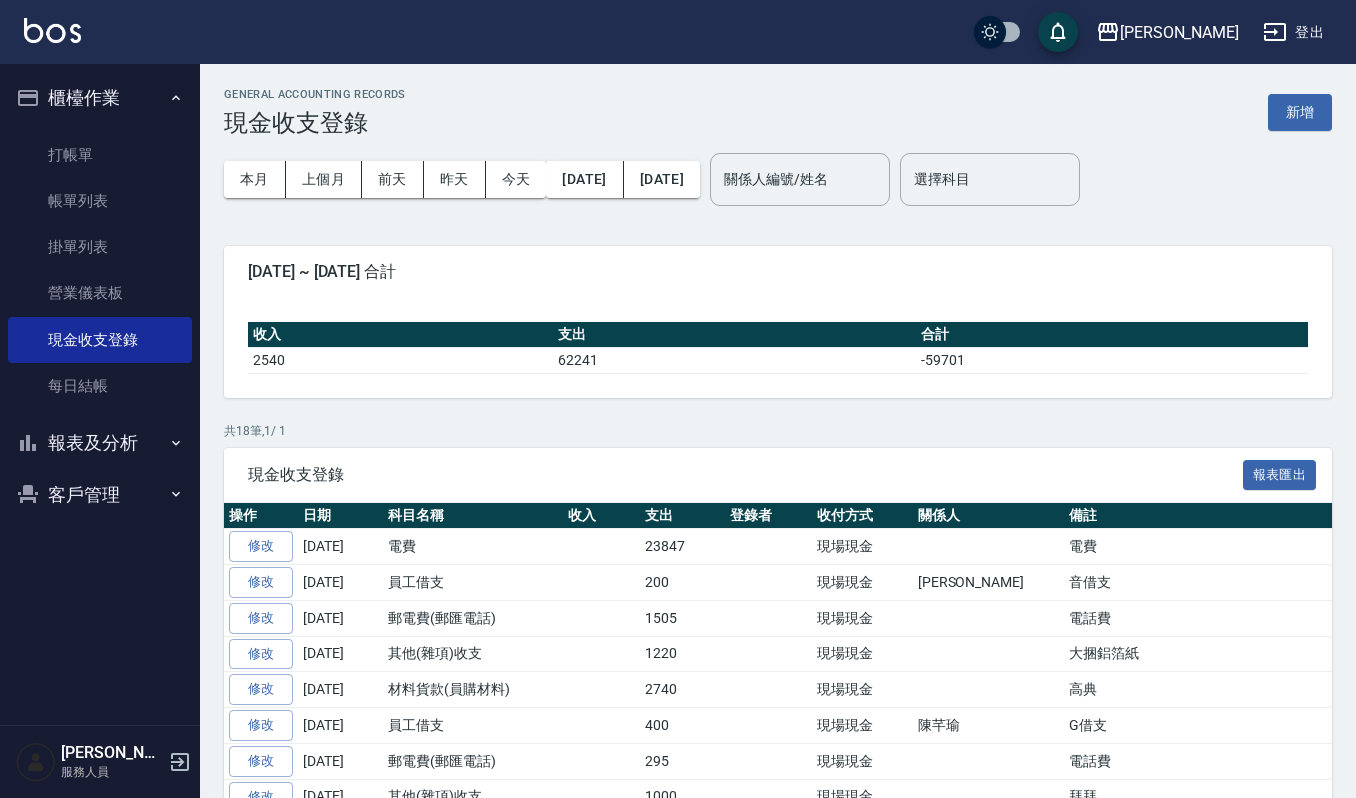 click on "報表及分析" at bounding box center [100, 443] 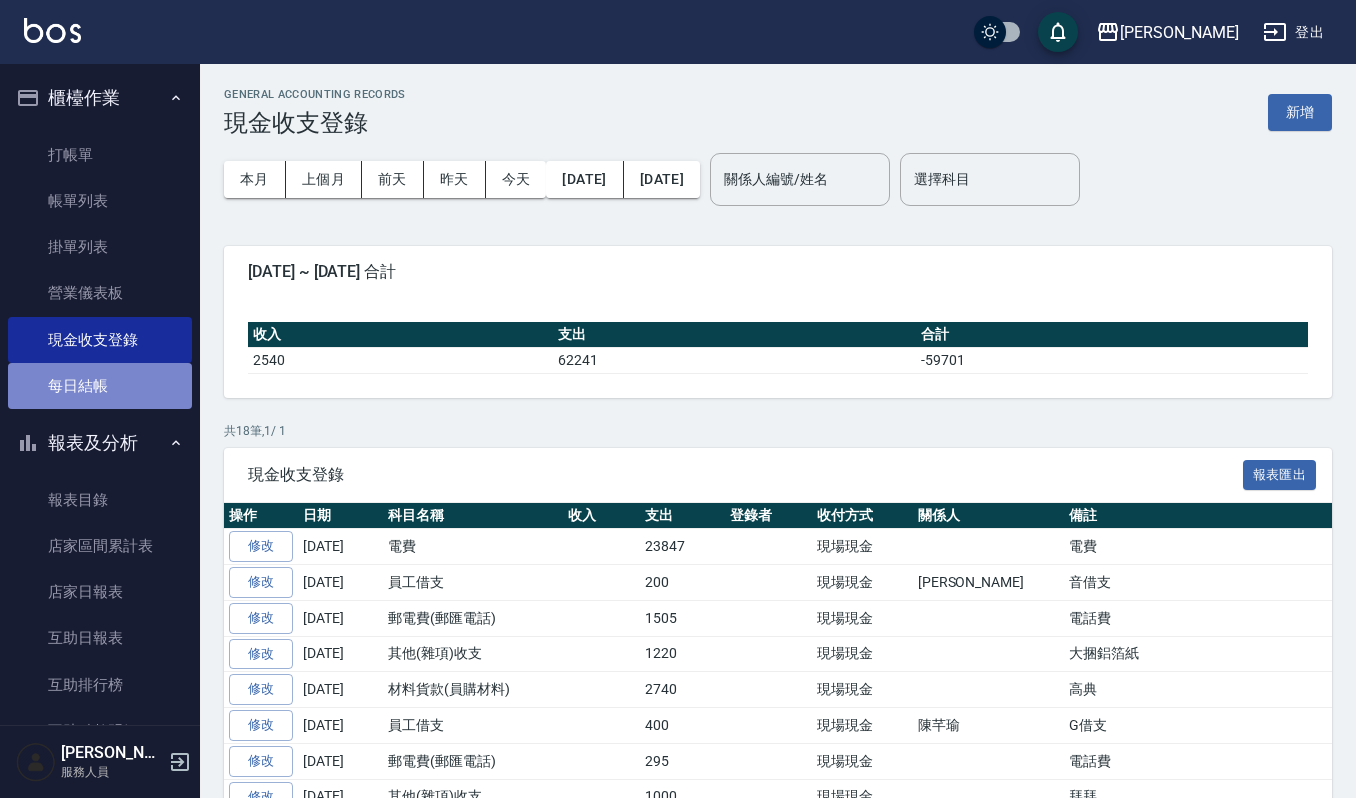click on "每日結帳" at bounding box center (100, 386) 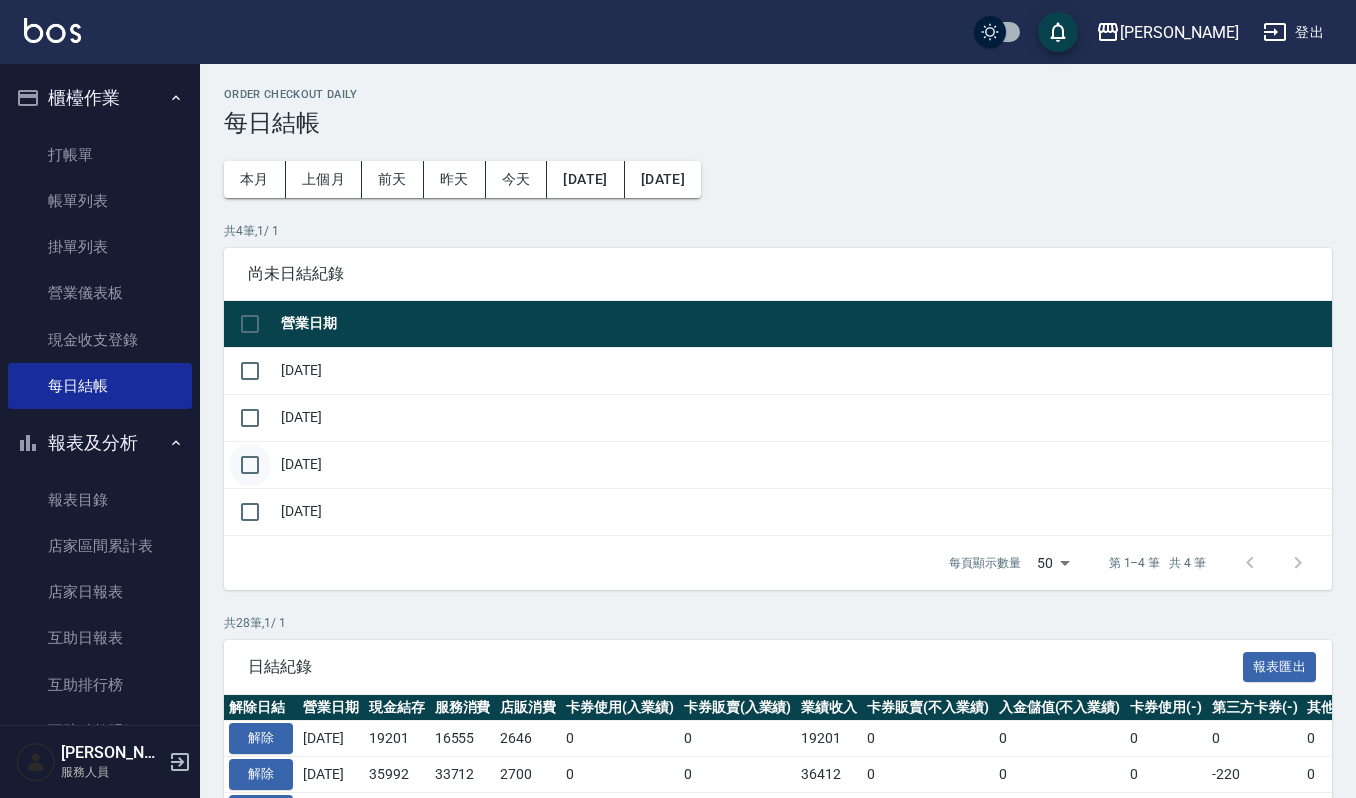 drag, startPoint x: 265, startPoint y: 326, endPoint x: 244, endPoint y: 484, distance: 159.38947 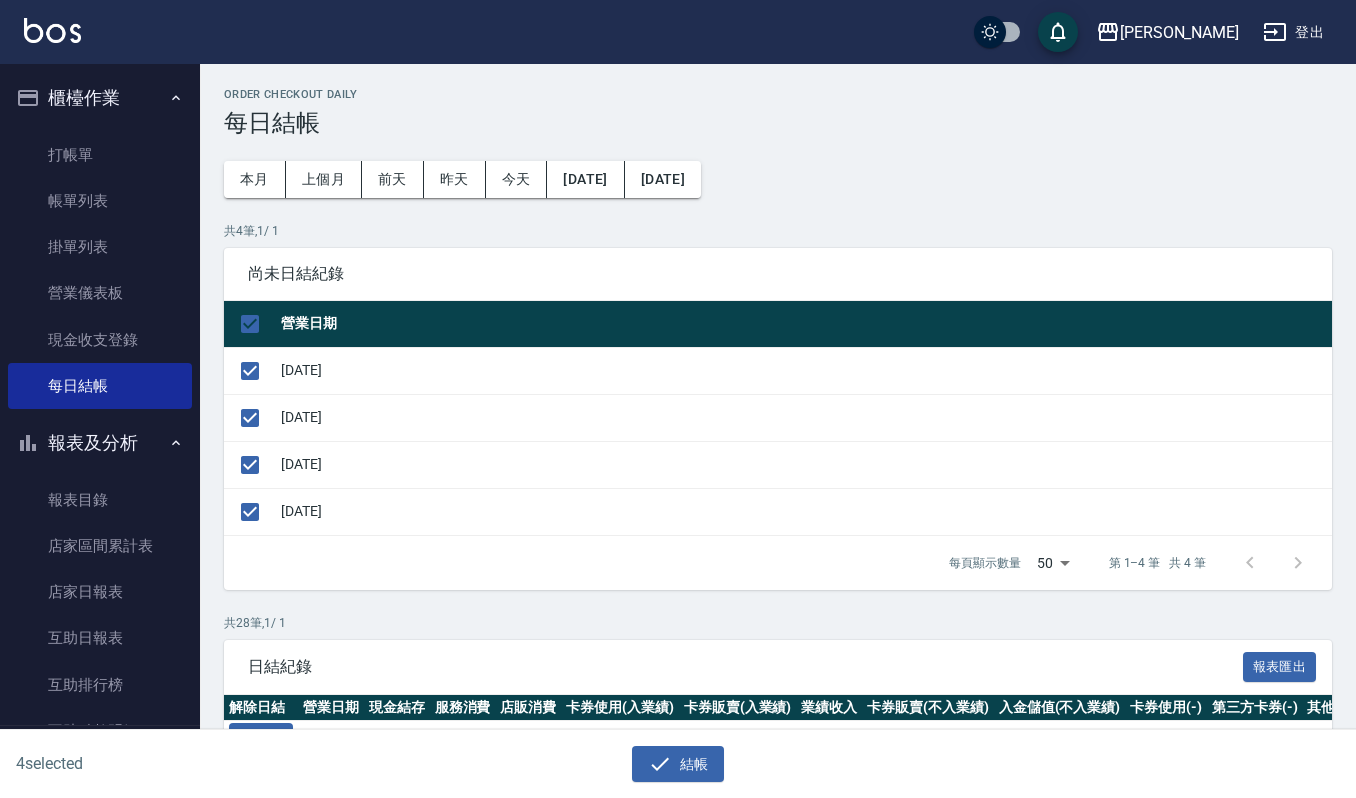 drag, startPoint x: 258, startPoint y: 496, endPoint x: 266, endPoint y: 489, distance: 10.630146 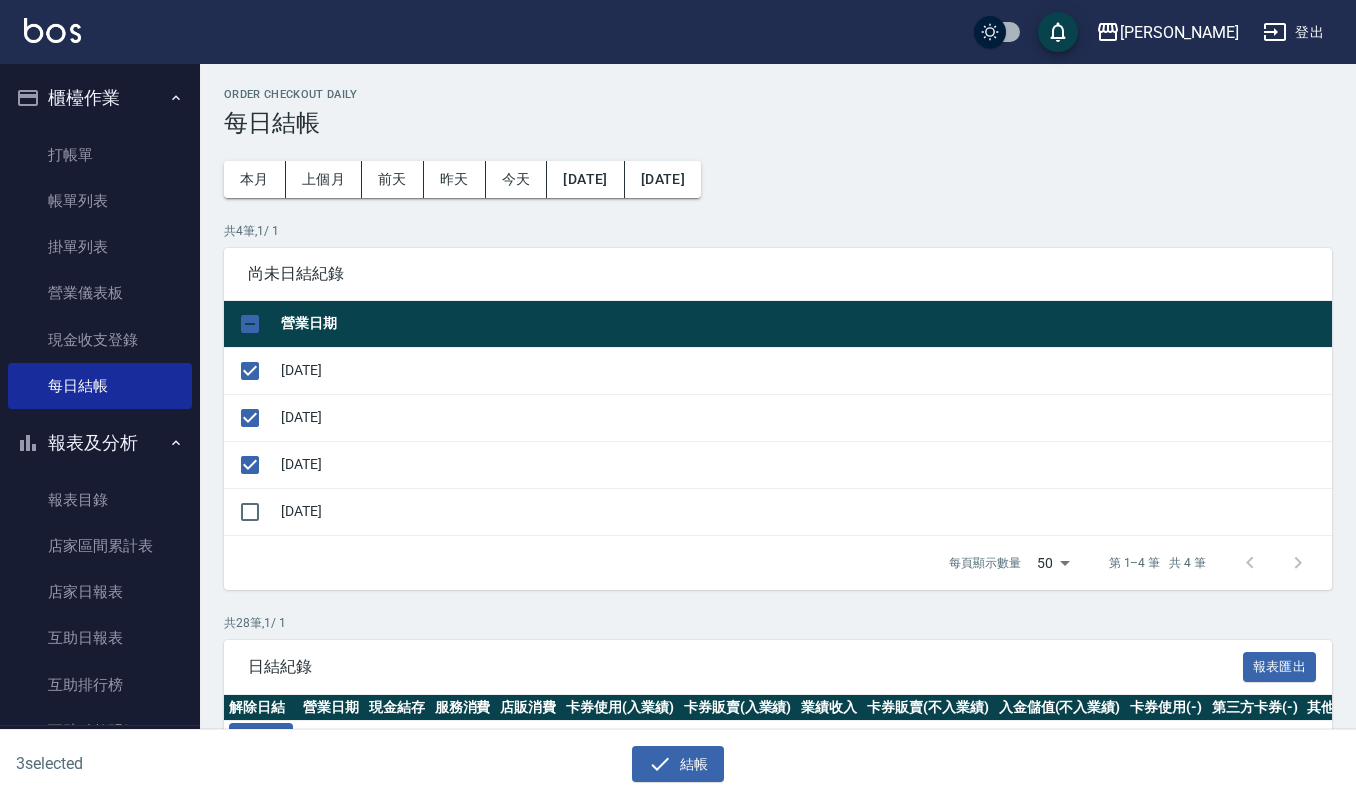 click on "結帳" at bounding box center [678, 764] 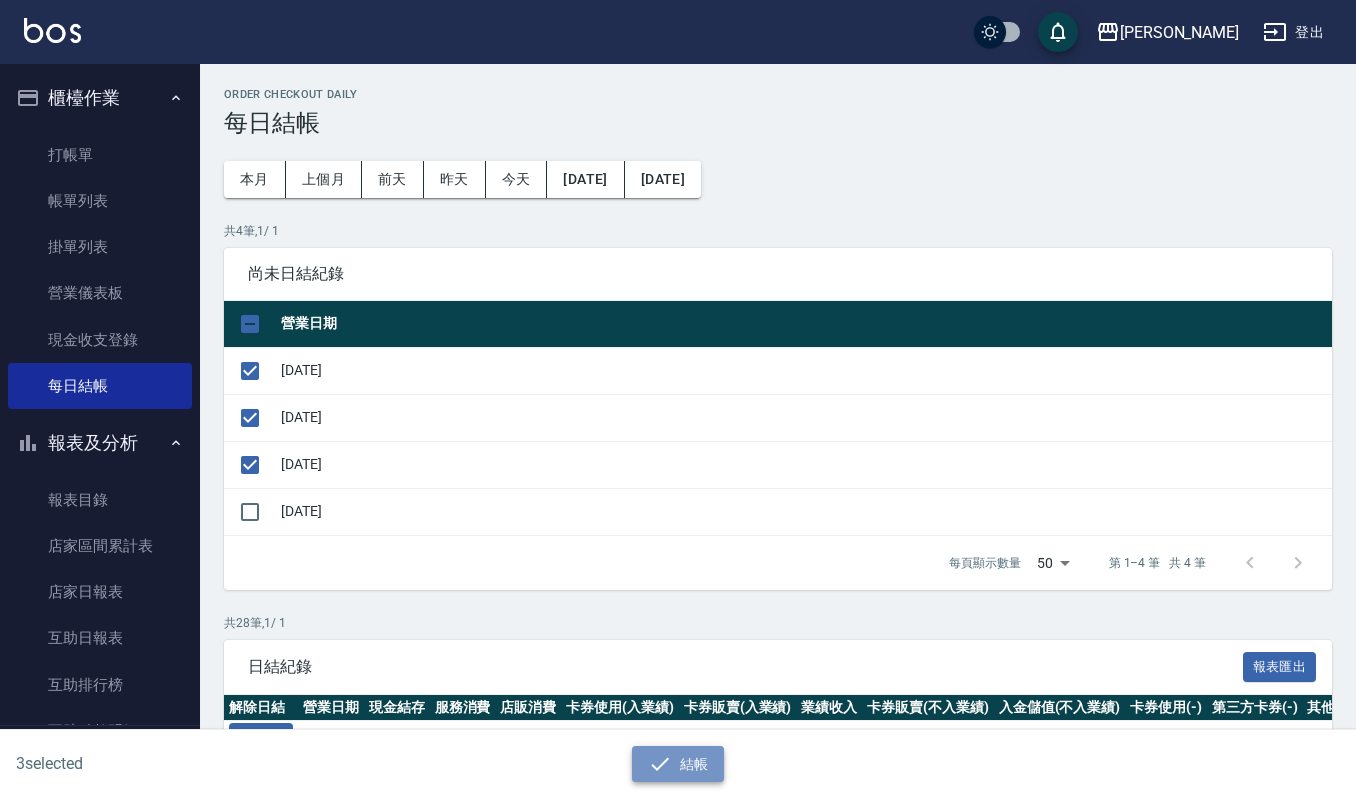 click on "結帳" at bounding box center [678, 764] 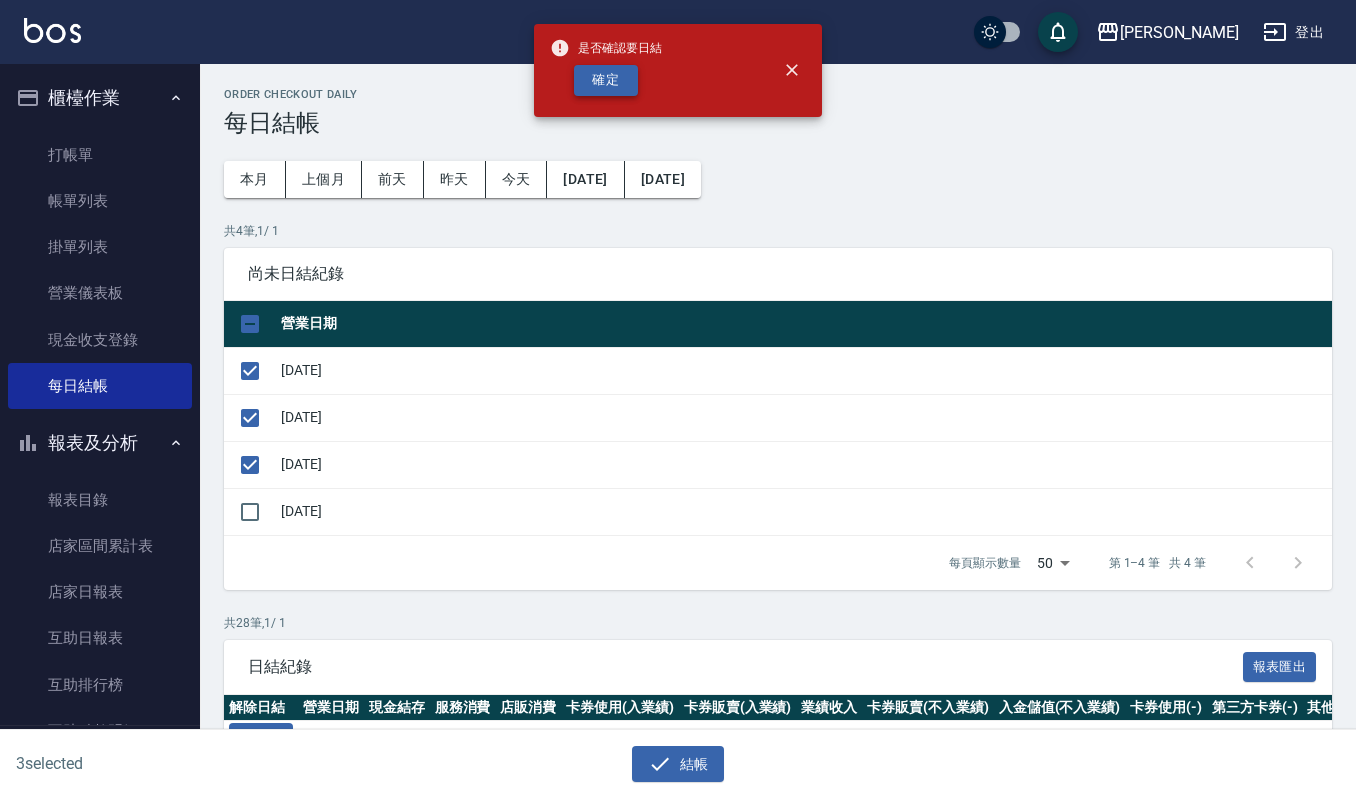 click on "確定" at bounding box center [606, 80] 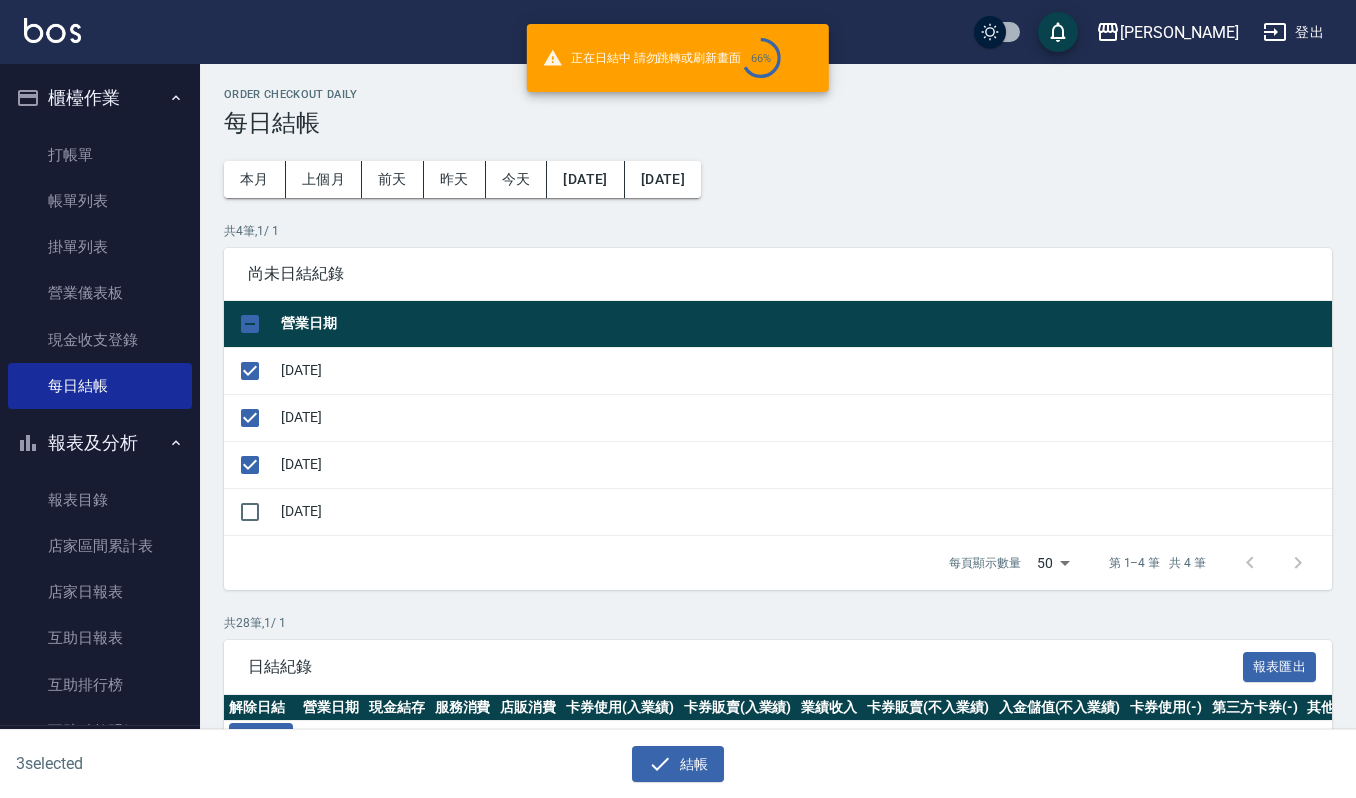 checkbox on "false" 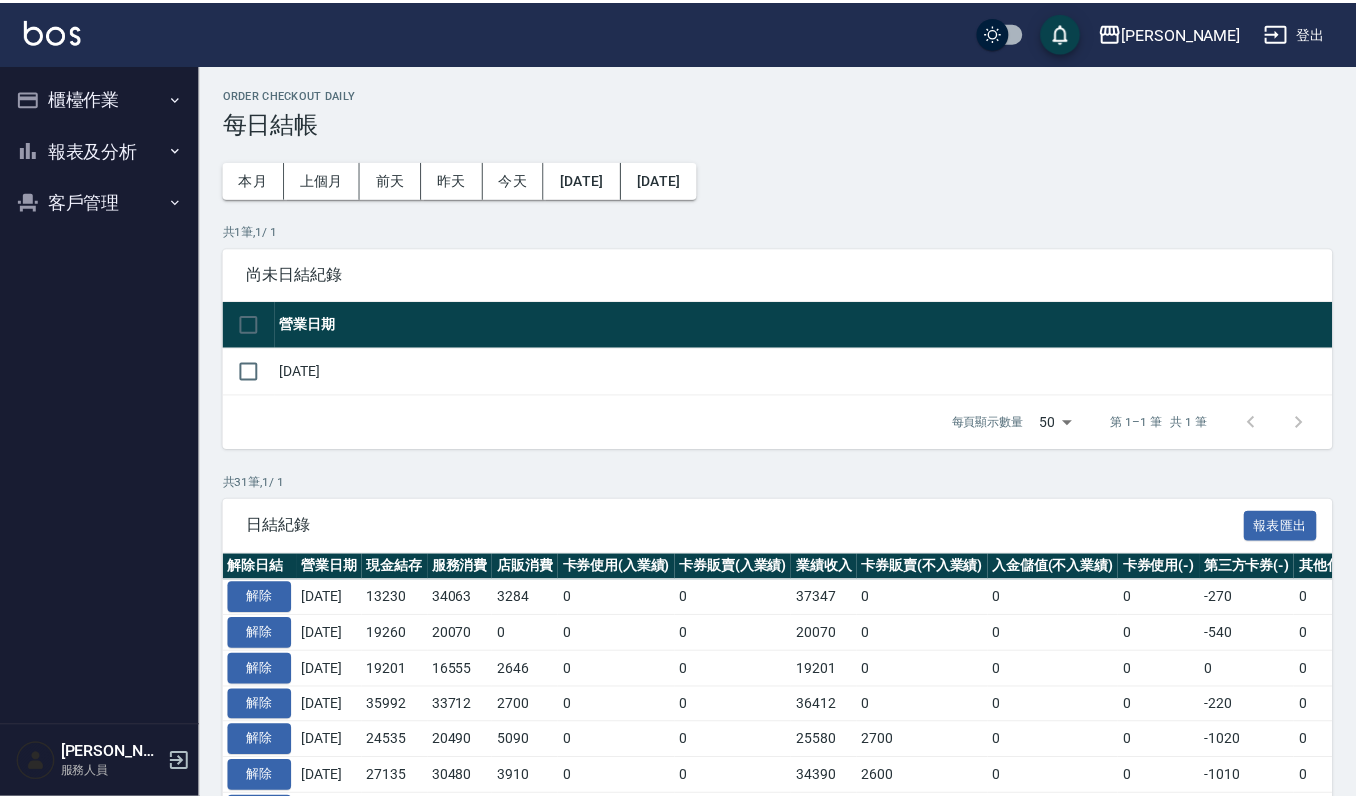 scroll, scrollTop: 0, scrollLeft: 0, axis: both 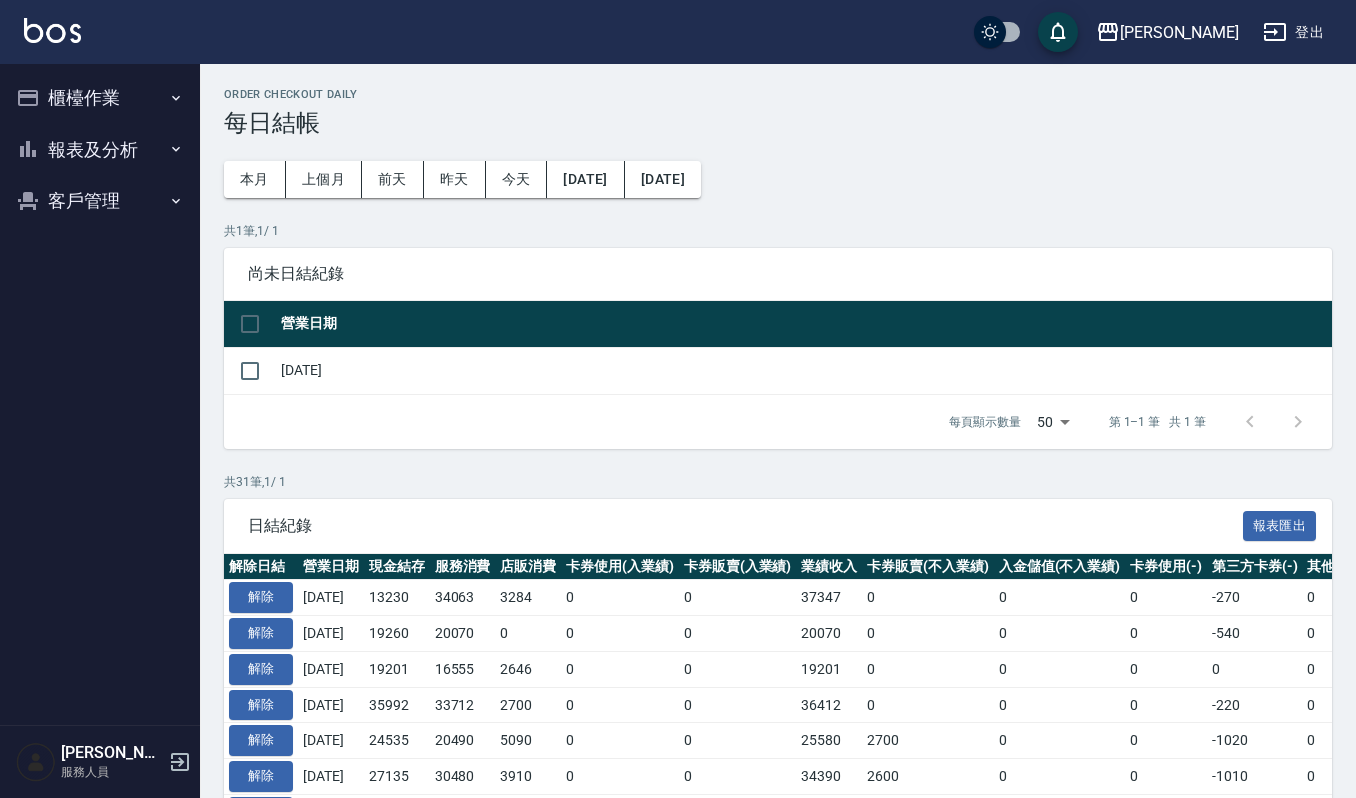 click on "櫃檯作業" at bounding box center (100, 98) 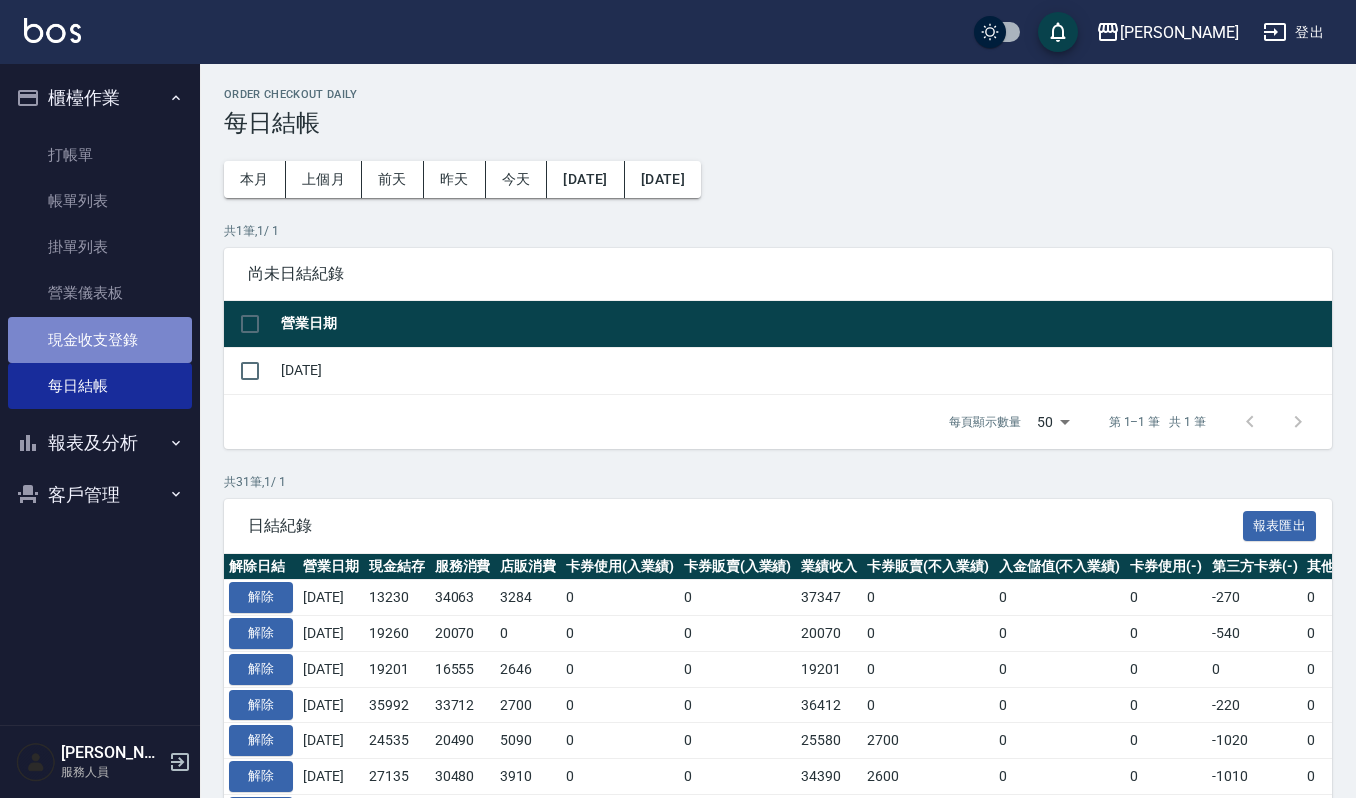 click on "現金收支登錄" at bounding box center (100, 340) 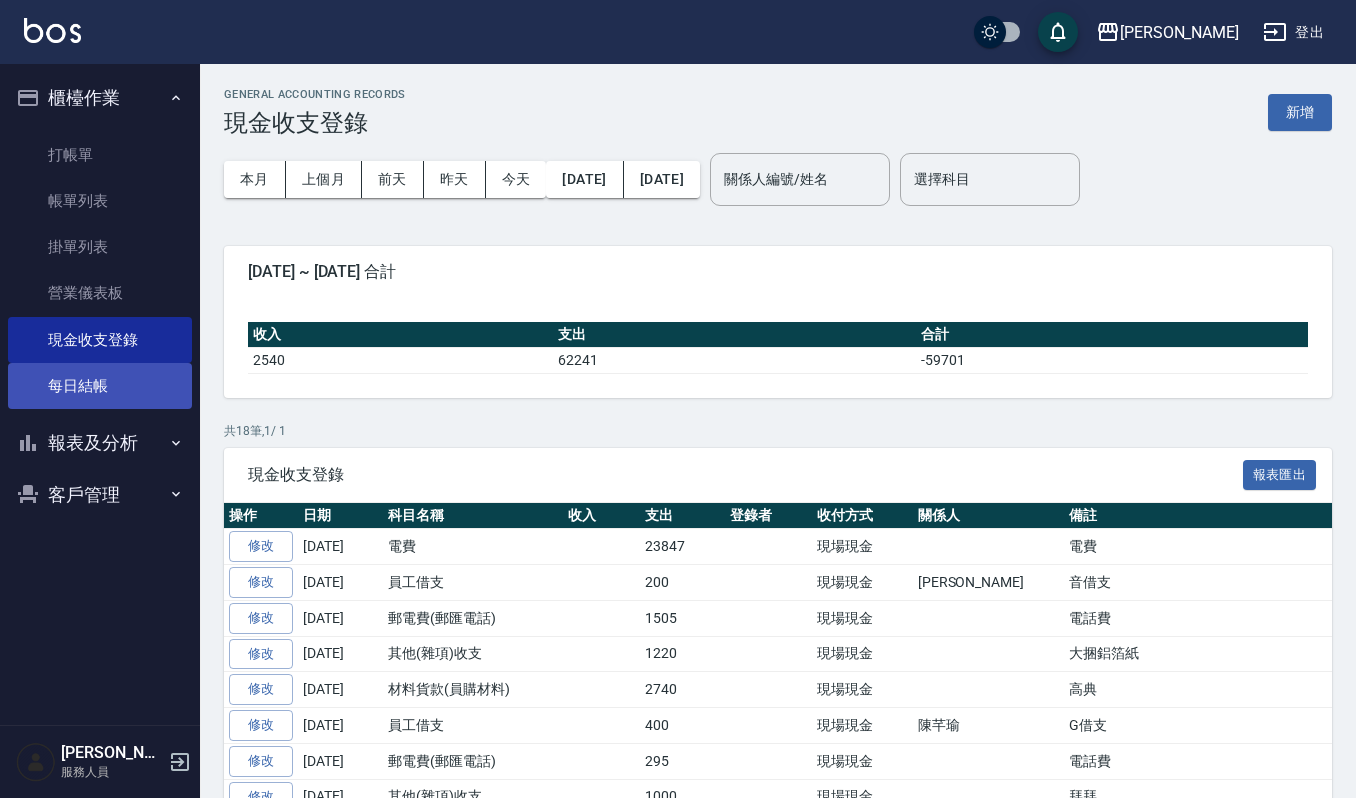 click on "每日結帳" at bounding box center [100, 386] 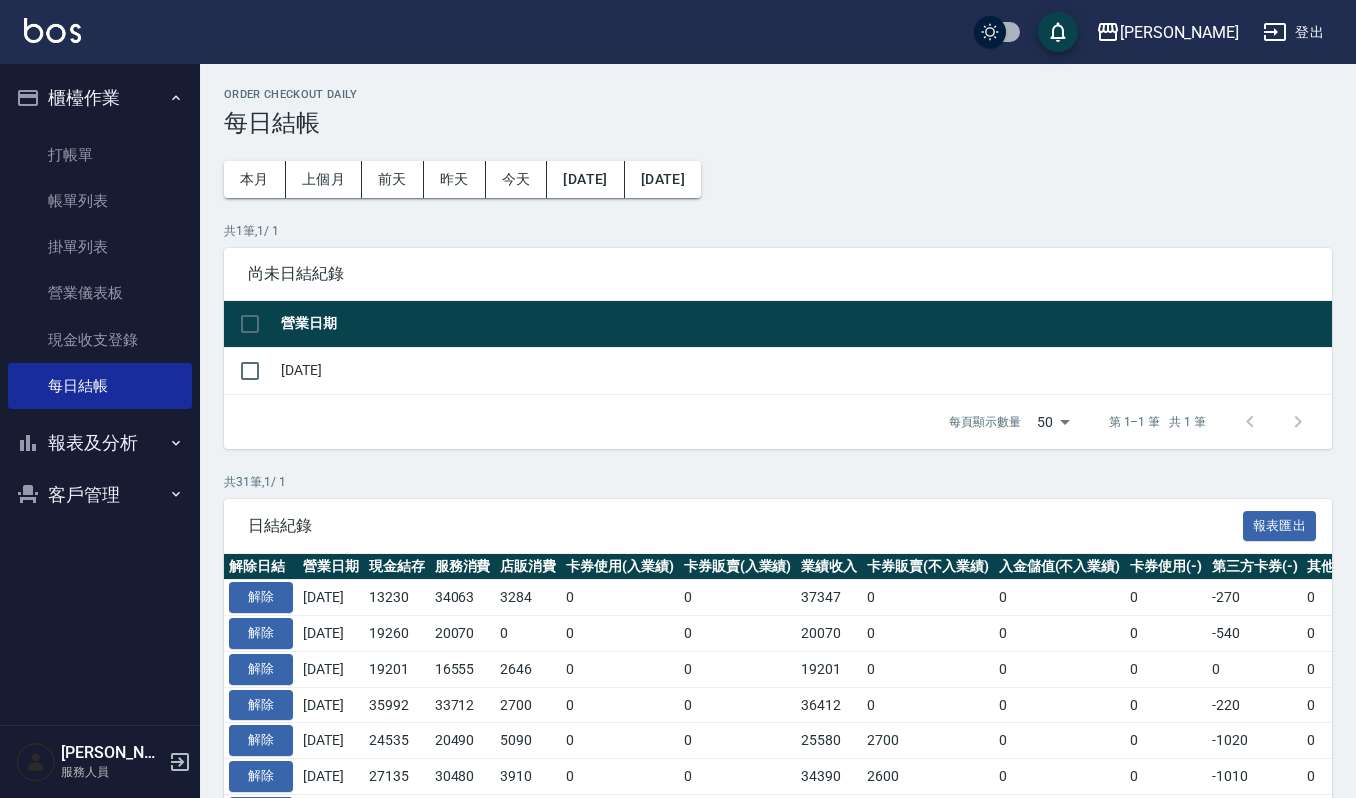 scroll, scrollTop: 133, scrollLeft: 0, axis: vertical 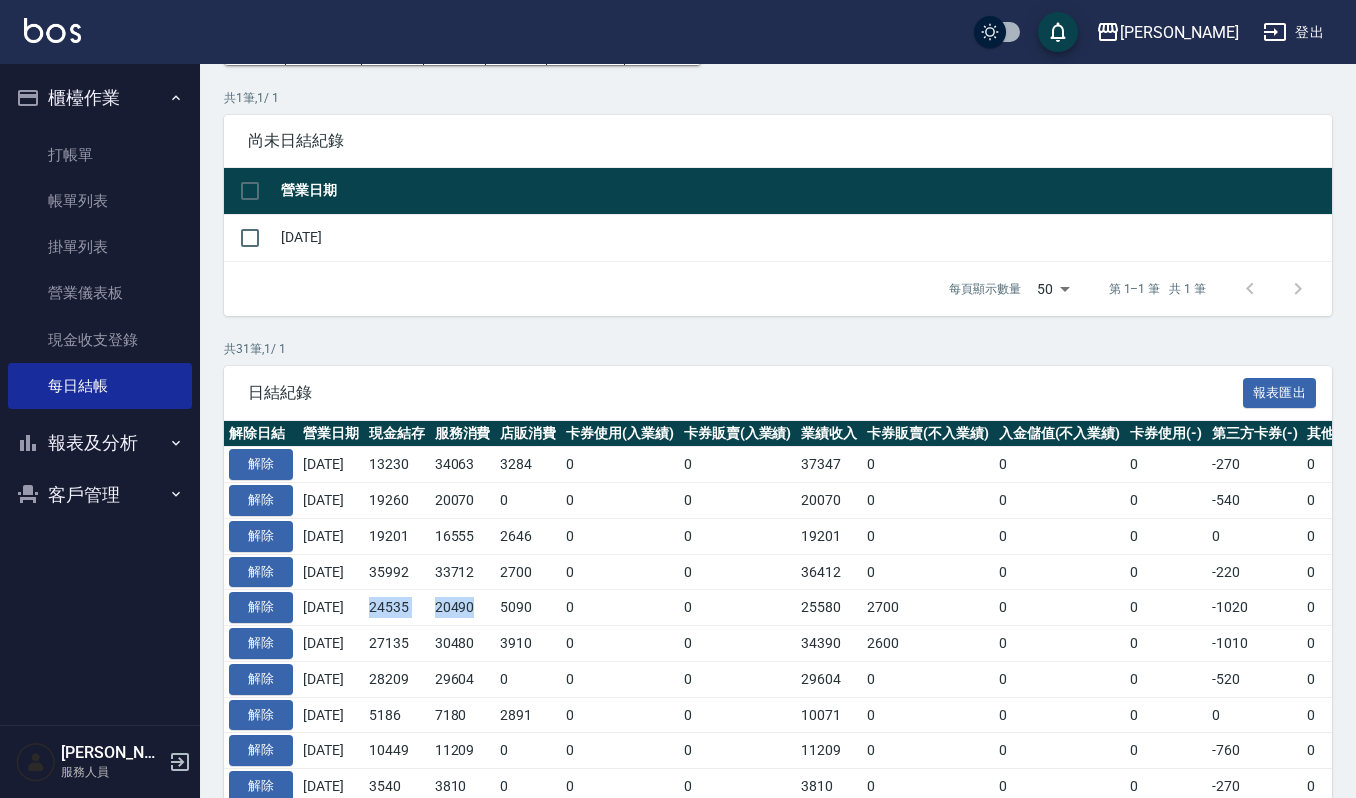drag, startPoint x: 390, startPoint y: 605, endPoint x: 504, endPoint y: 601, distance: 114.07015 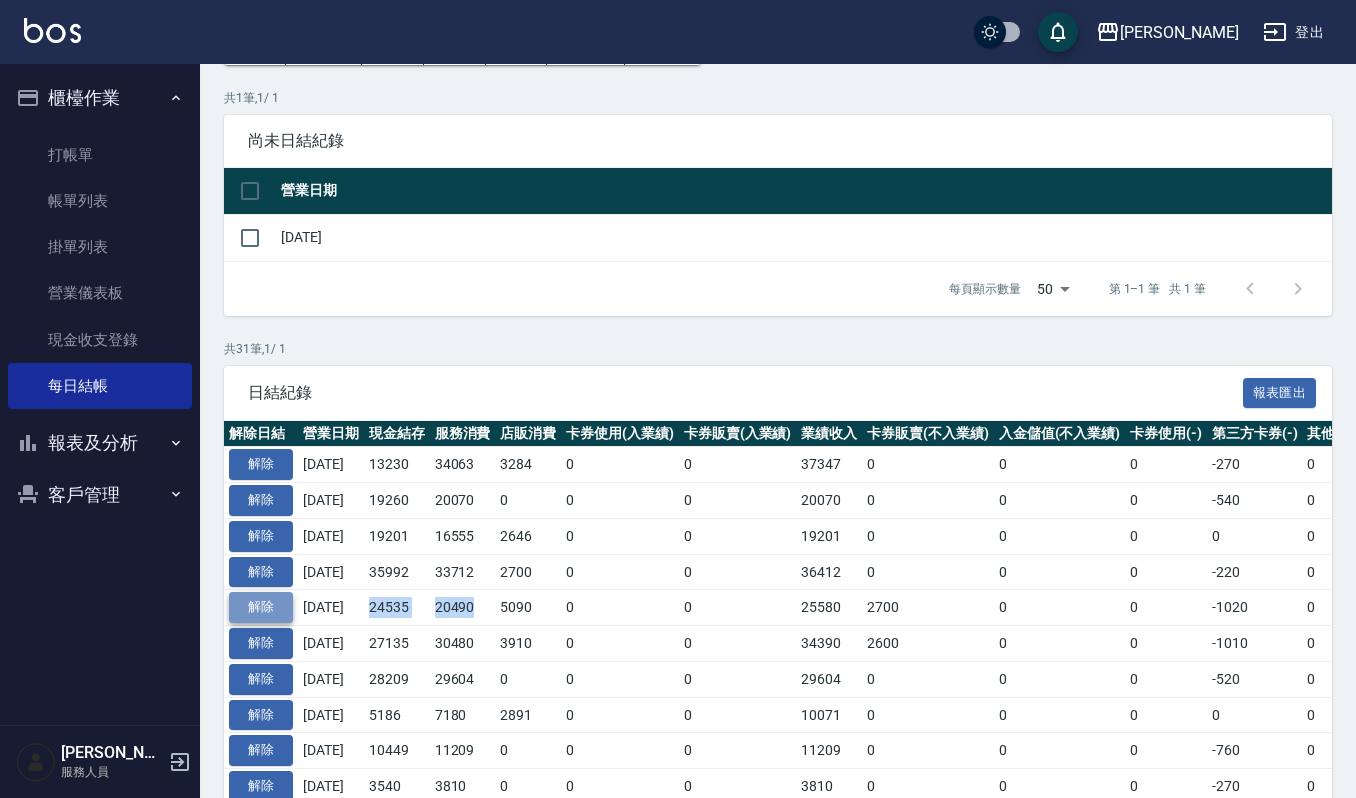 click on "解除" at bounding box center [261, 607] 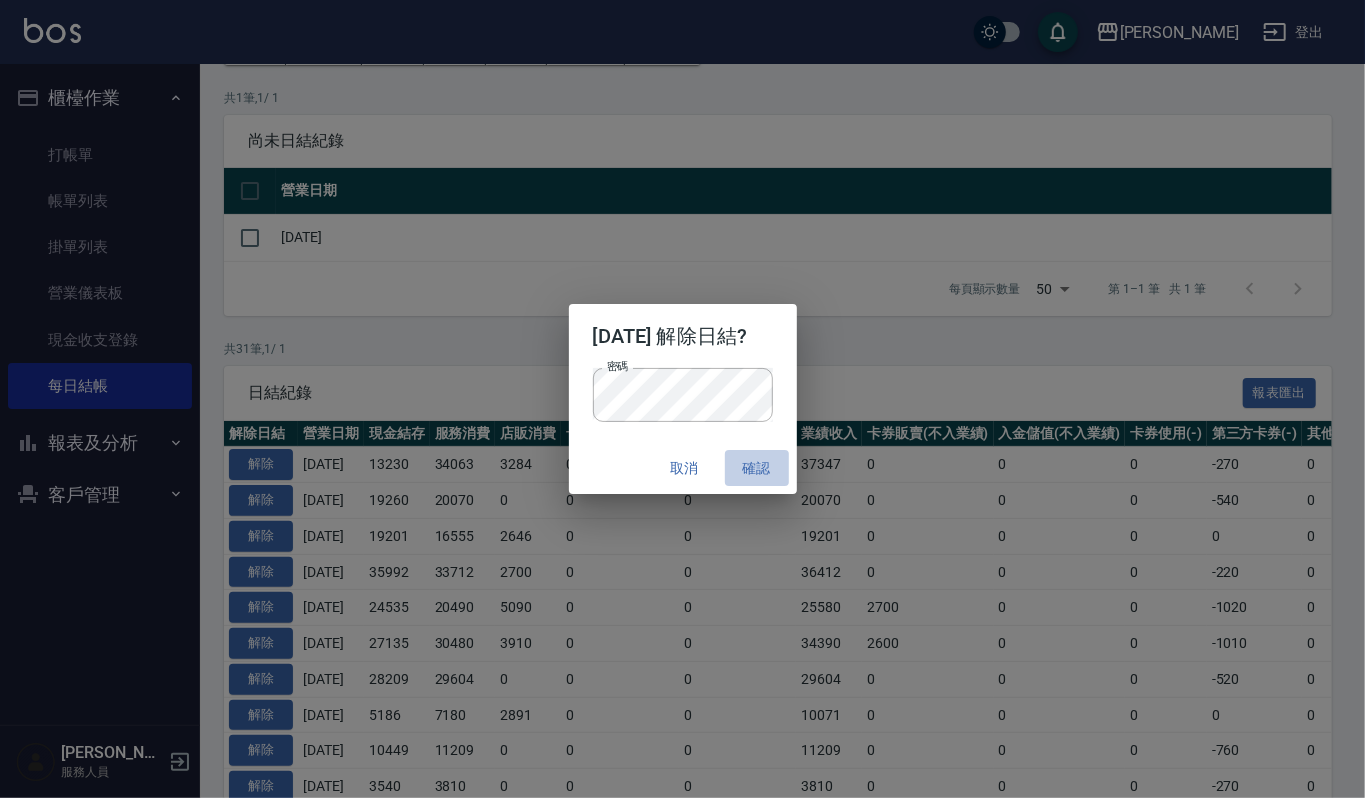 click on "確認" at bounding box center (757, 468) 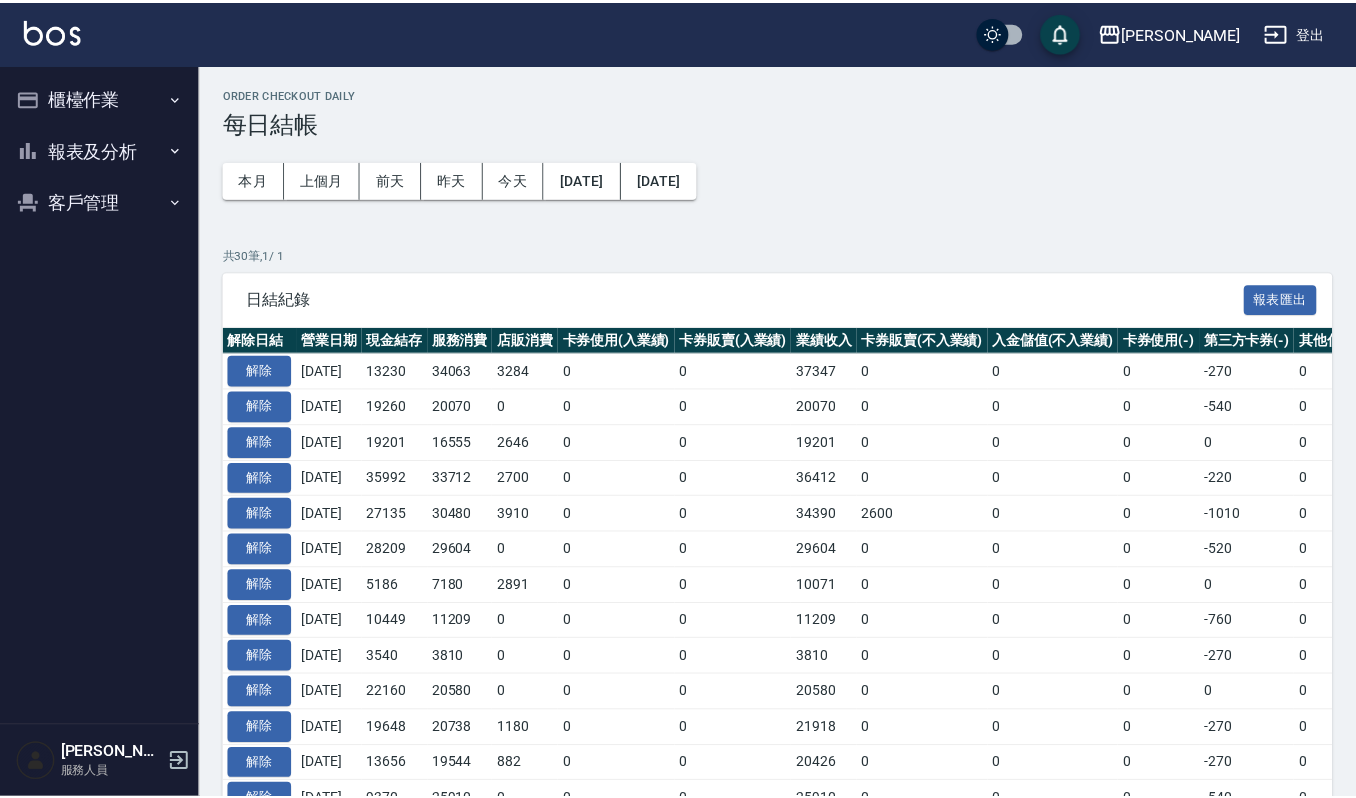scroll, scrollTop: 0, scrollLeft: 0, axis: both 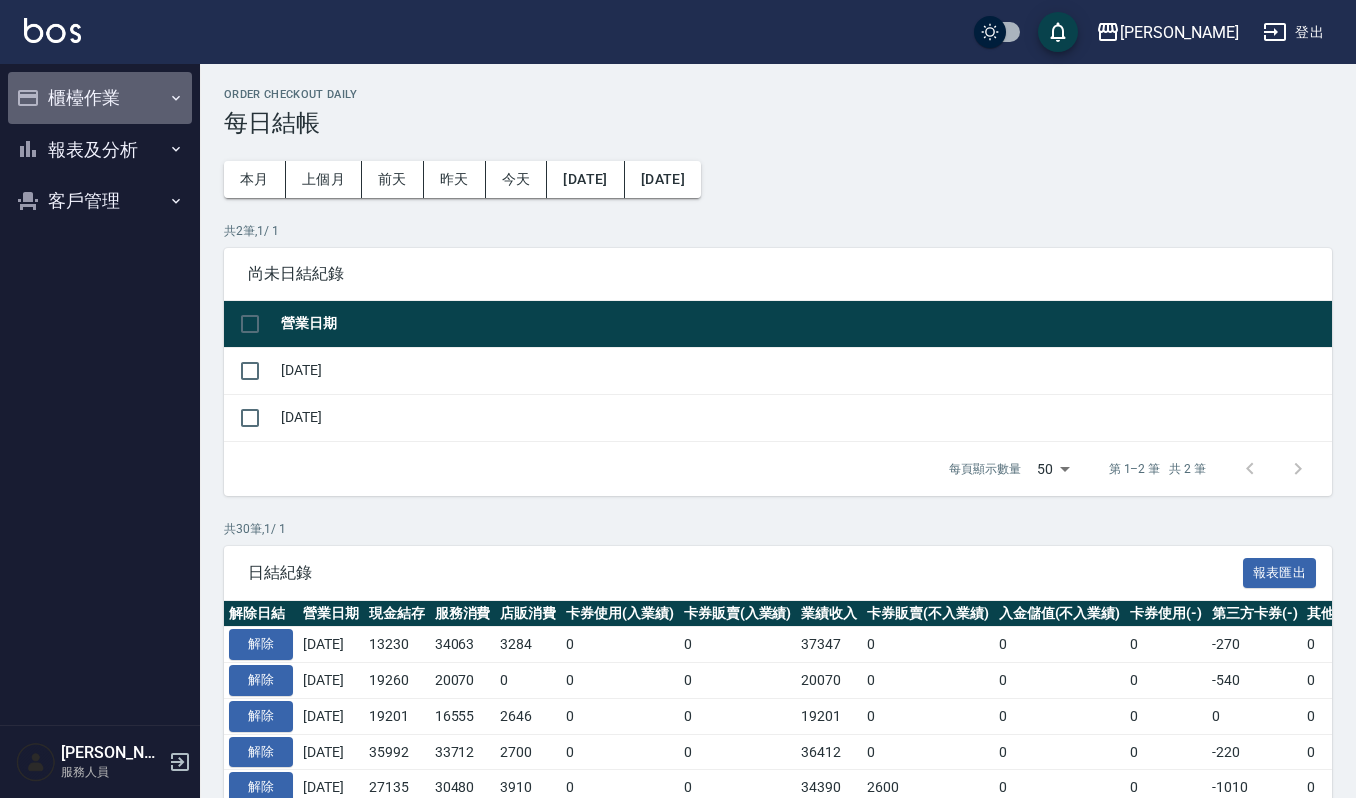 click on "櫃檯作業 打帳單 帳單列表 掛單列表 營業儀表板 現金收支登錄 每日結帳 報表及分析 報表目錄 店家區間累計表 店家日報表 互助日報表 互助排行榜 互助點數明細 全店業績分析表 設計師日報表 設計師業績分析表 設計師業績月報表 設計師排行榜 商品消耗明細 店販抽成明細 收支分類明細表 客戶管理 客戶列表 卡券管理 入金管理" at bounding box center (100, 149) 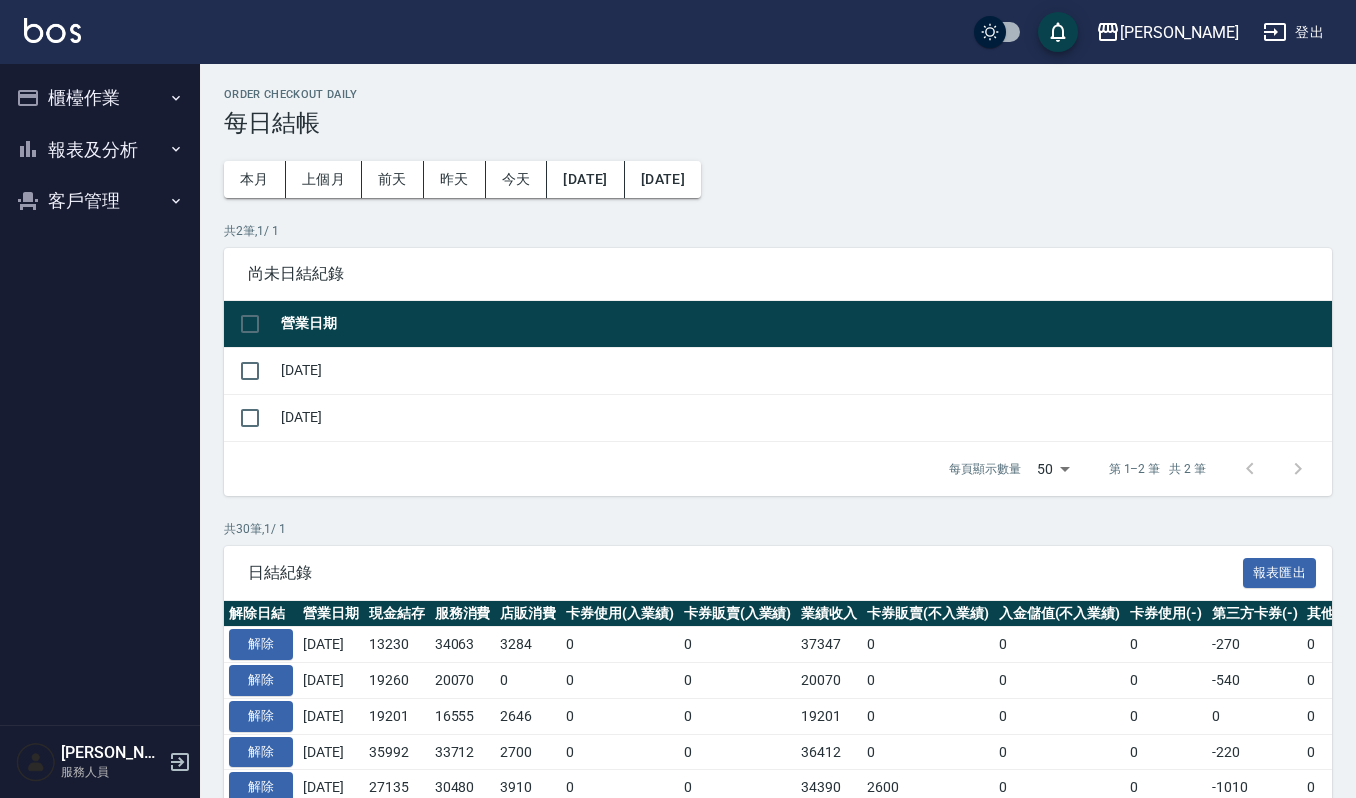 click on "櫃檯作業 打帳單 帳單列表 掛單列表 營業儀表板 現金收支登錄 每日結帳 報表及分析 報表目錄 店家區間累計表 店家日報表 互助日報表 互助排行榜 互助點數明細 全店業績分析表 設計師日報表 設計師業績分析表 設計師業績月報表 設計師排行榜 商品消耗明細 店販抽成明細 收支分類明細表 客戶管理 客戶列表 卡券管理 入金管理" at bounding box center (100, 149) 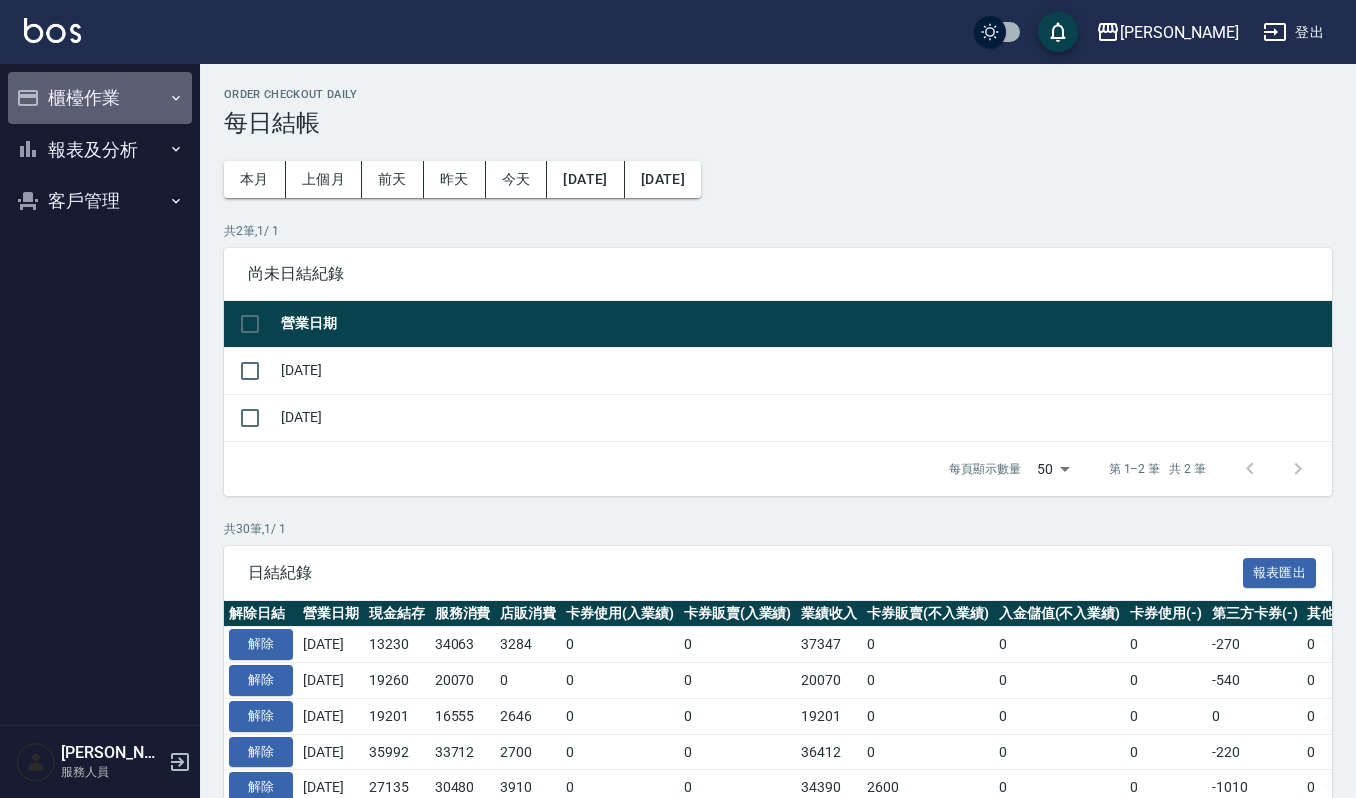 click on "櫃檯作業" at bounding box center (100, 98) 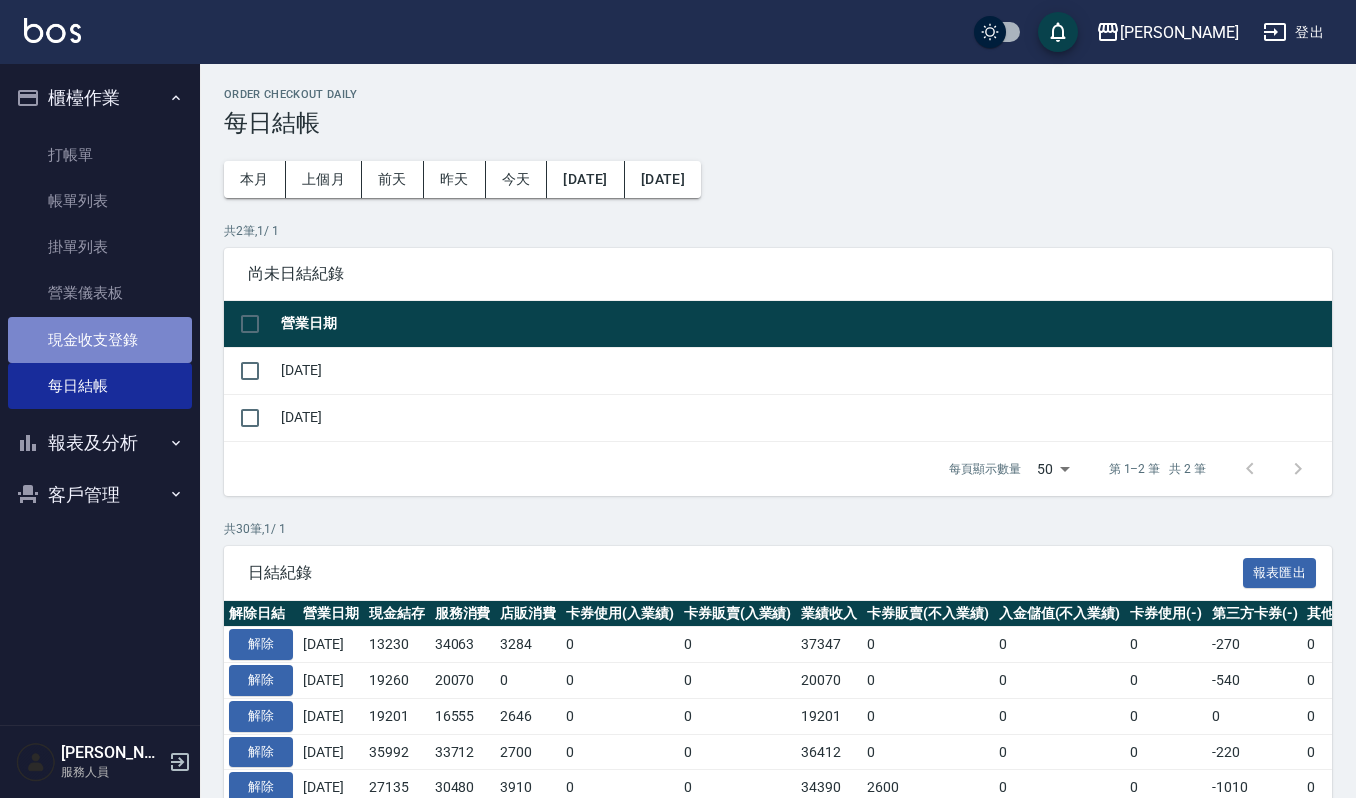 click on "現金收支登錄" at bounding box center (100, 340) 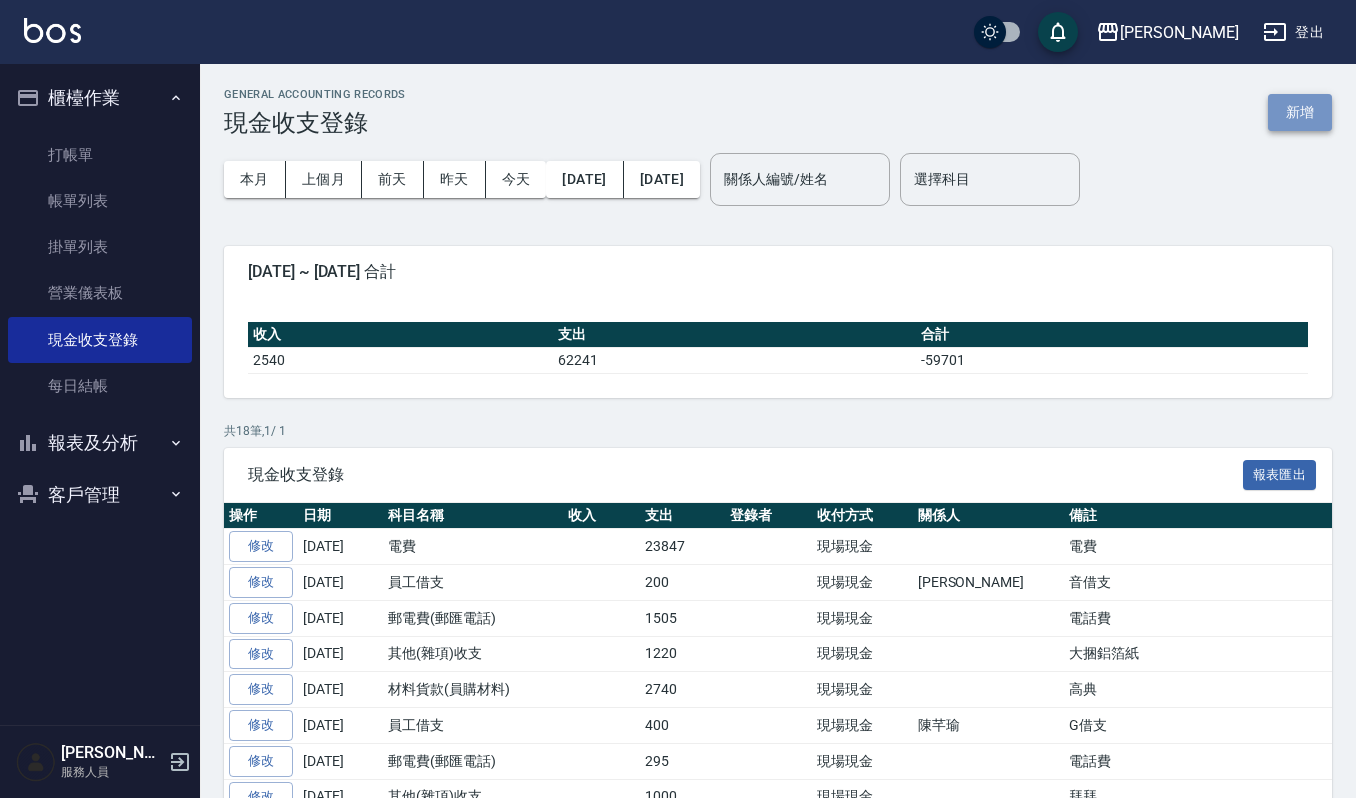 click on "新增" at bounding box center [1300, 112] 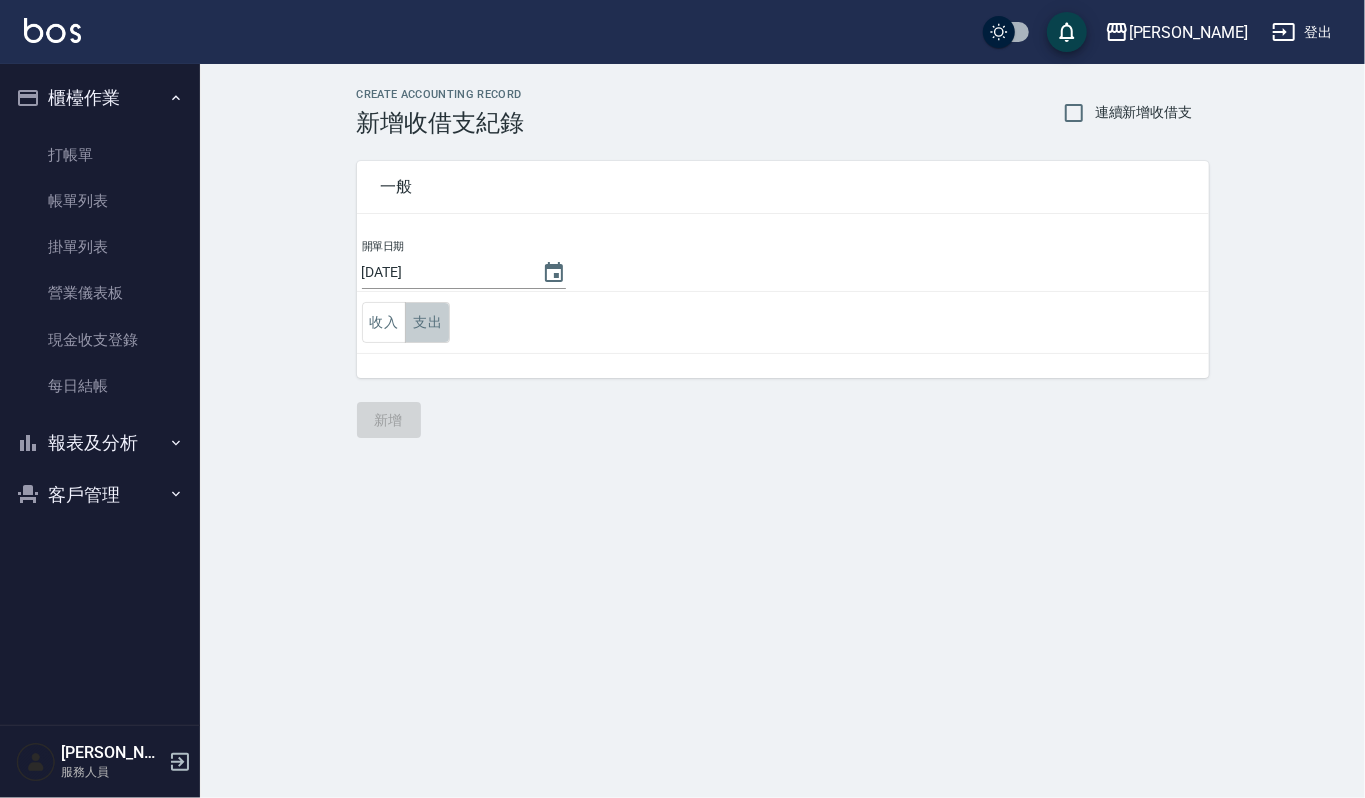 click on "支出" at bounding box center [427, 322] 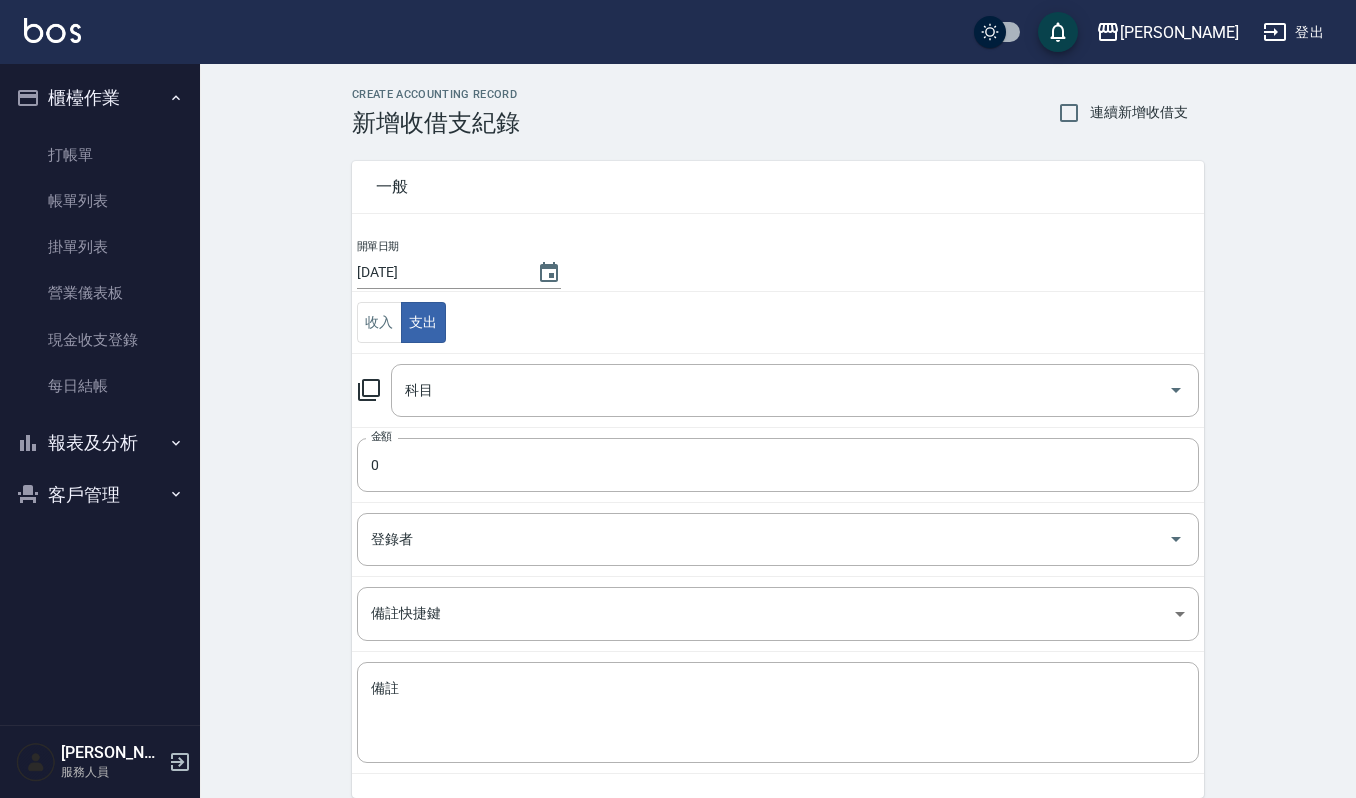 click on "[DATE]" at bounding box center (437, 272) 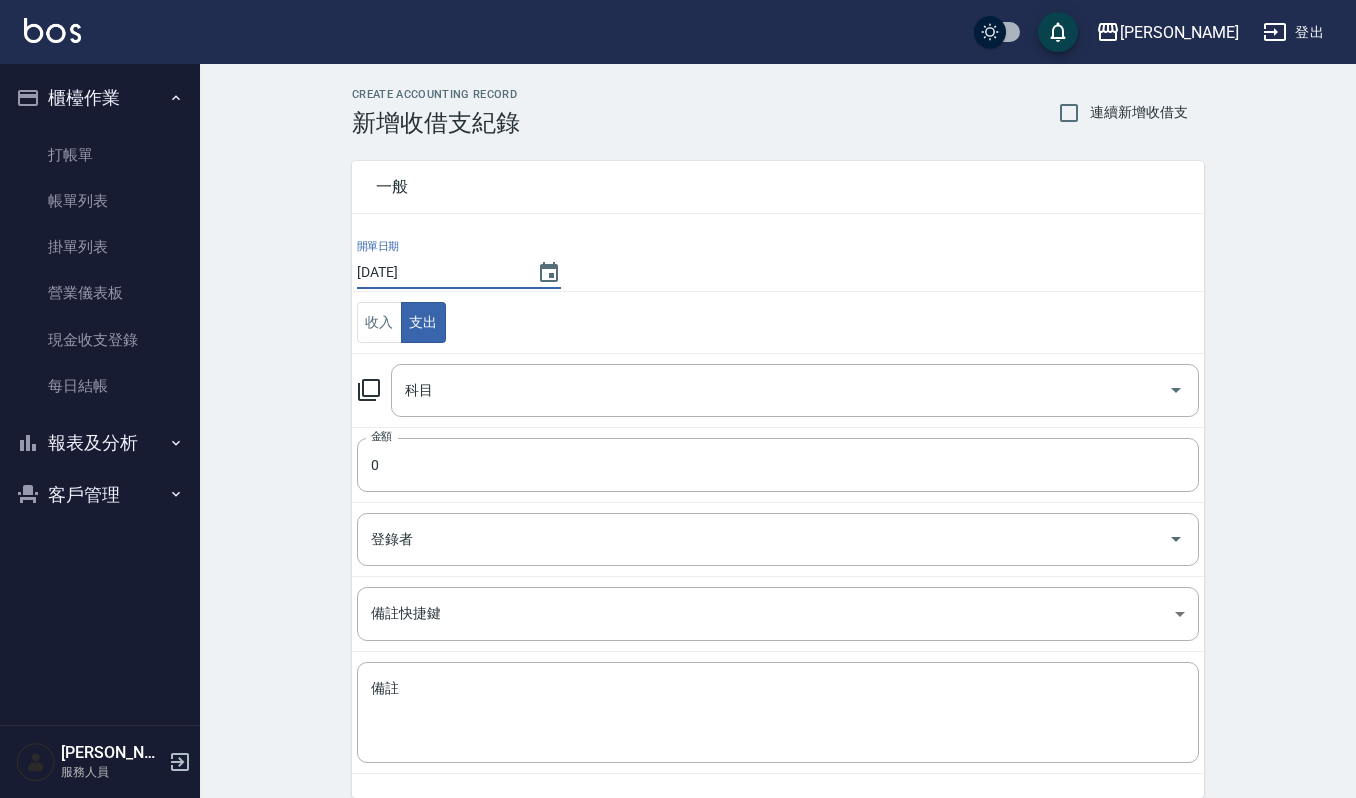 click on "[DATE]" at bounding box center [459, 272] 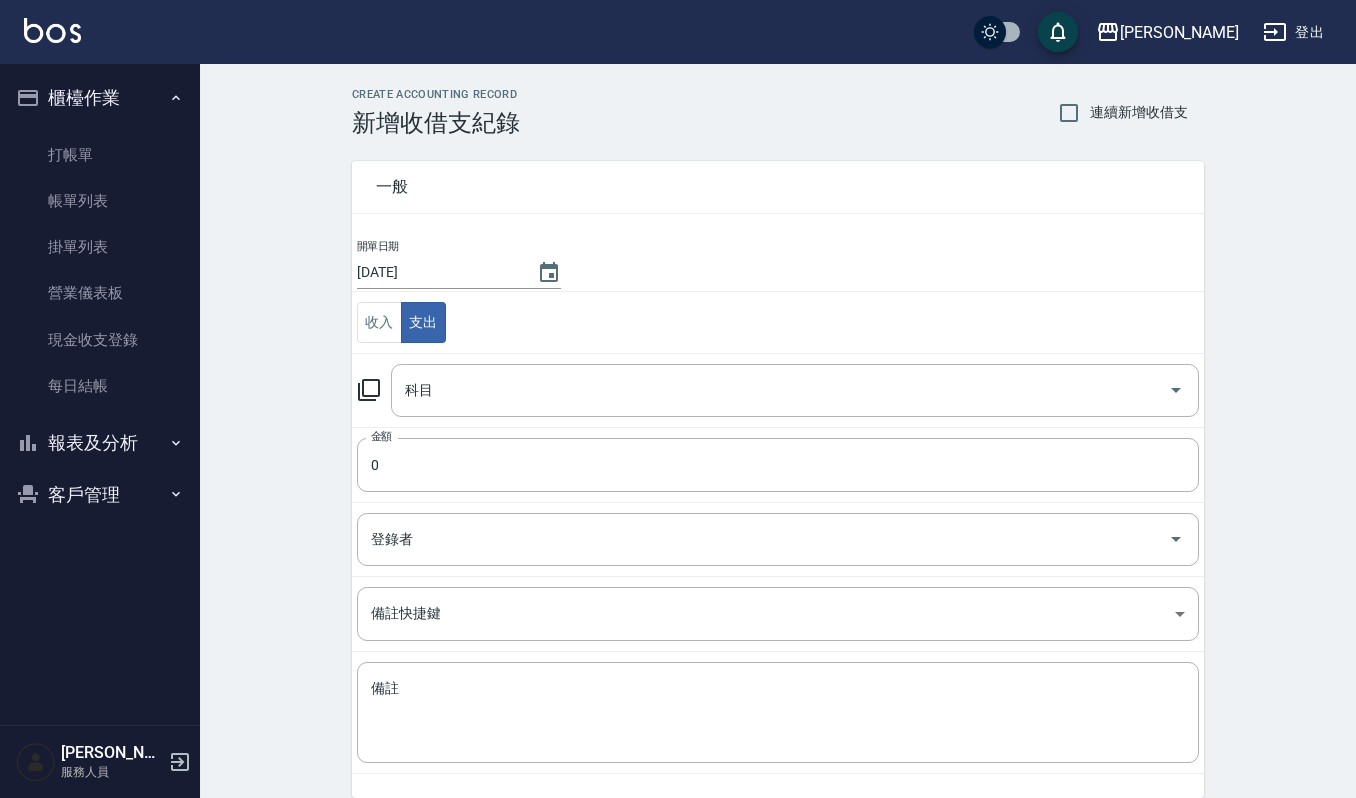 click on "[DATE]" at bounding box center [459, 272] 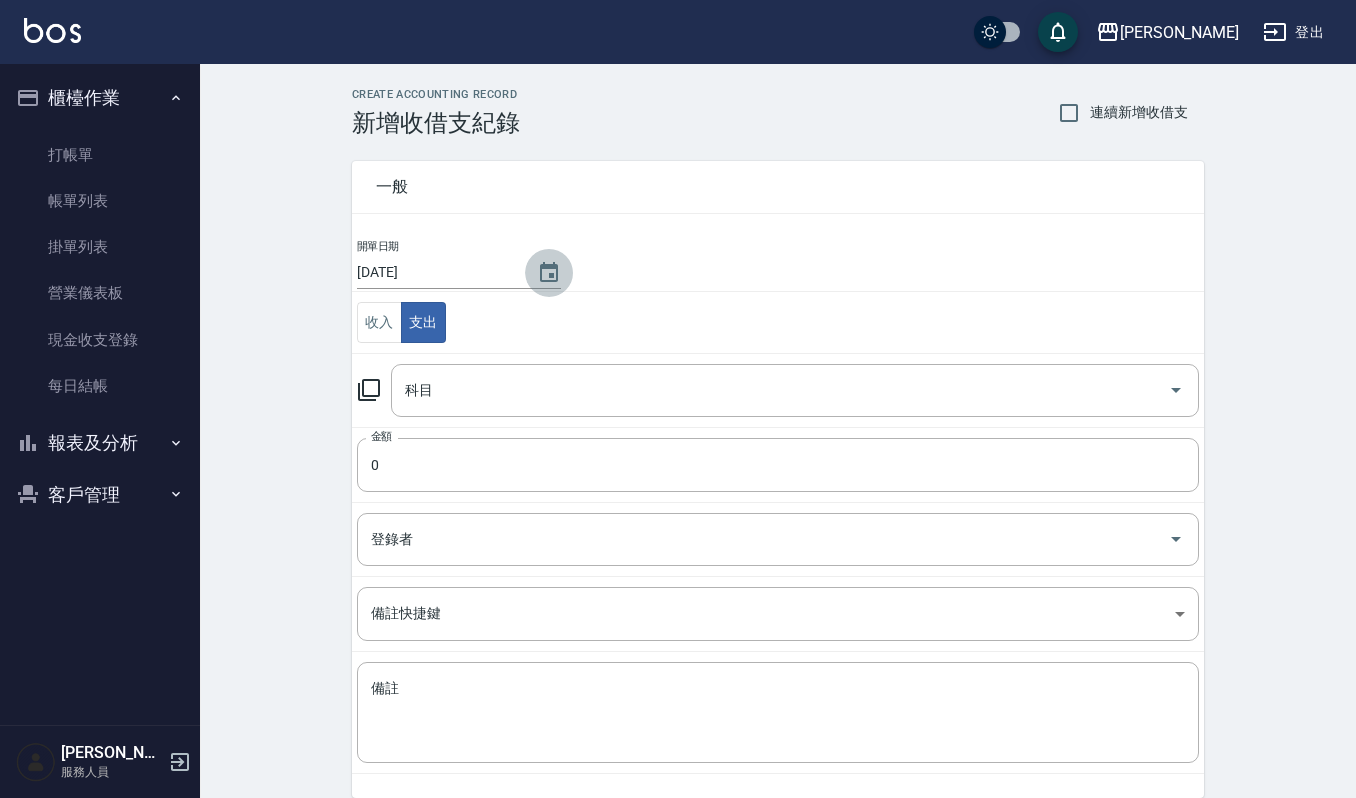 click 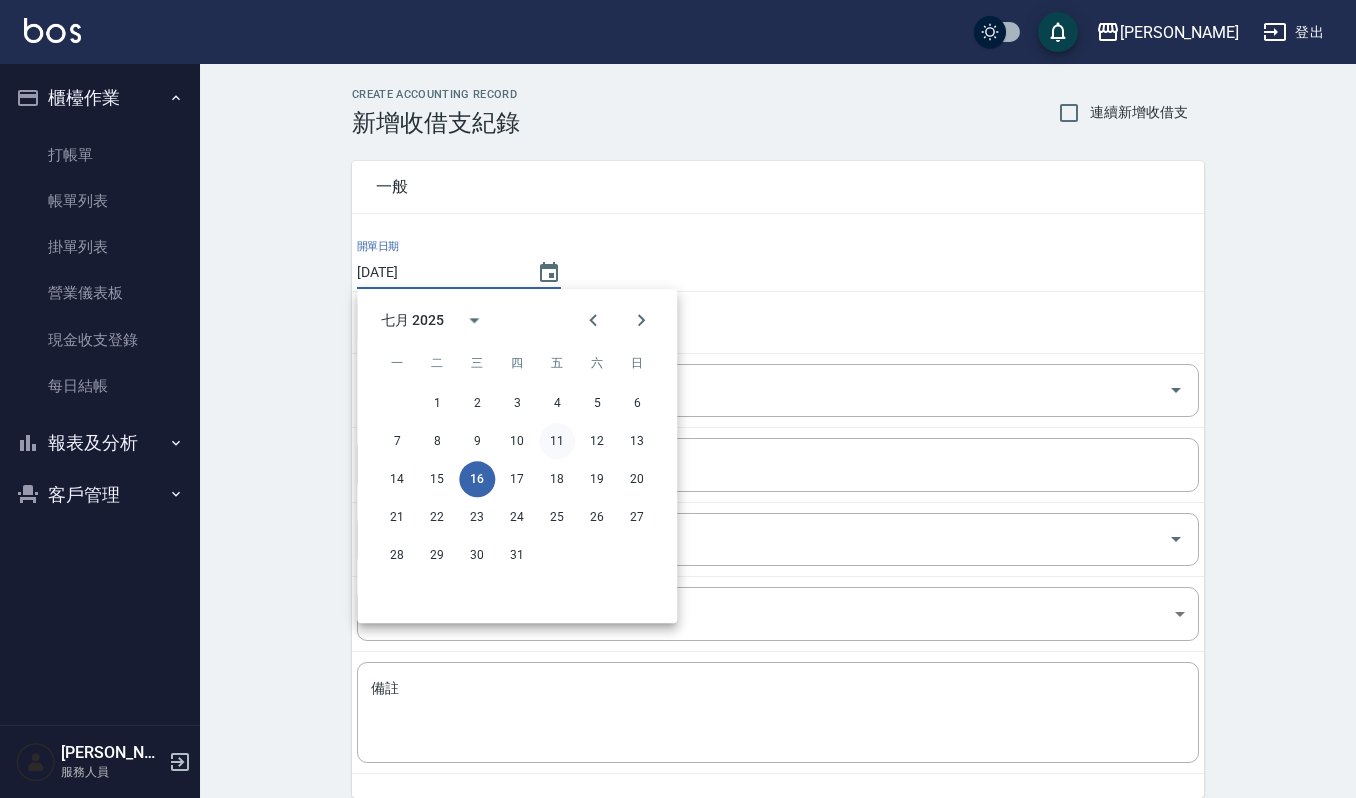 click on "11" at bounding box center [557, 441] 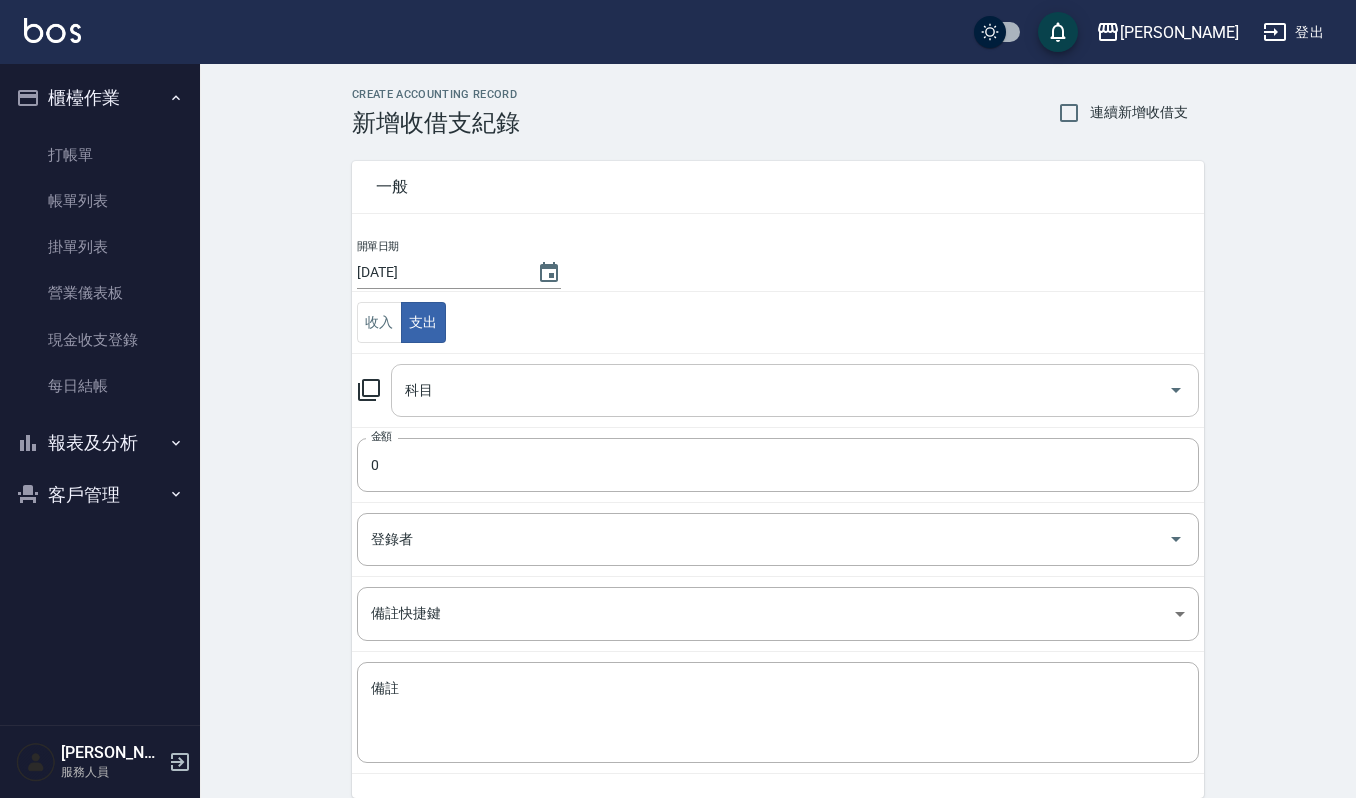 click on "科目" at bounding box center (780, 390) 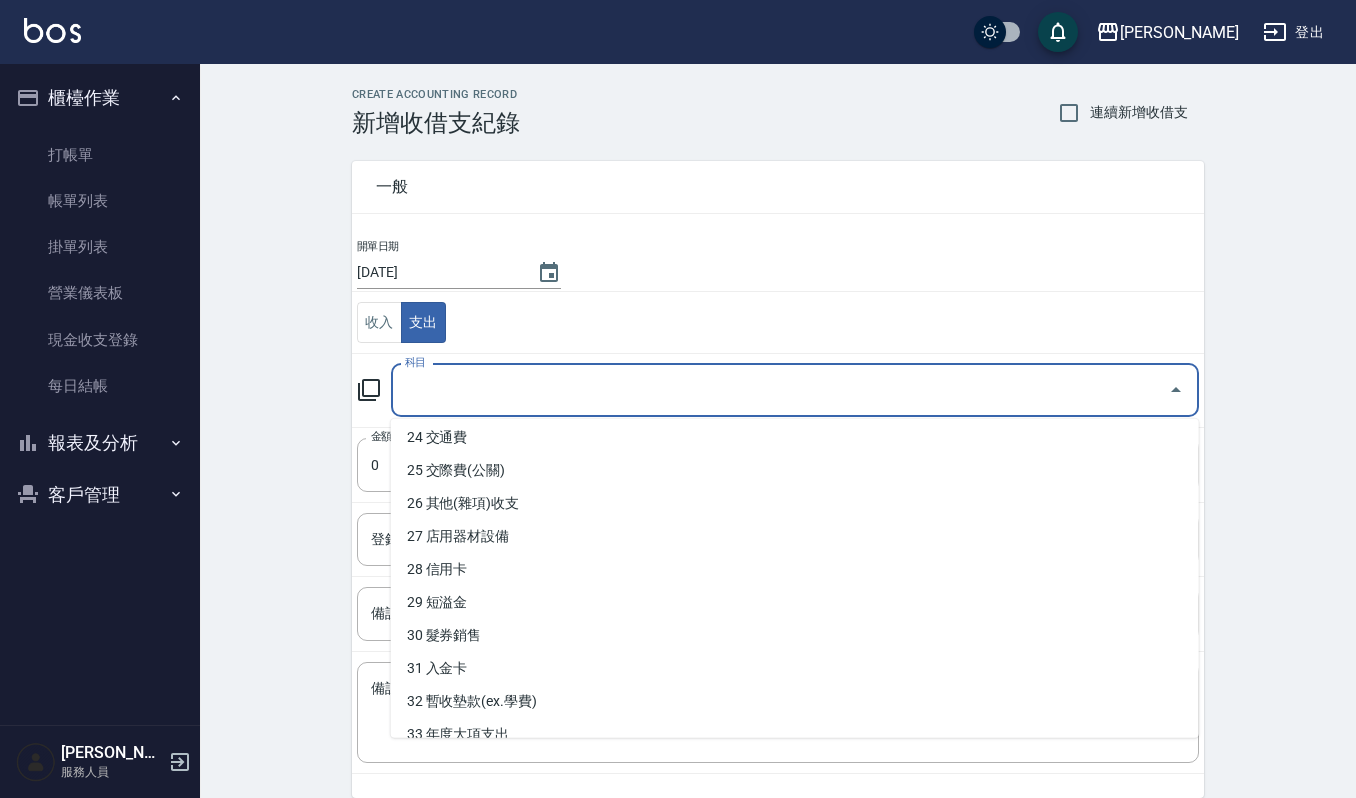 scroll, scrollTop: 1016, scrollLeft: 0, axis: vertical 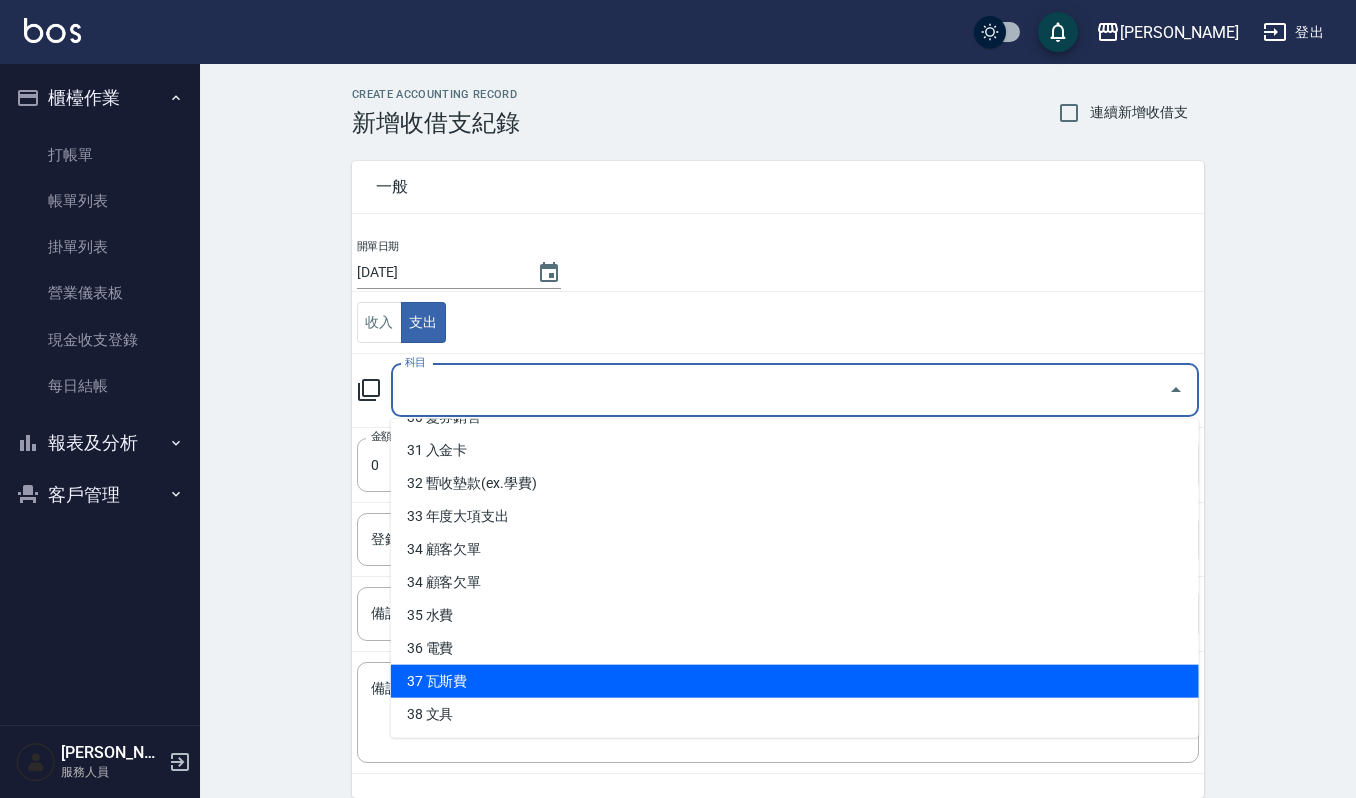 click on "37 瓦斯費" at bounding box center [795, 681] 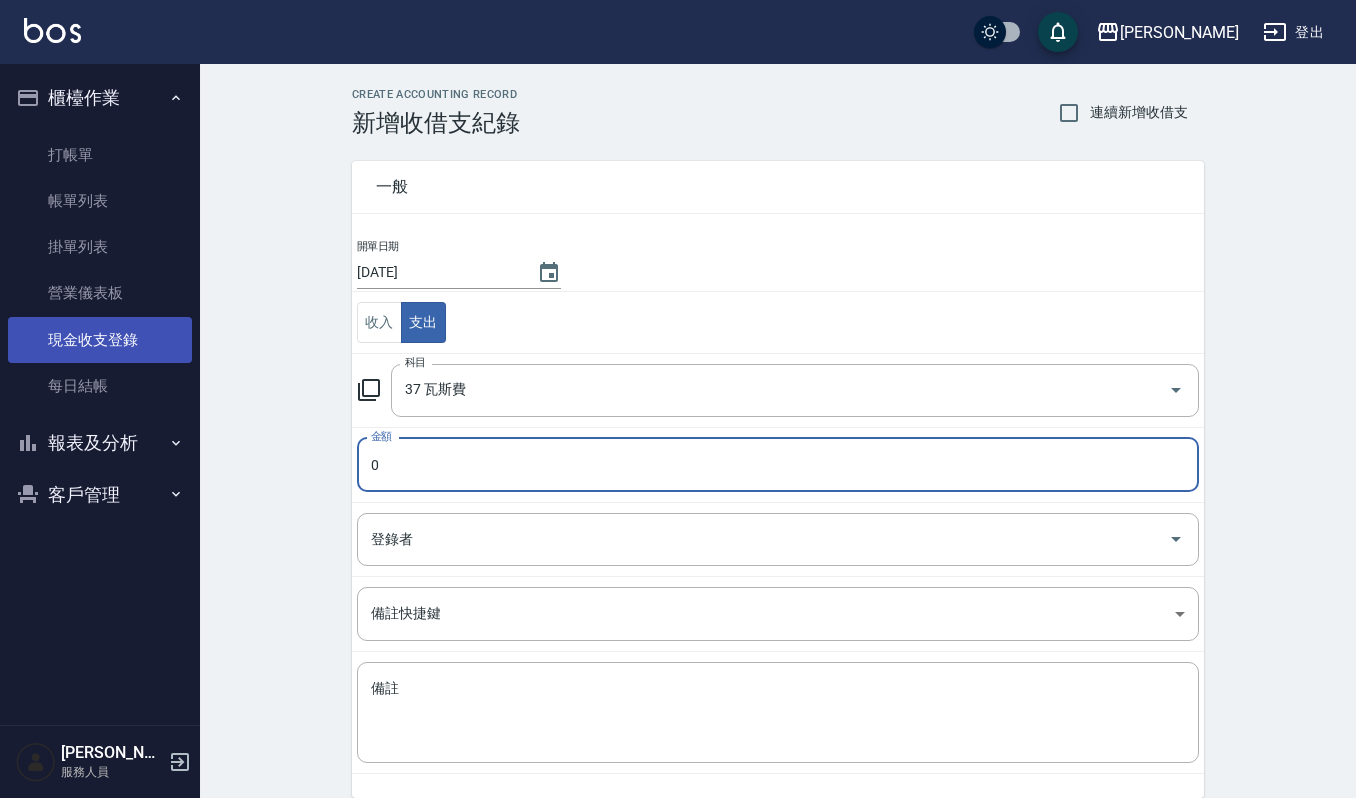 click on "現金收支登錄" at bounding box center [100, 340] 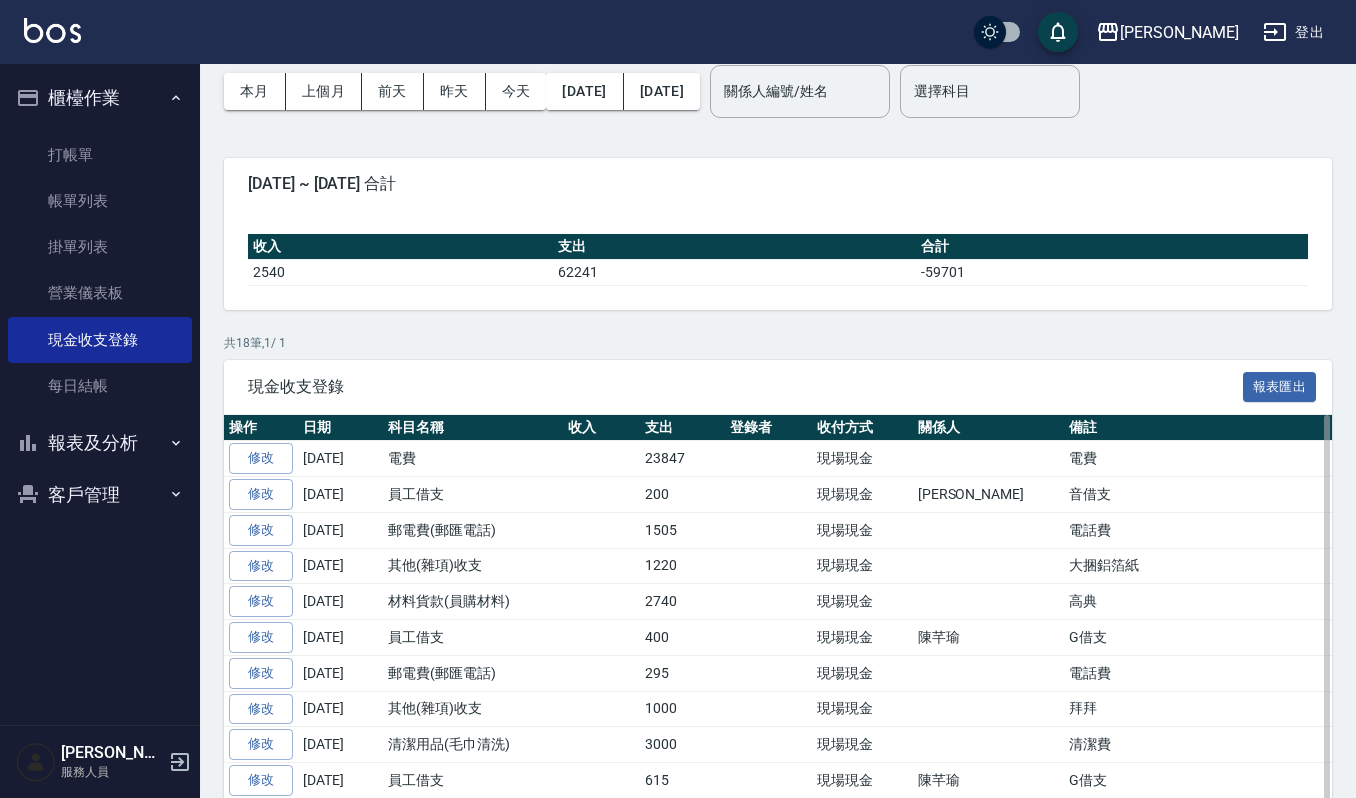 scroll, scrollTop: 133, scrollLeft: 0, axis: vertical 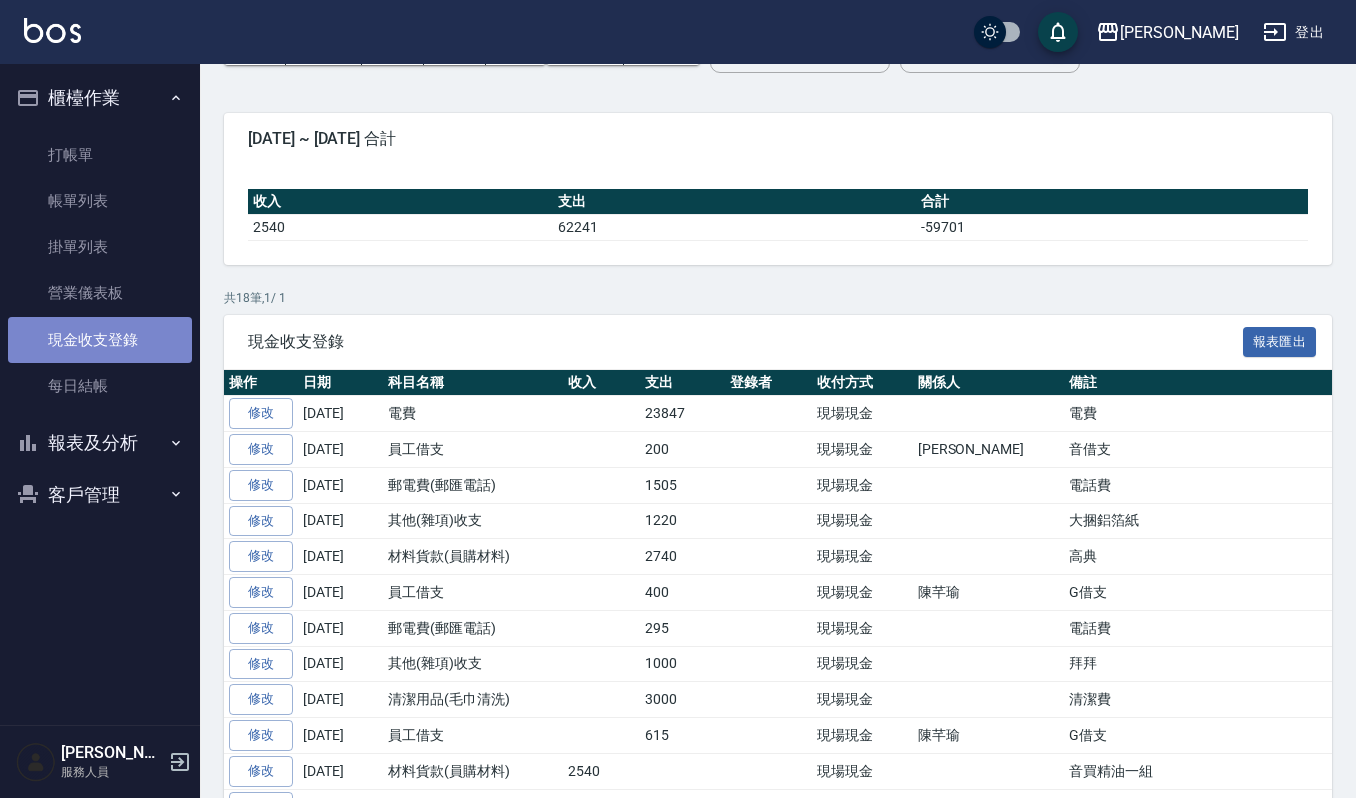 click on "現金收支登錄" at bounding box center (100, 340) 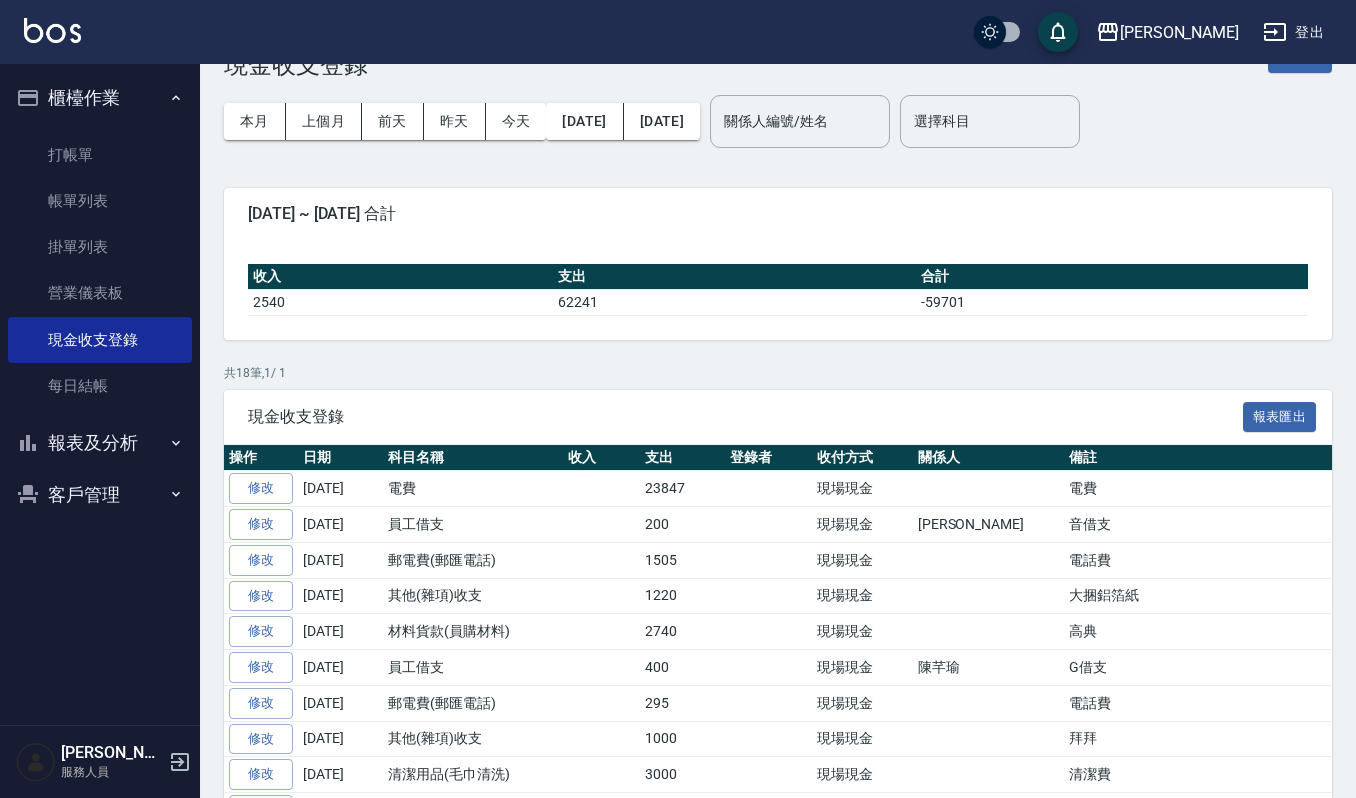 scroll, scrollTop: 0, scrollLeft: 0, axis: both 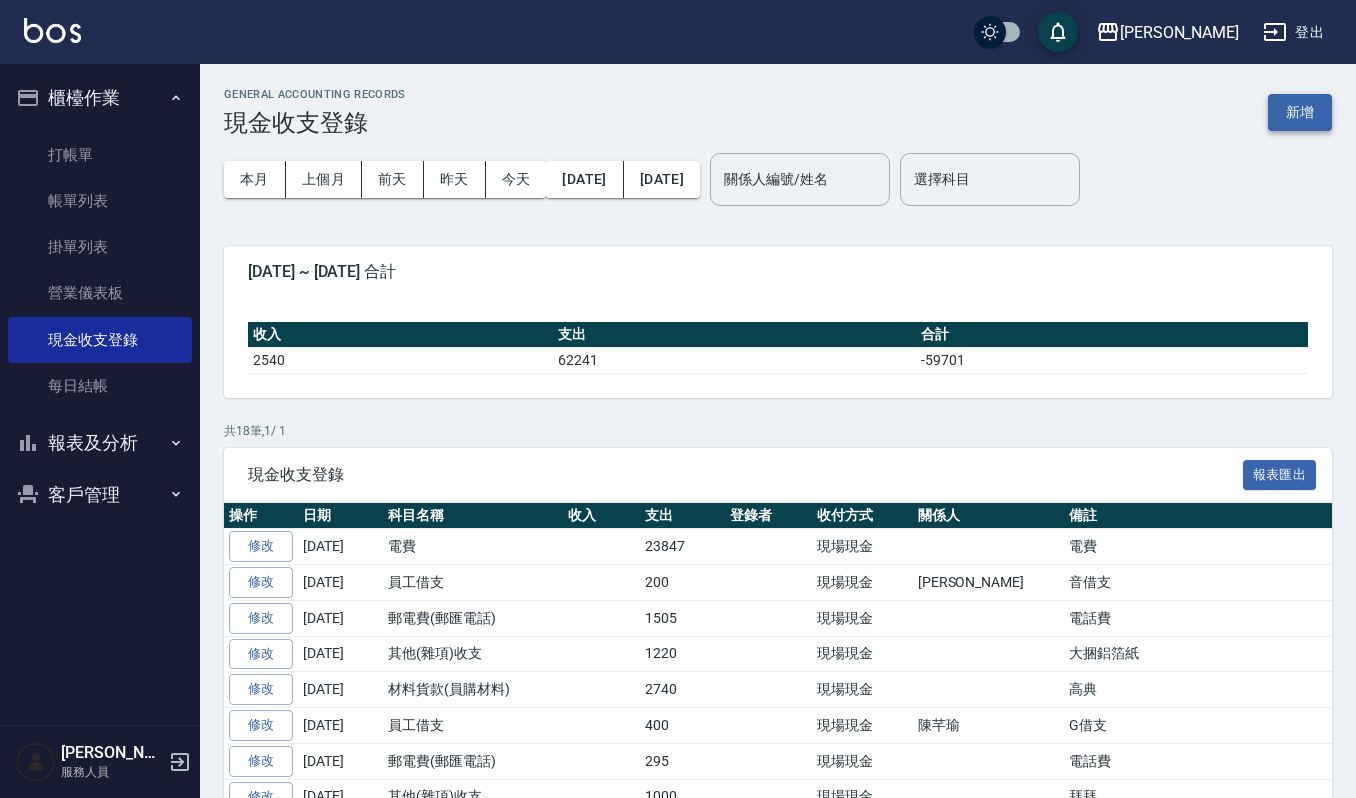 click on "新增" at bounding box center (1300, 112) 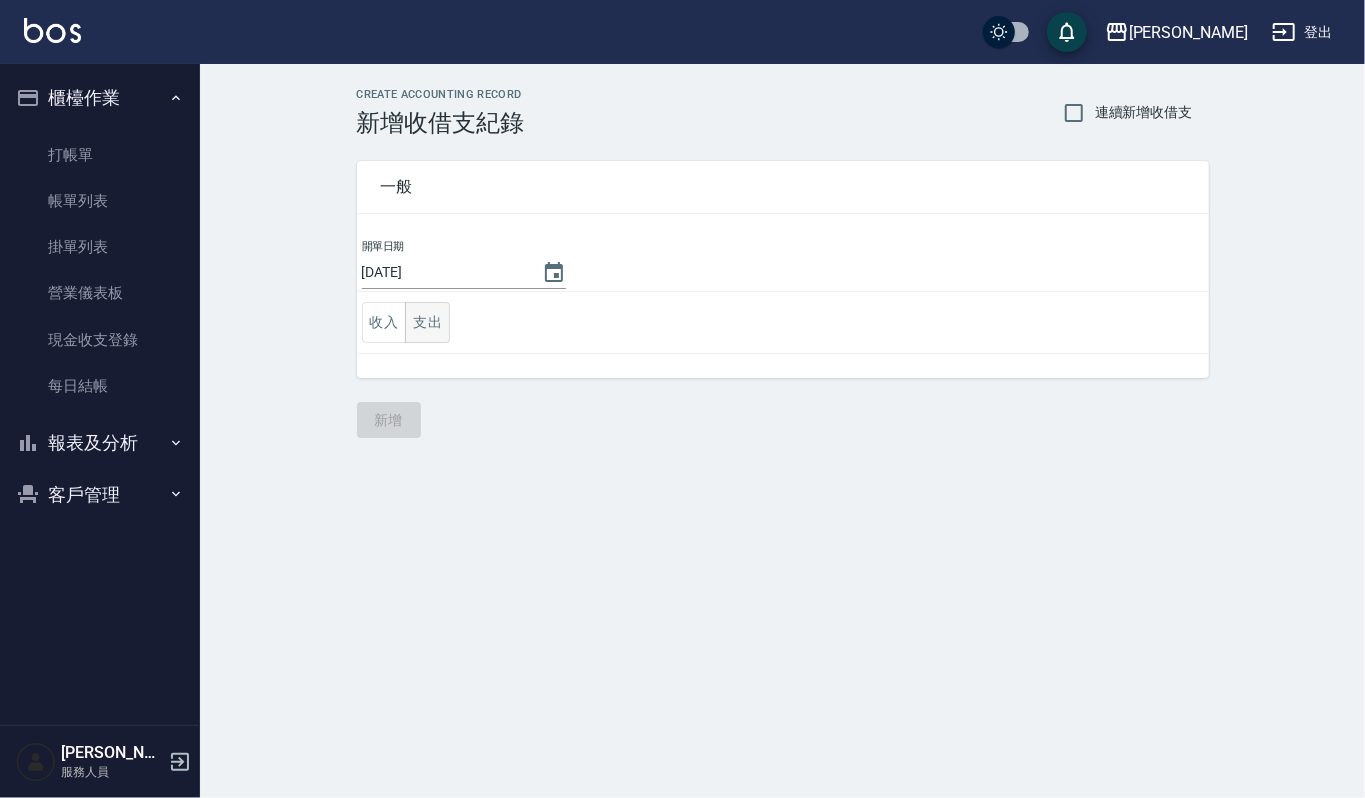 click on "支出" at bounding box center (427, 322) 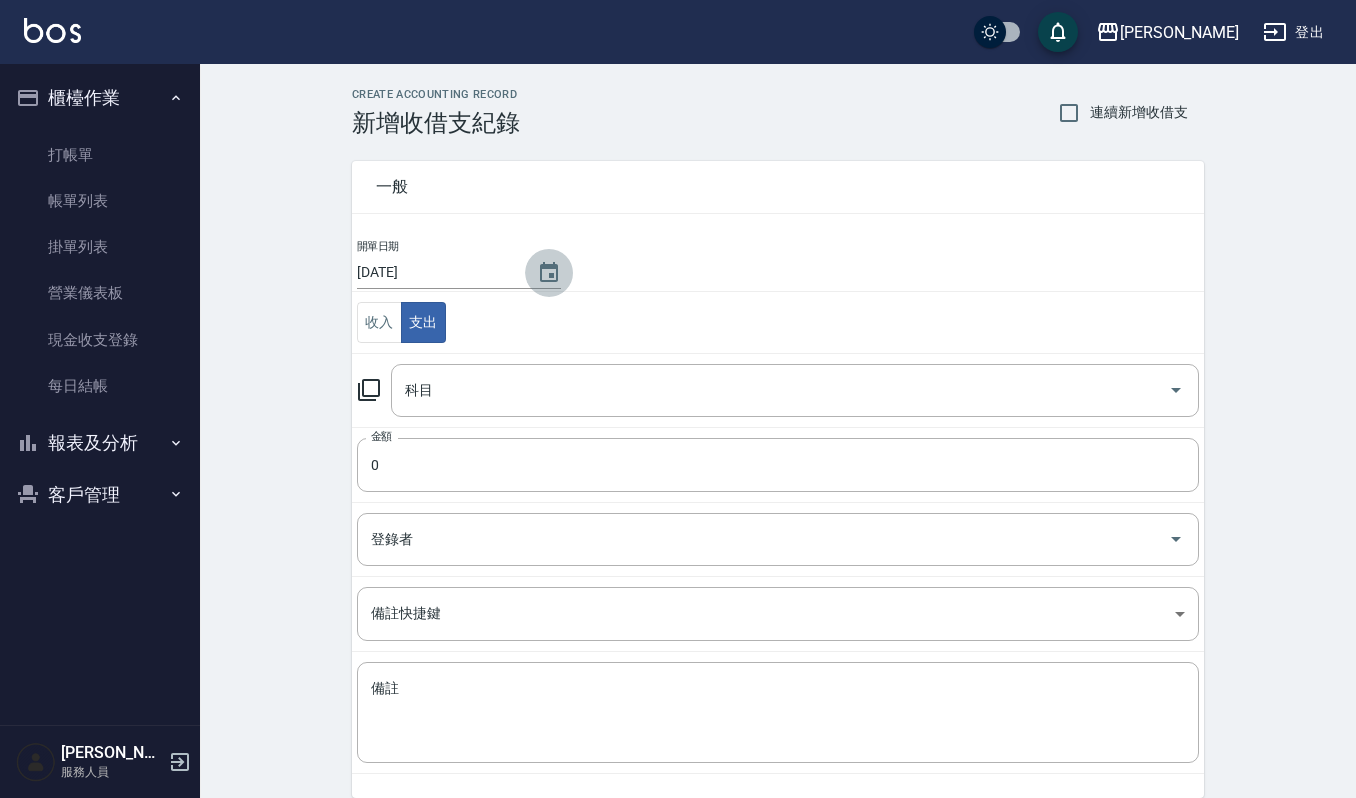 click 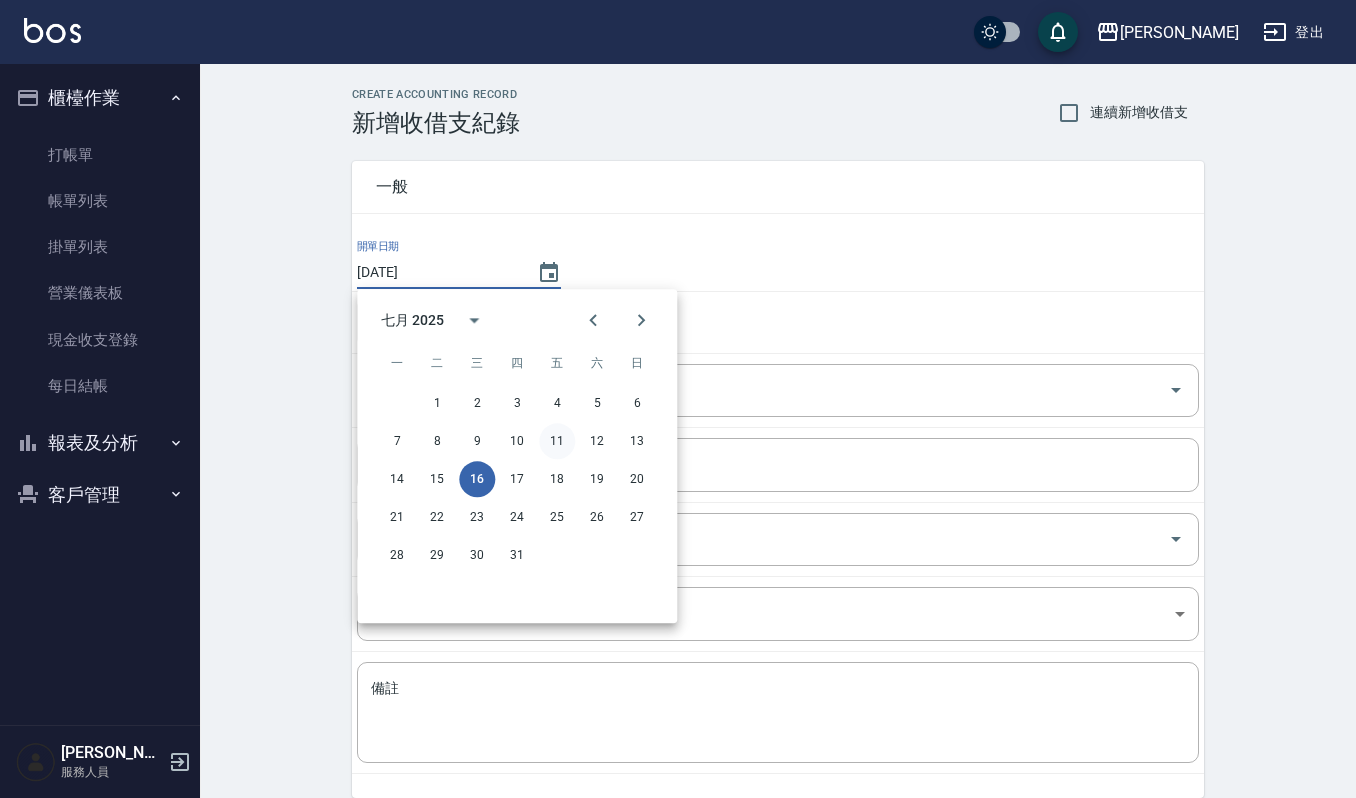 click on "11" at bounding box center [557, 441] 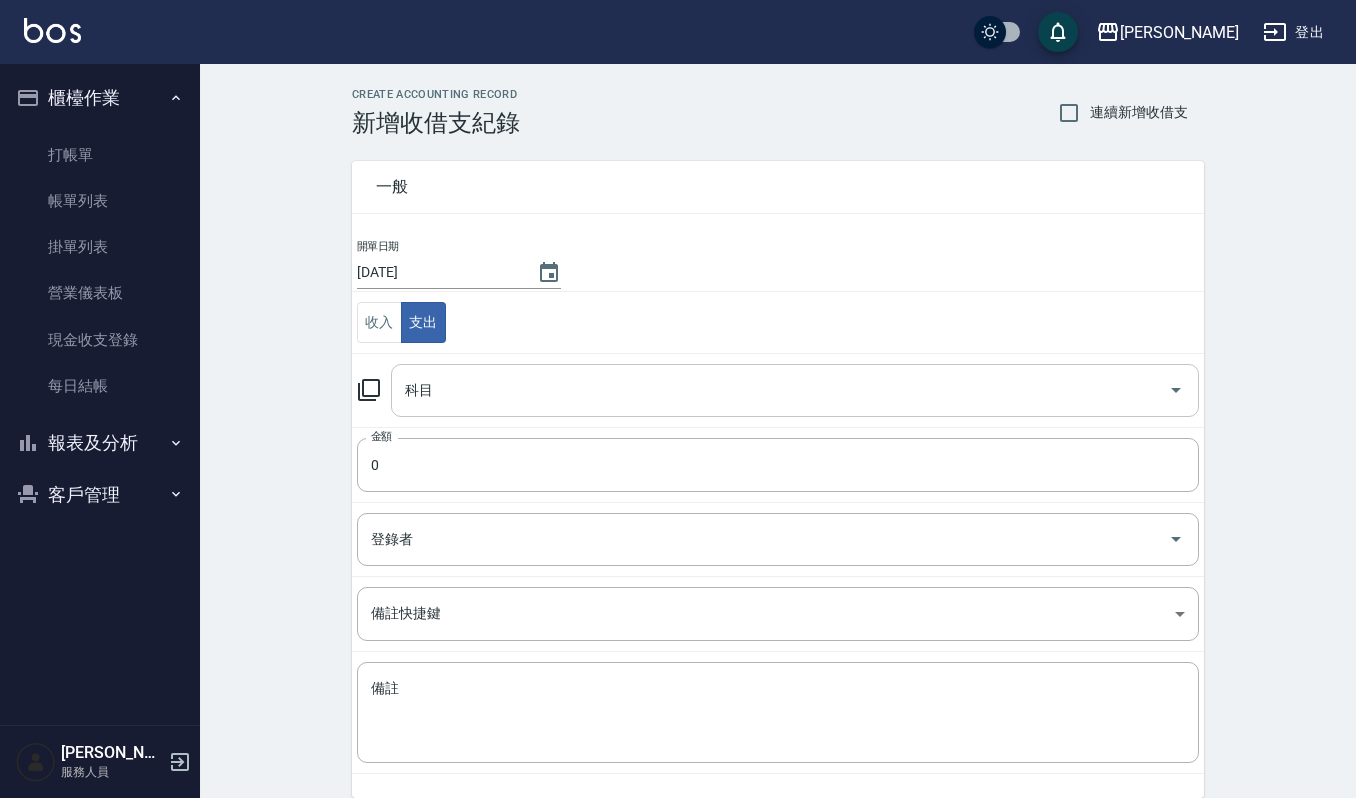 click on "科目" at bounding box center [780, 390] 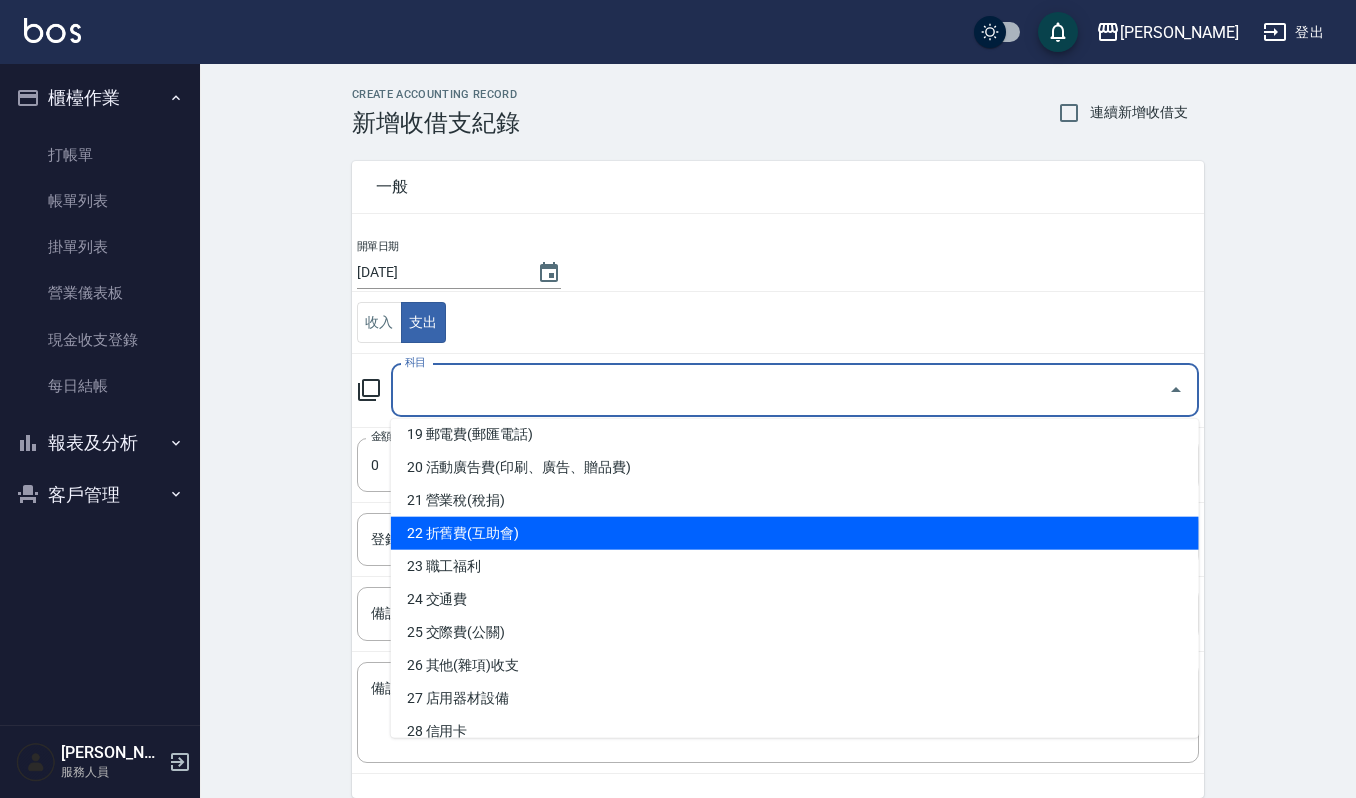 scroll, scrollTop: 1016, scrollLeft: 0, axis: vertical 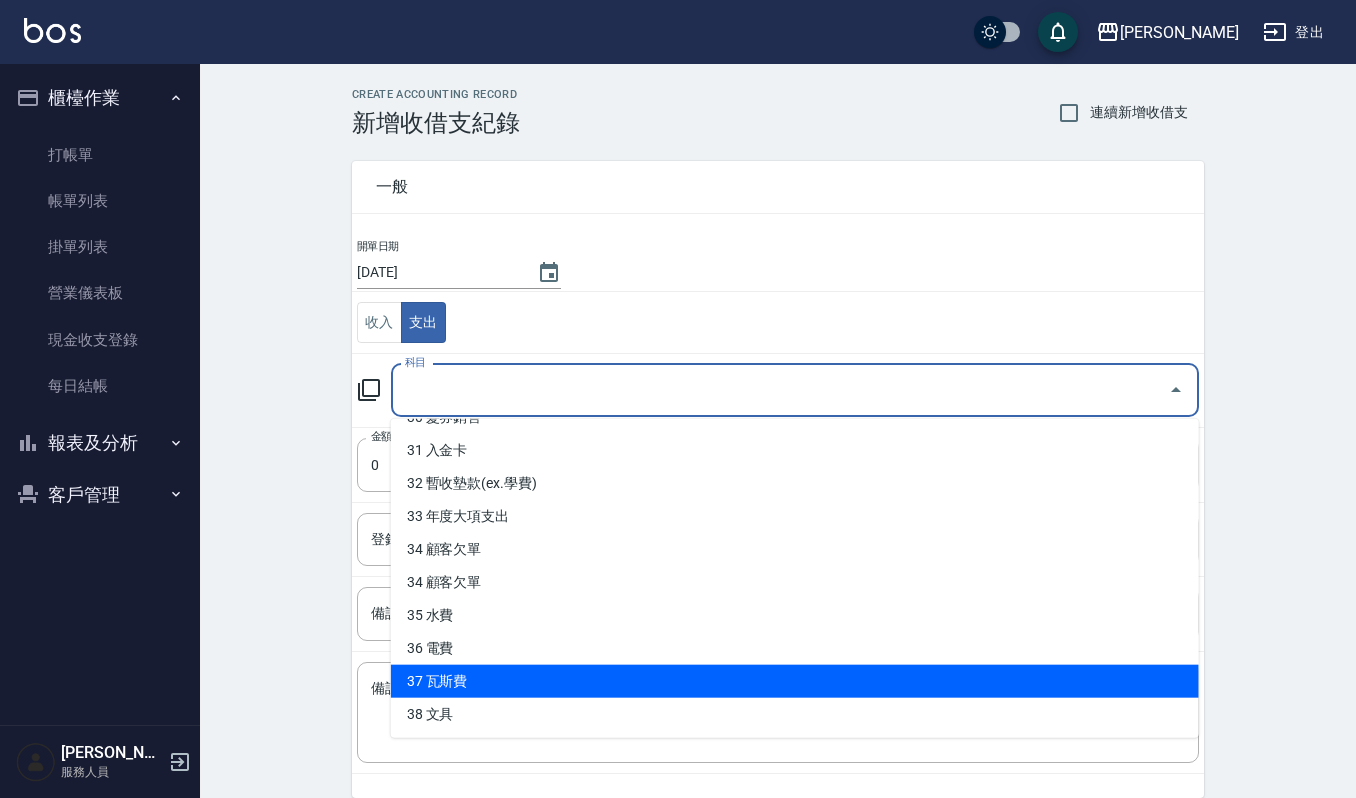 click on "37 瓦斯費" at bounding box center [795, 681] 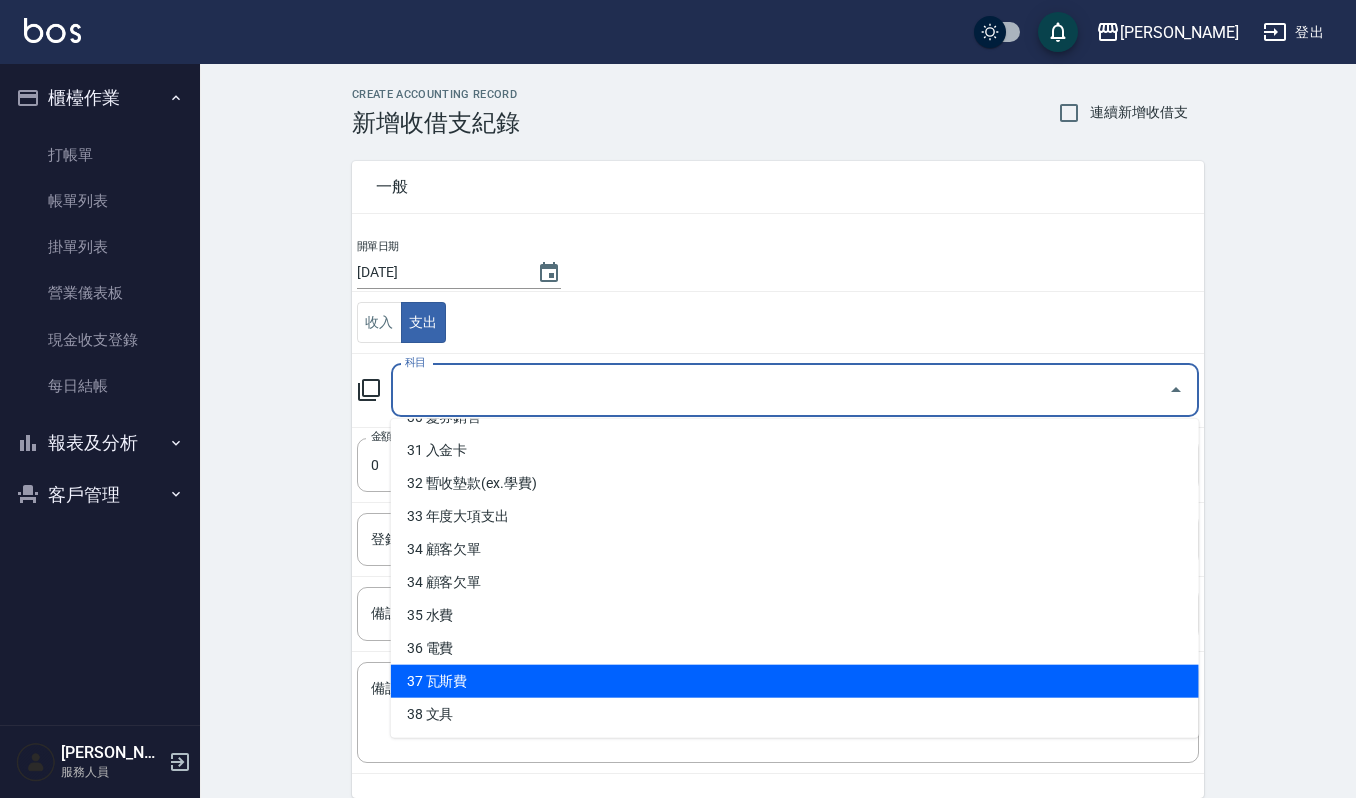 type on "37 瓦斯費" 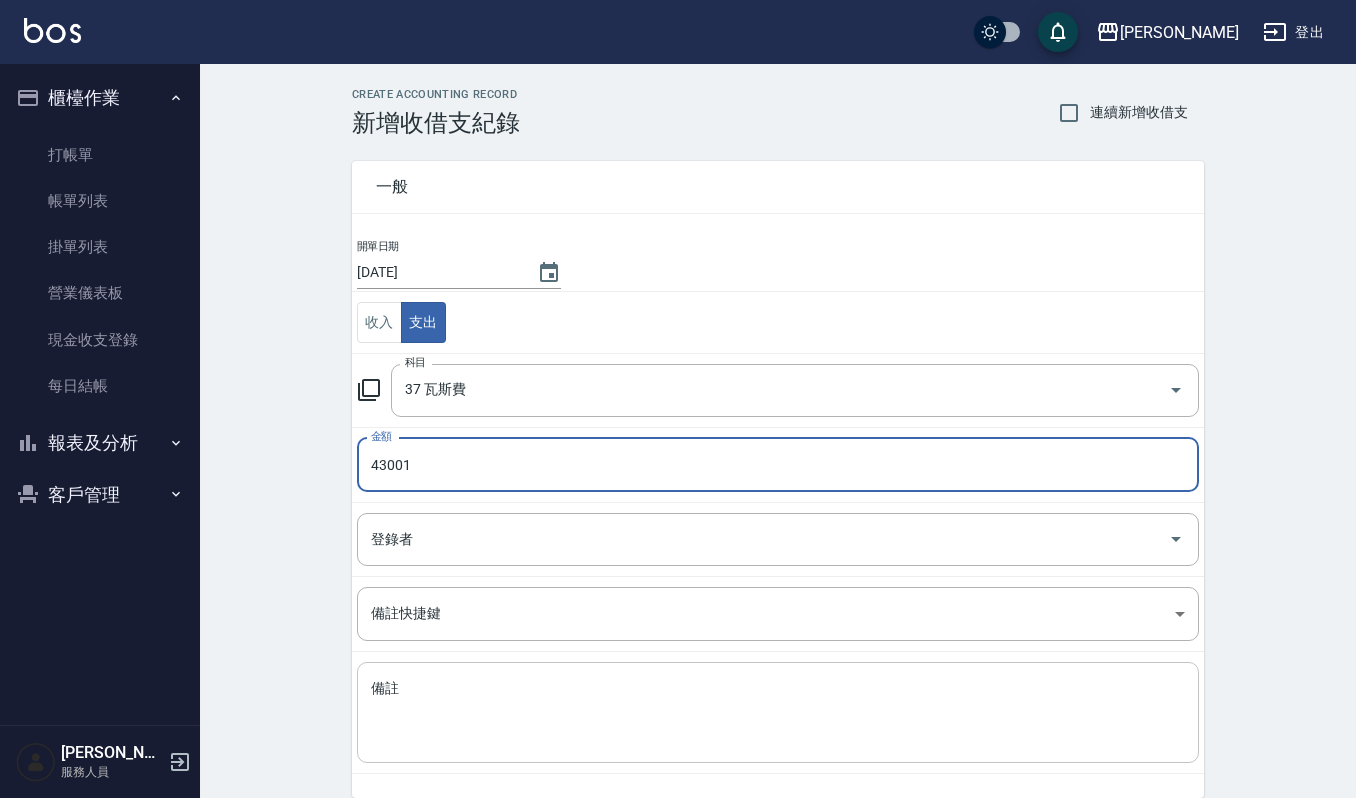 type on "43001" 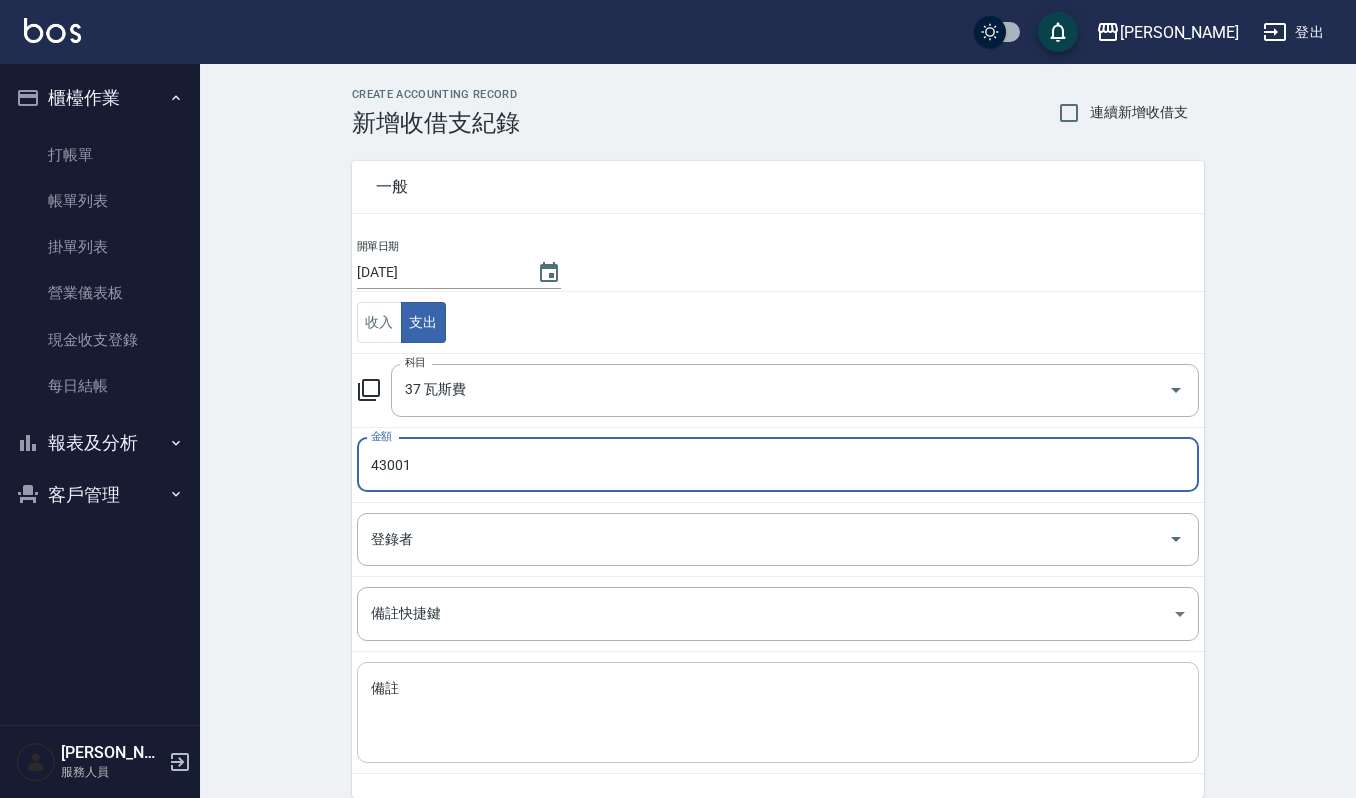 click on "備註" at bounding box center (778, 713) 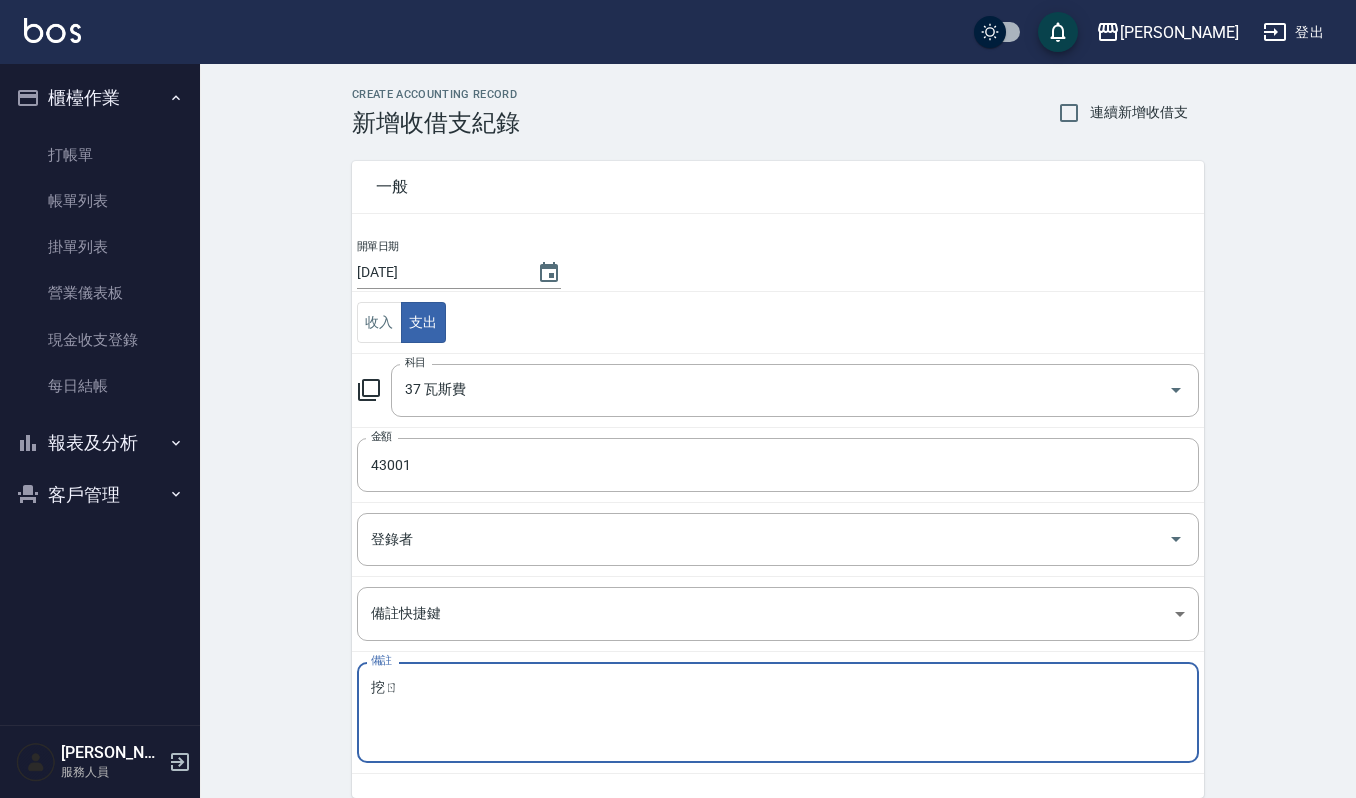 type on "挖" 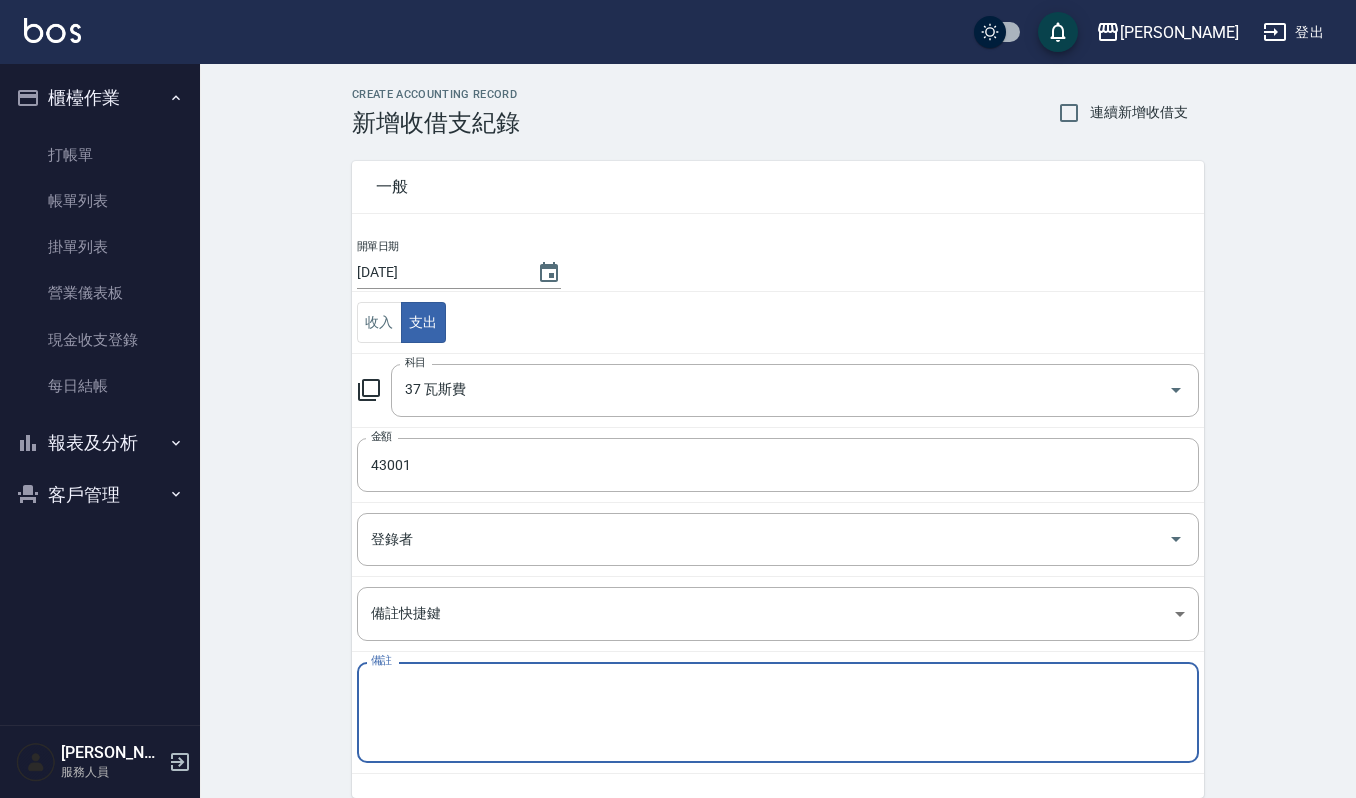type on "ㄩ" 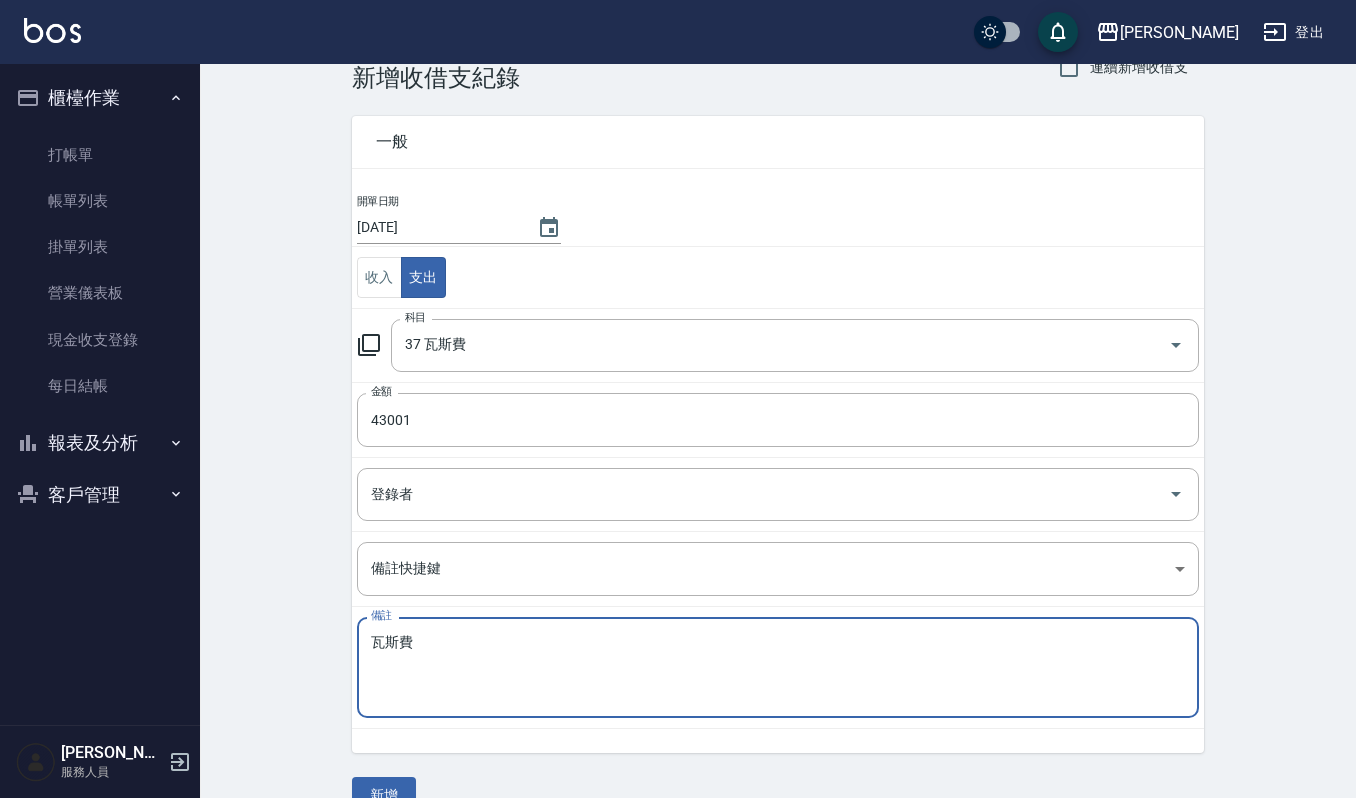 scroll, scrollTop: 86, scrollLeft: 0, axis: vertical 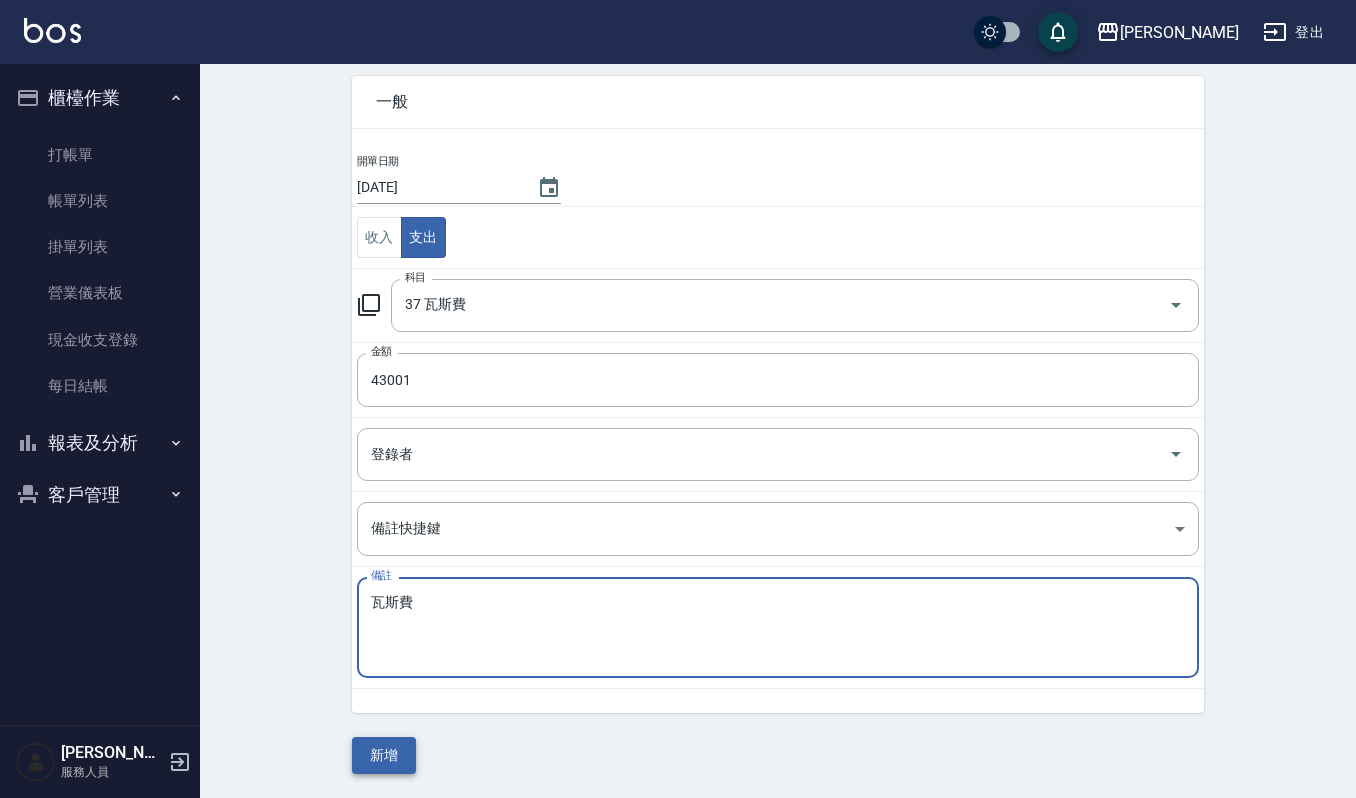 type on "瓦斯費" 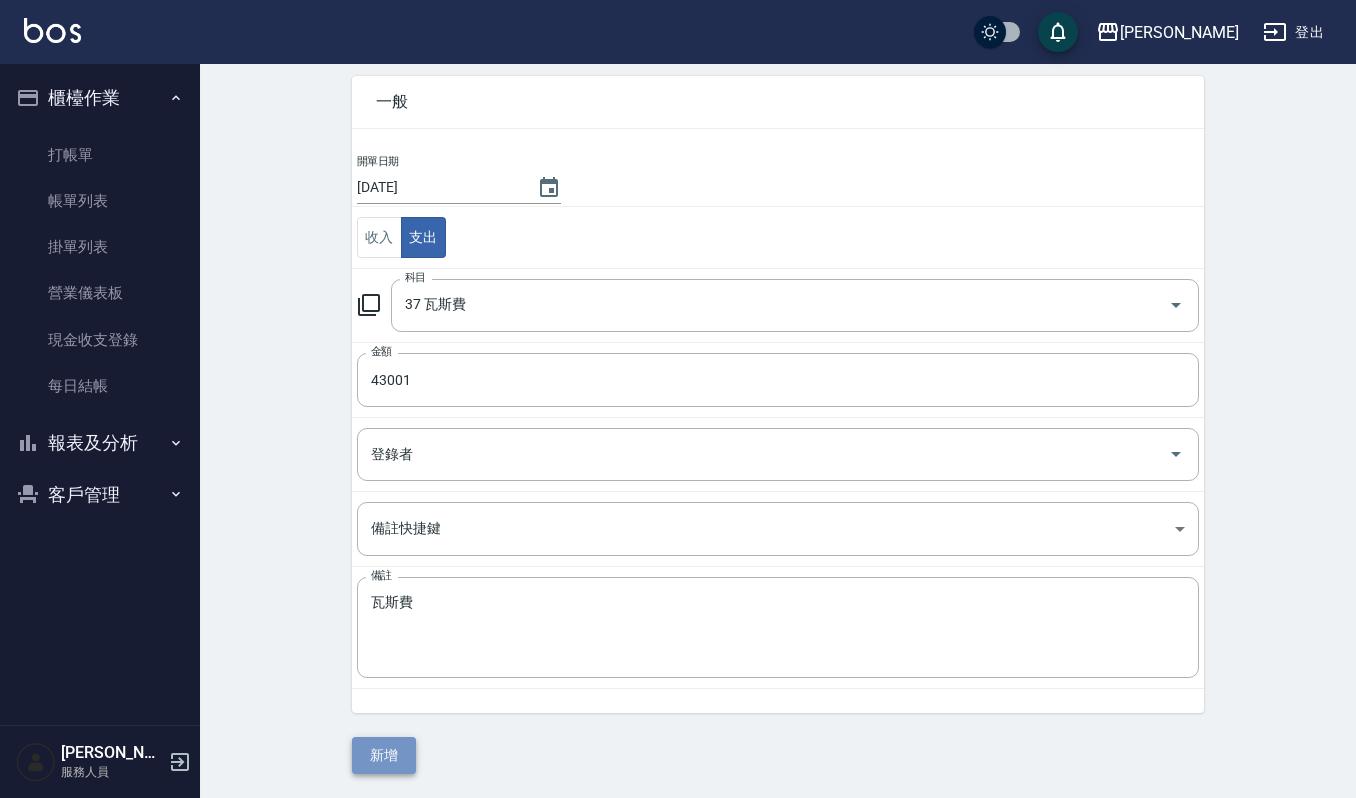 click on "新增" at bounding box center (384, 755) 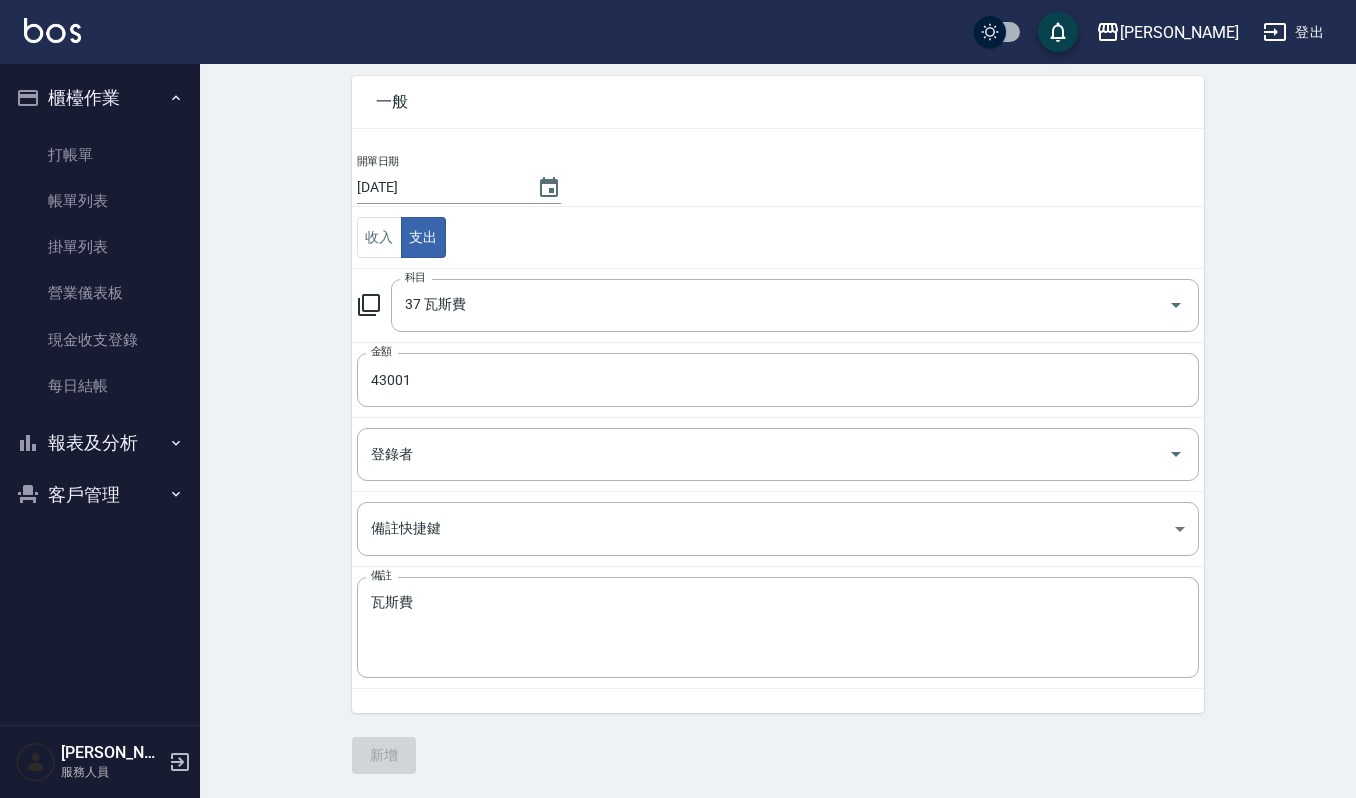 scroll, scrollTop: 0, scrollLeft: 0, axis: both 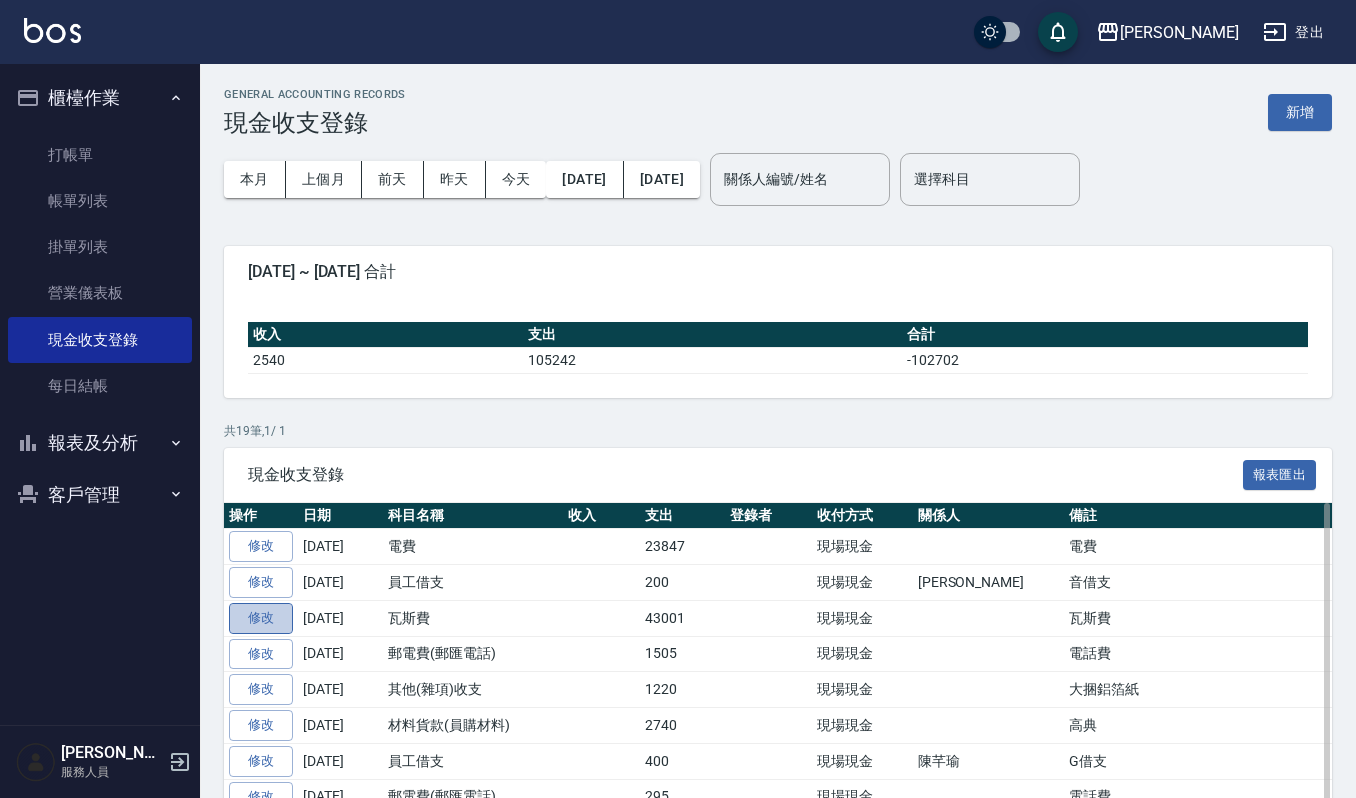 click on "修改" at bounding box center [261, 618] 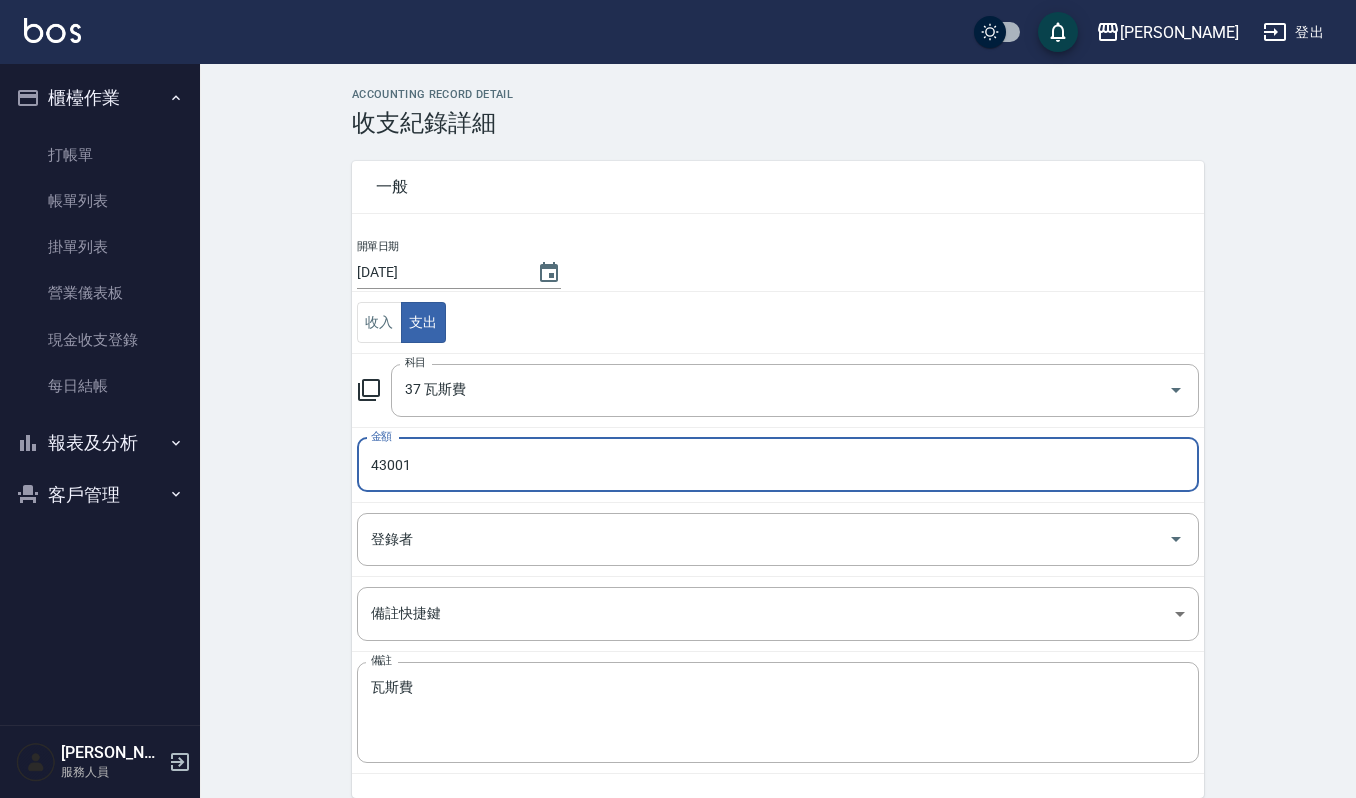 click on "43001" at bounding box center (778, 465) 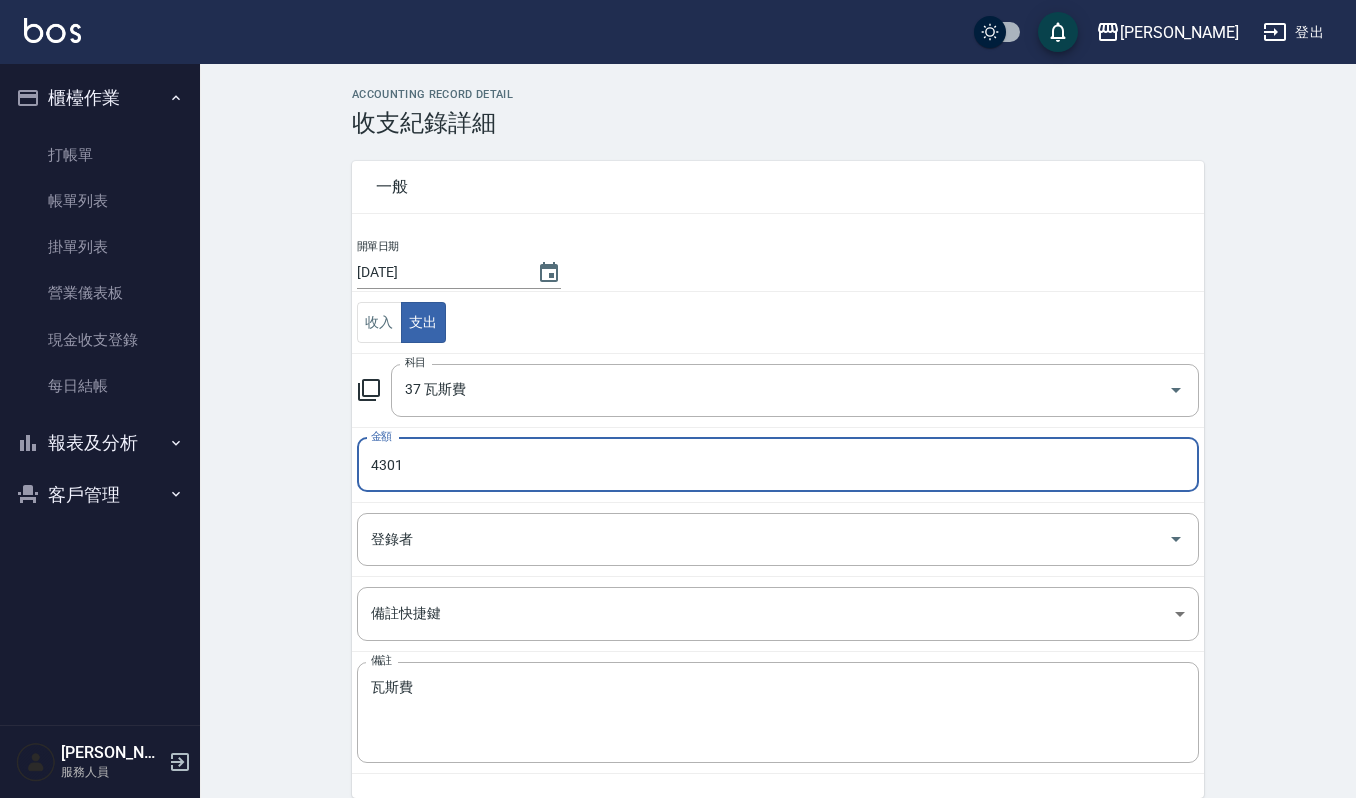 type on "4301" 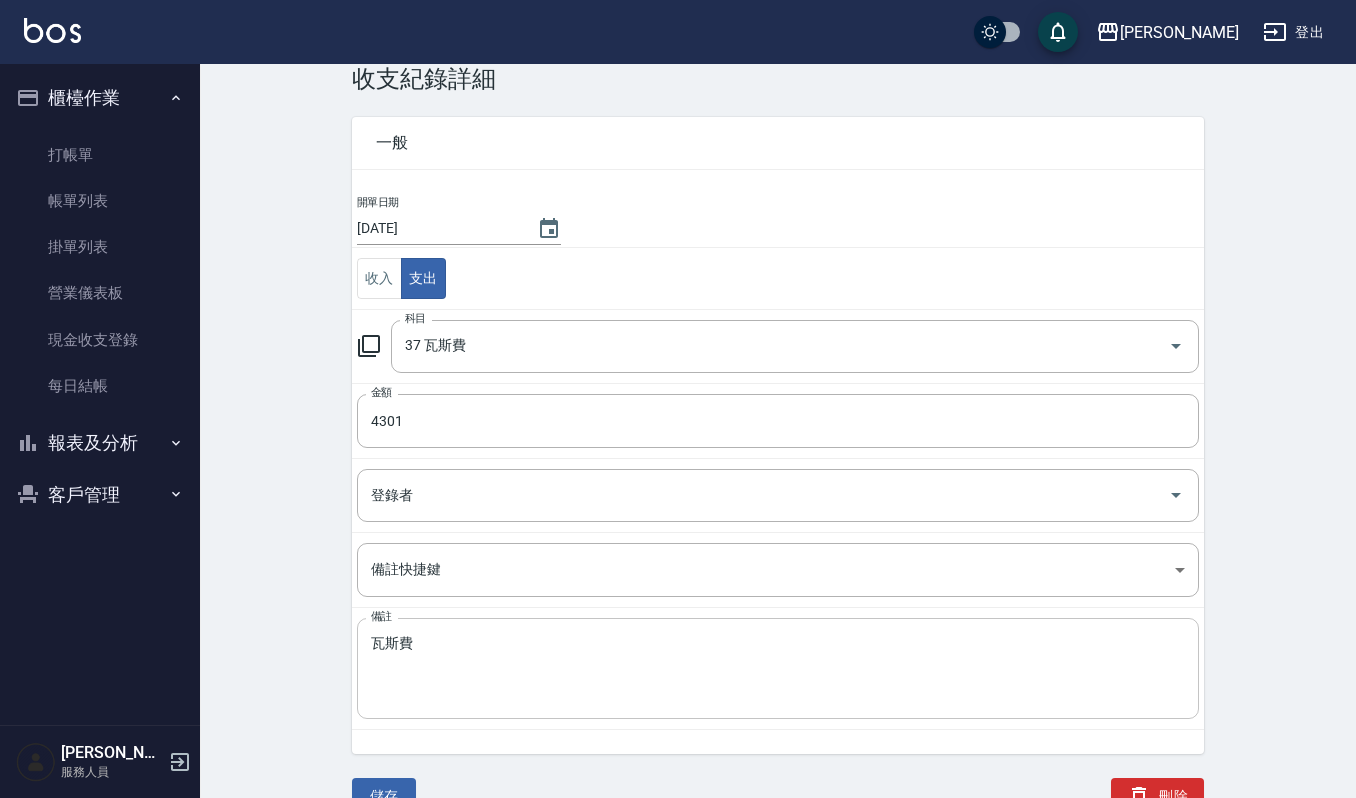 scroll, scrollTop: 62, scrollLeft: 0, axis: vertical 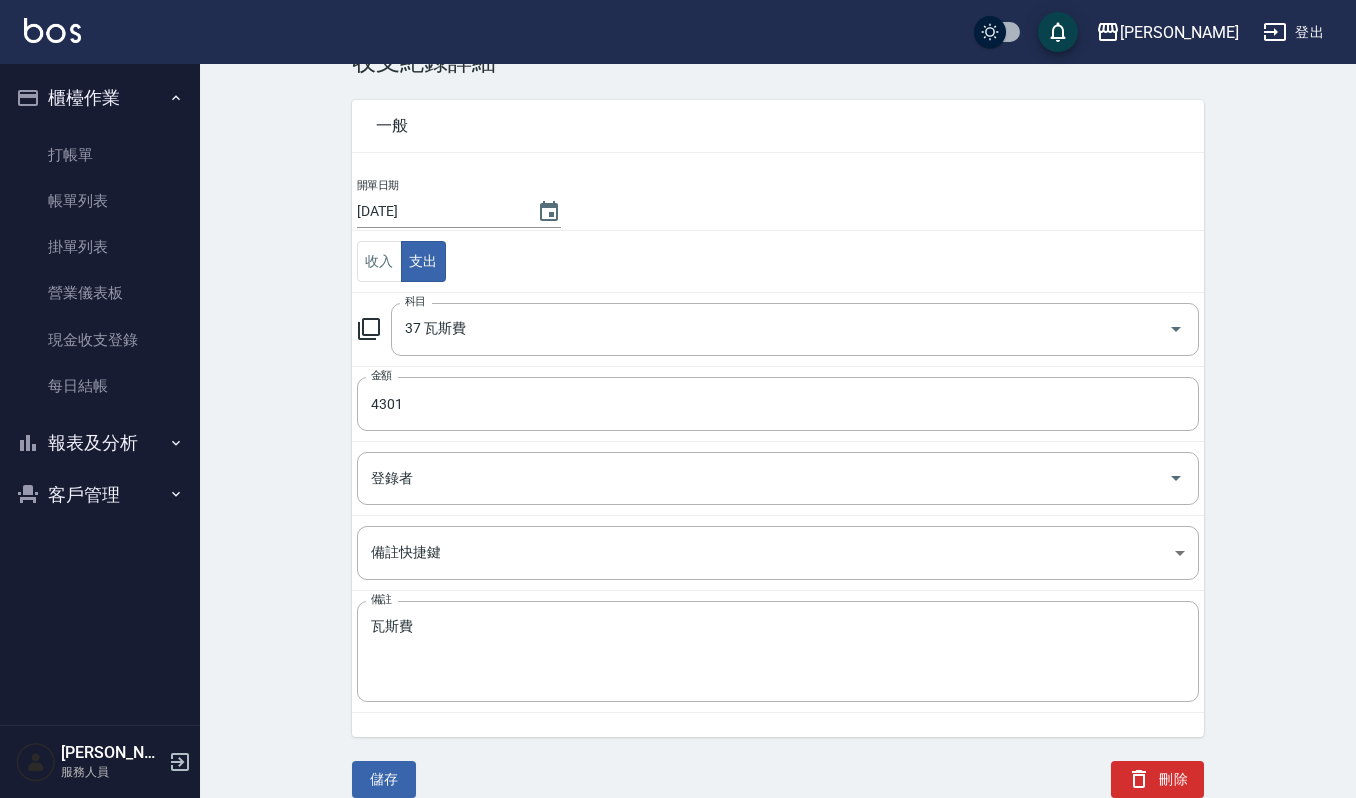 click on "儲存" at bounding box center (372, 755) 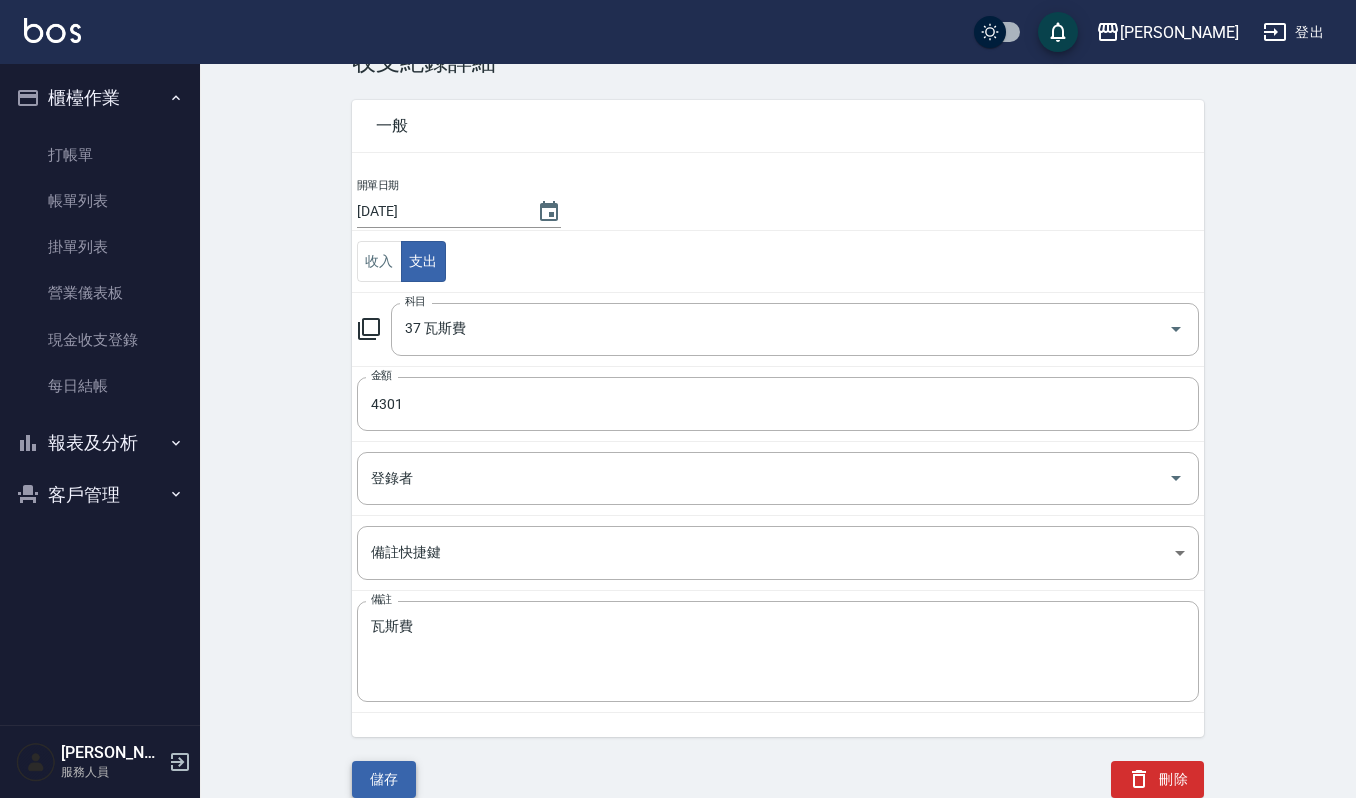 click on "儲存" at bounding box center [384, 779] 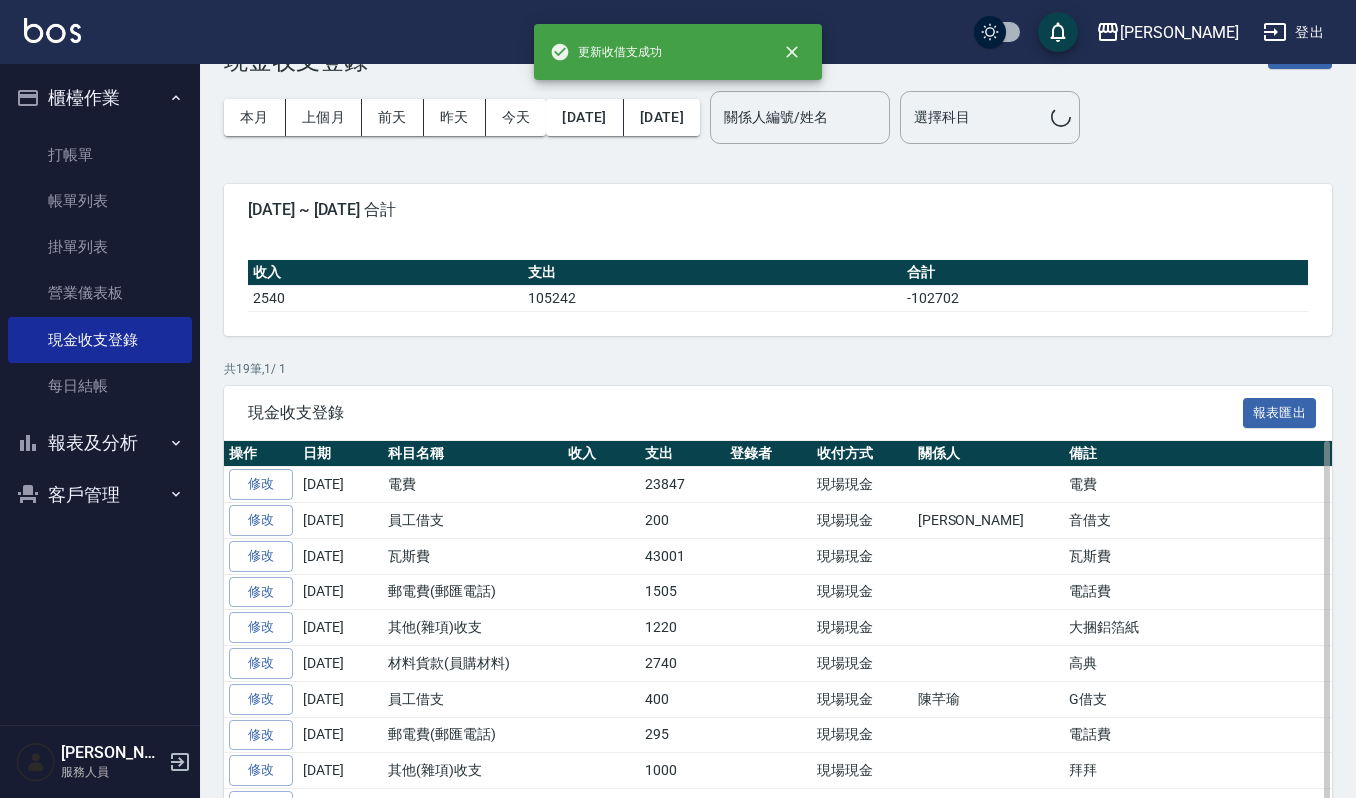 scroll, scrollTop: 0, scrollLeft: 0, axis: both 